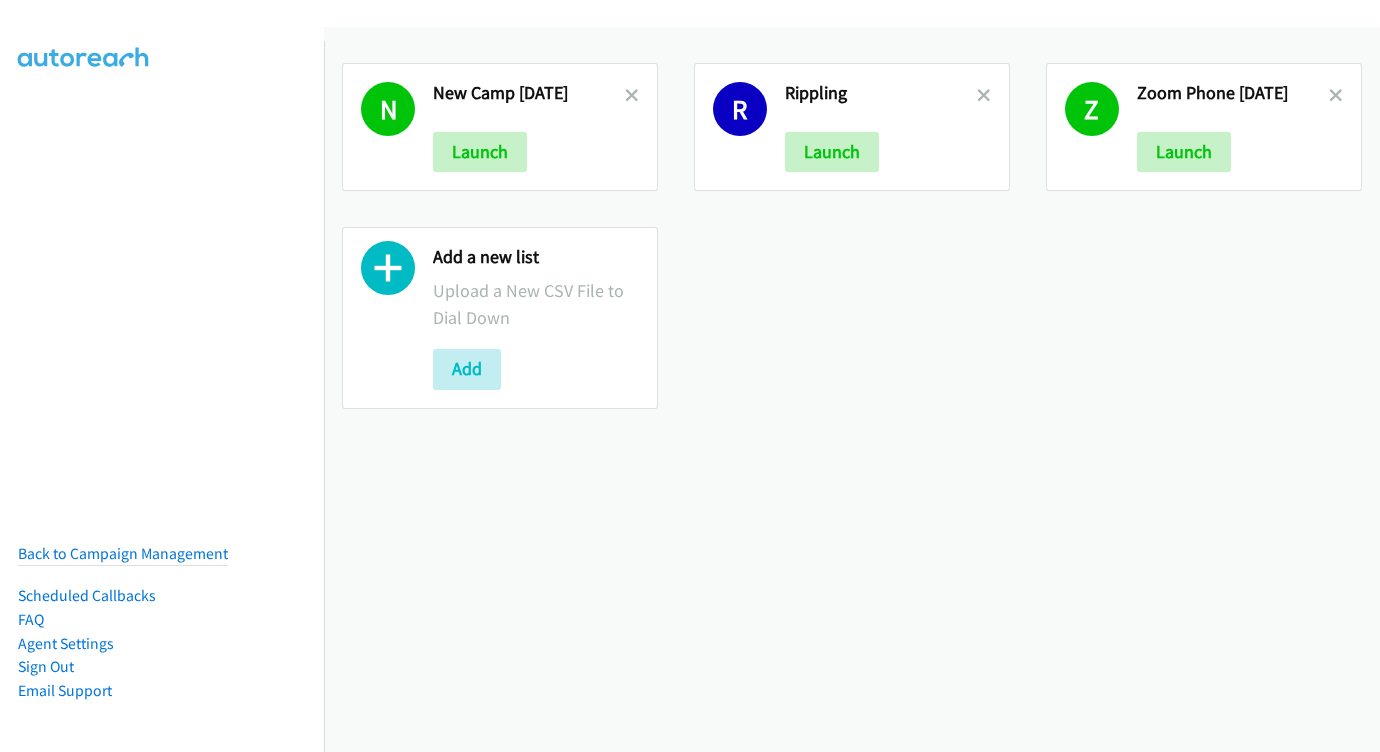 scroll, scrollTop: 0, scrollLeft: 0, axis: both 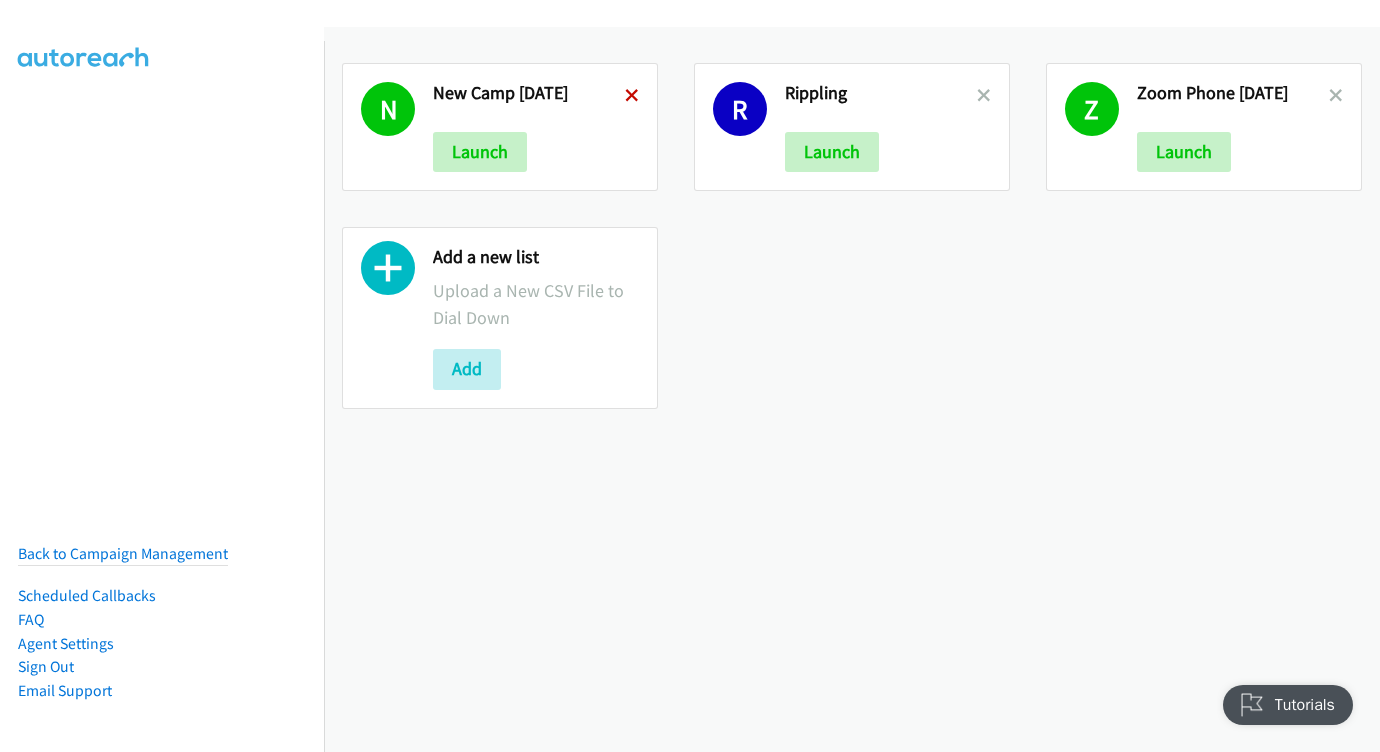 click at bounding box center (632, 97) 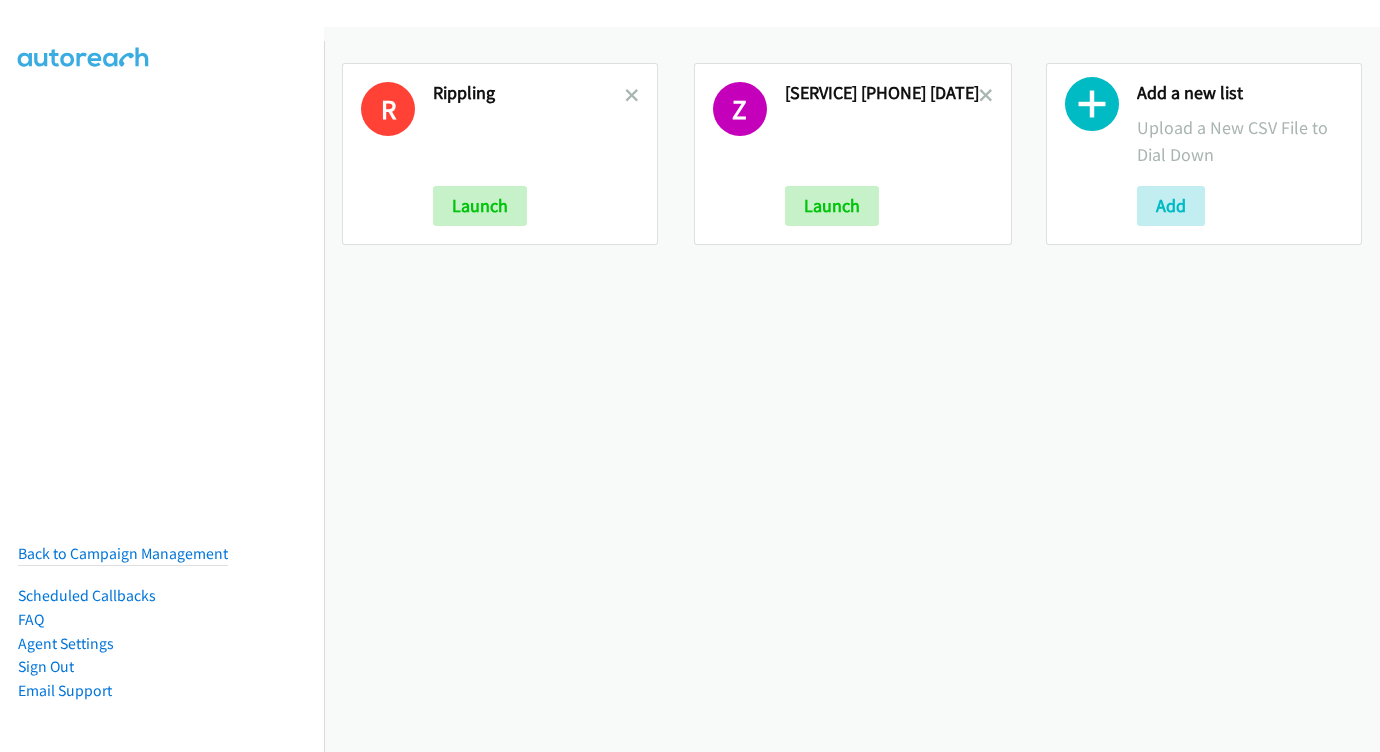 scroll, scrollTop: 0, scrollLeft: 0, axis: both 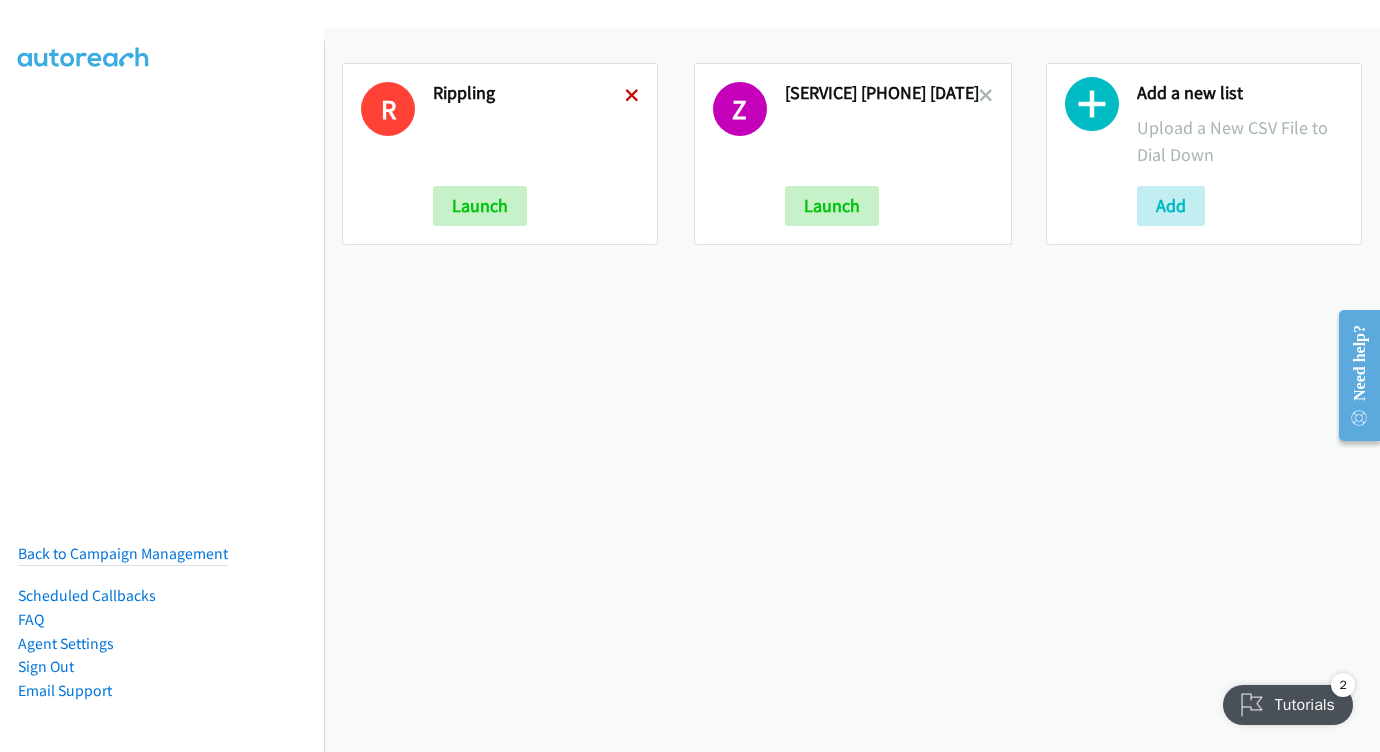 click at bounding box center [632, 97] 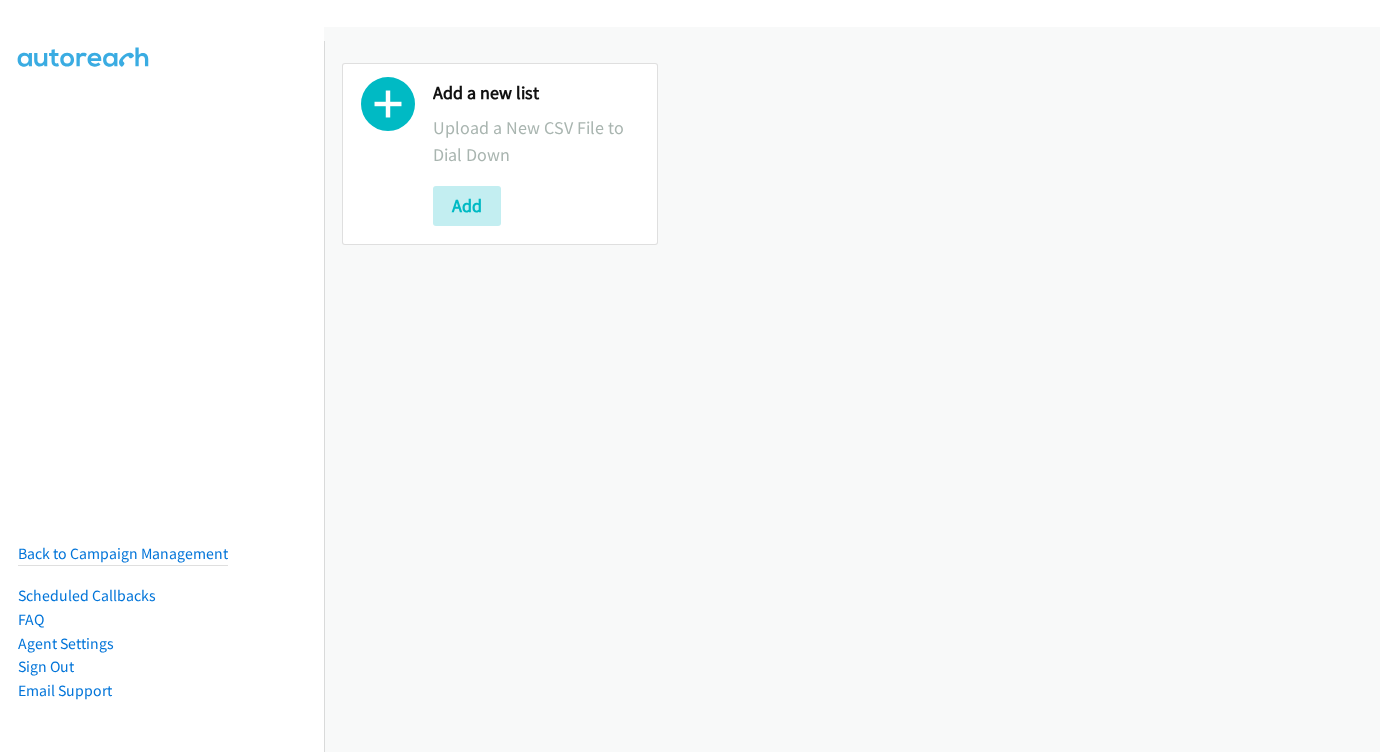 scroll, scrollTop: 0, scrollLeft: 0, axis: both 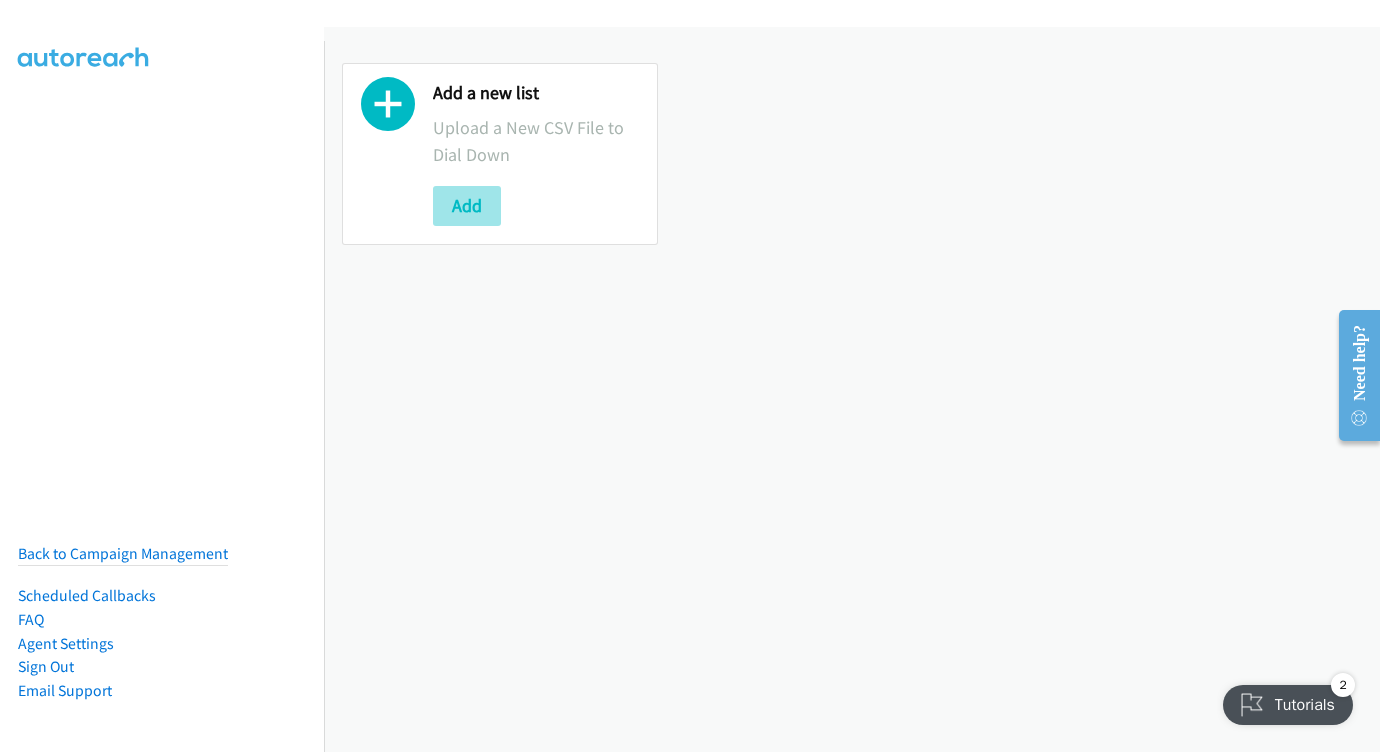 click on "Add" at bounding box center [467, 206] 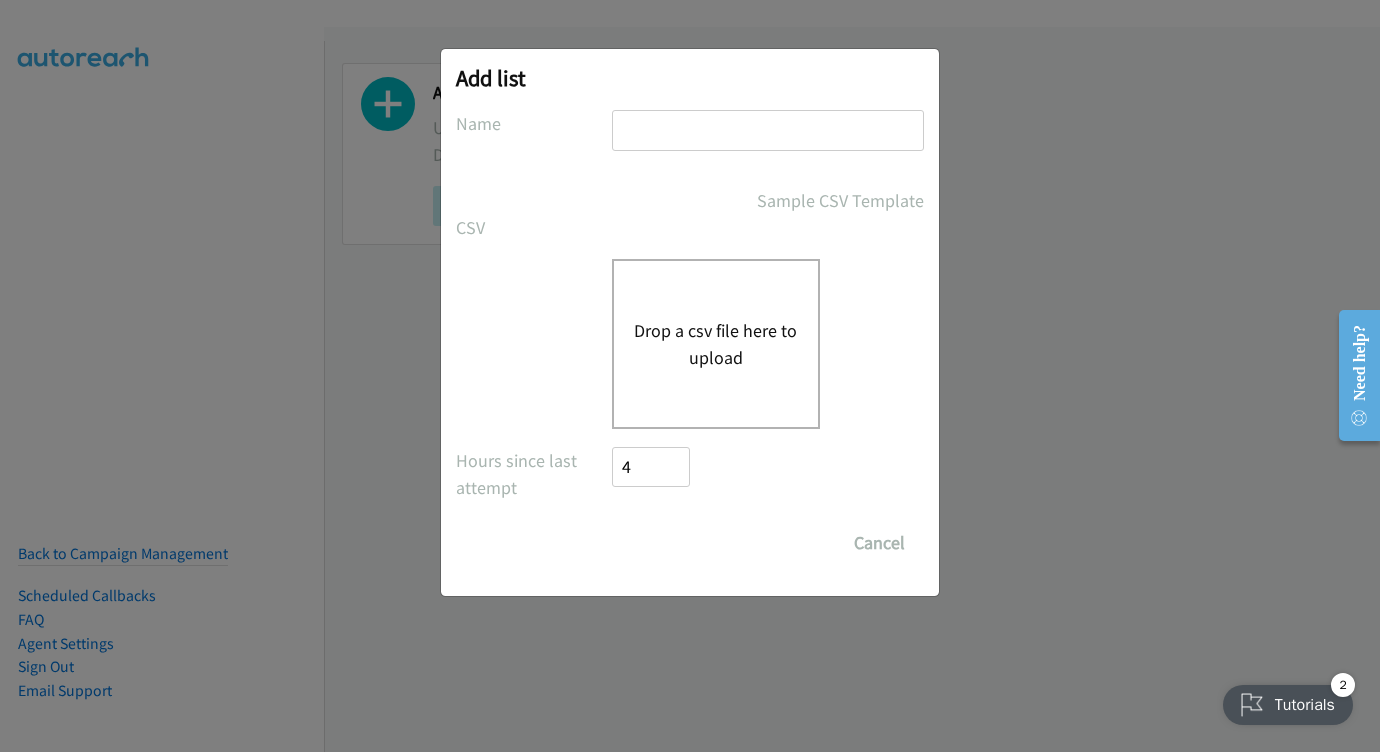 click at bounding box center (768, 130) 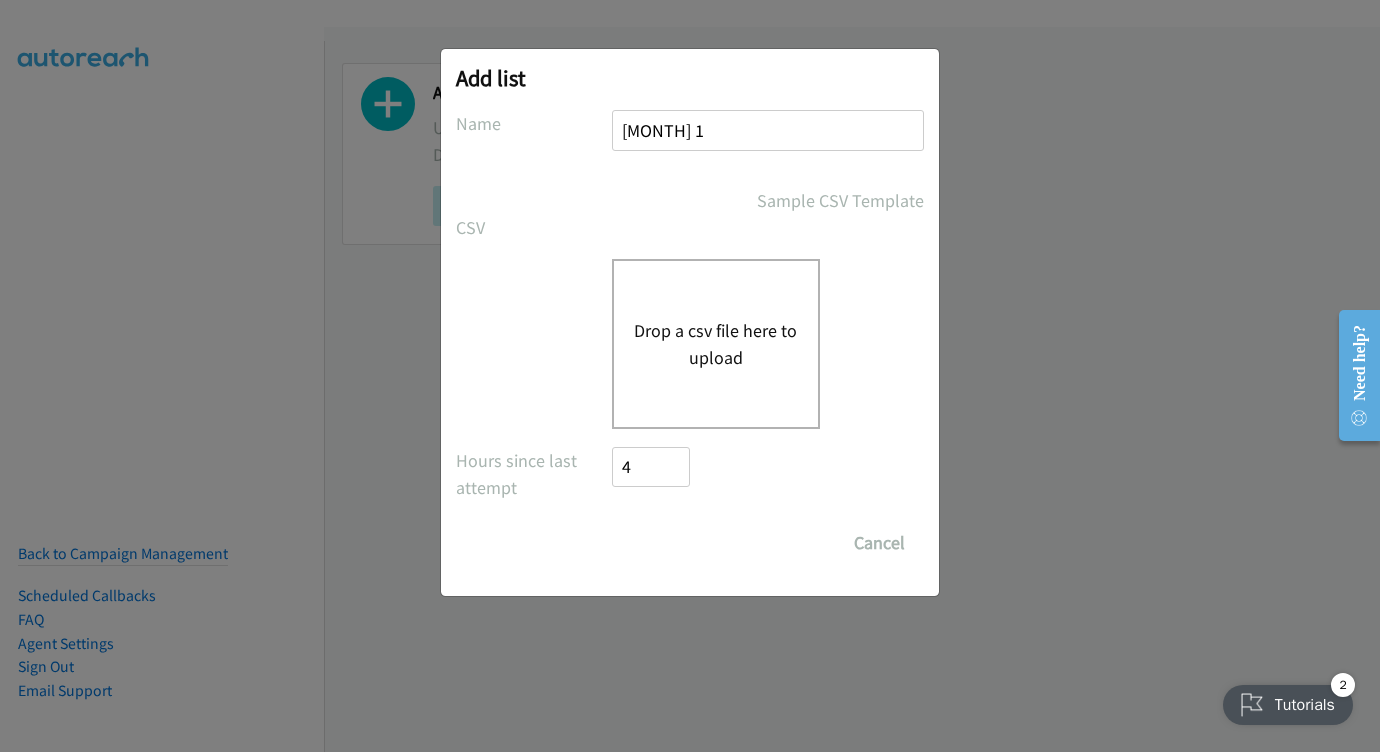 type on "AUG 1" 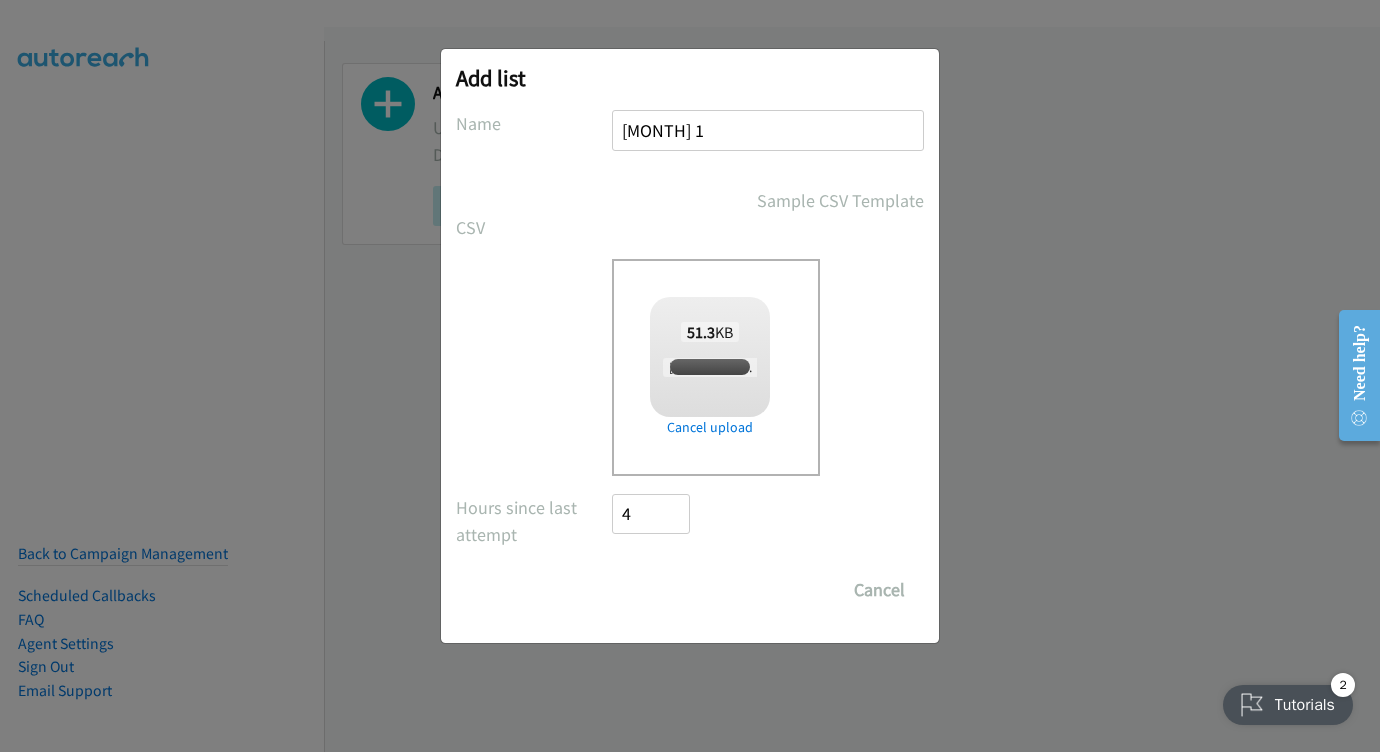 checkbox on "true" 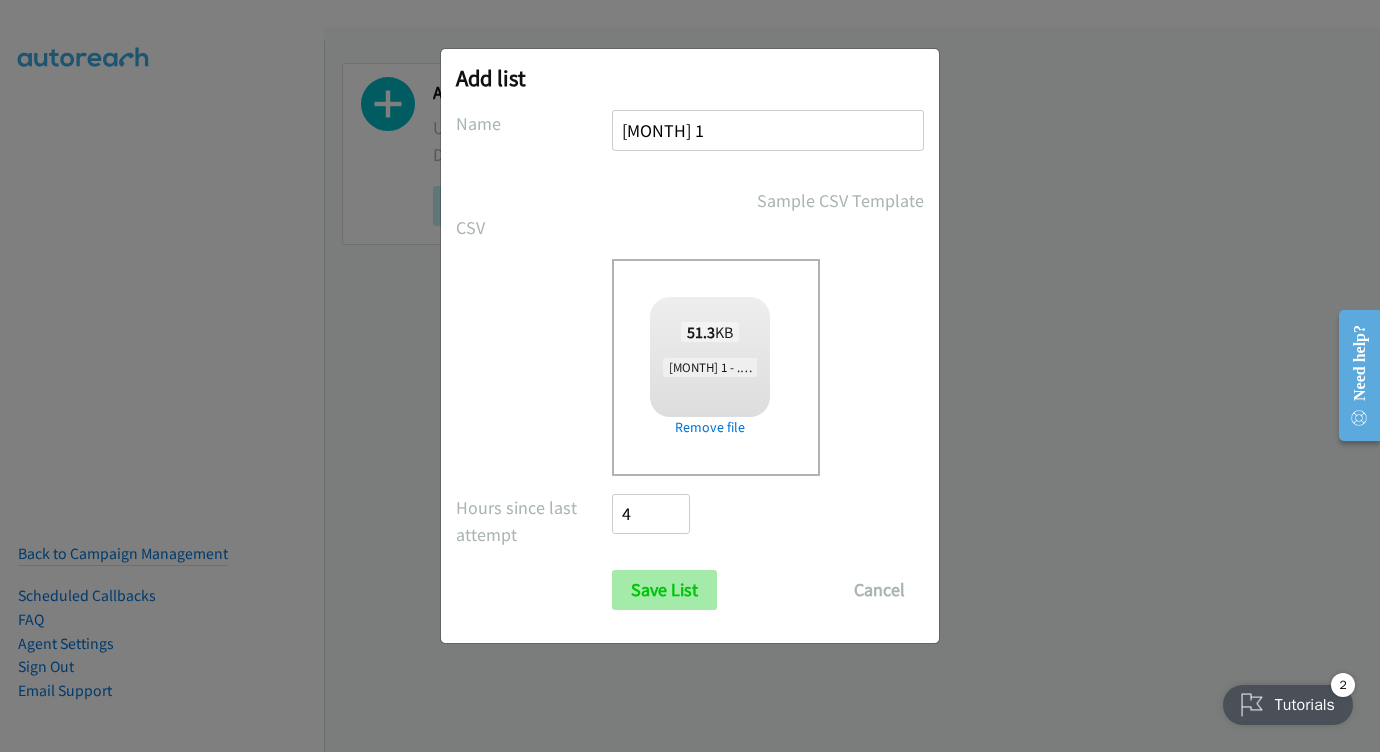 click on "Save List" at bounding box center (664, 590) 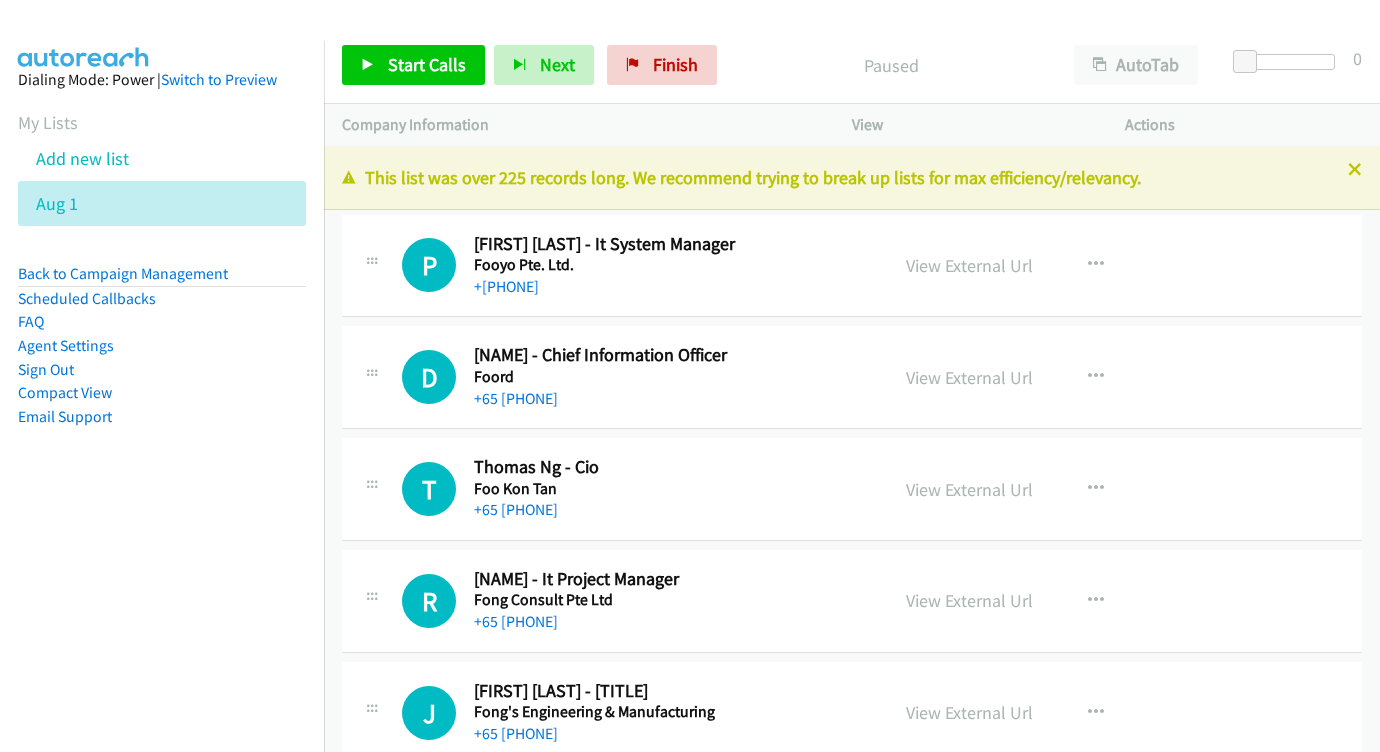 scroll, scrollTop: 0, scrollLeft: 0, axis: both 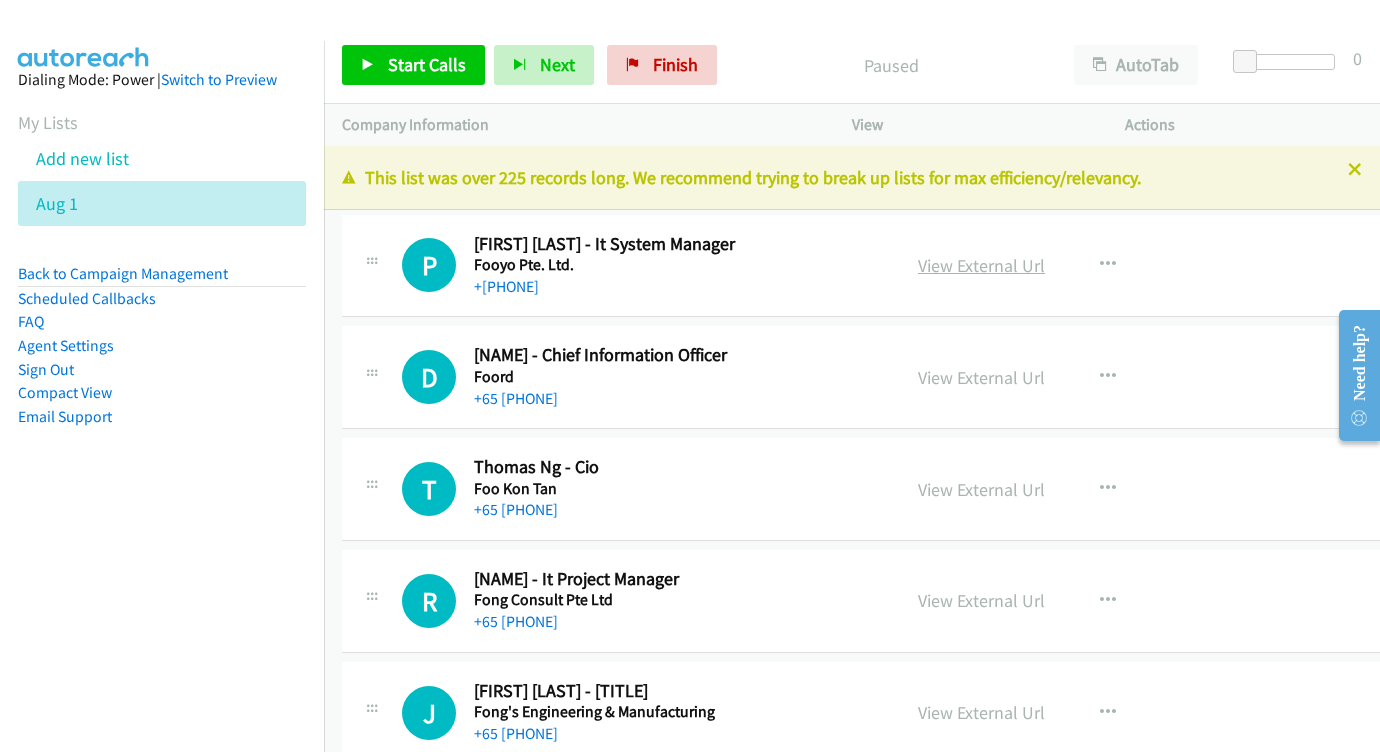 click on "View External Url" at bounding box center (981, 265) 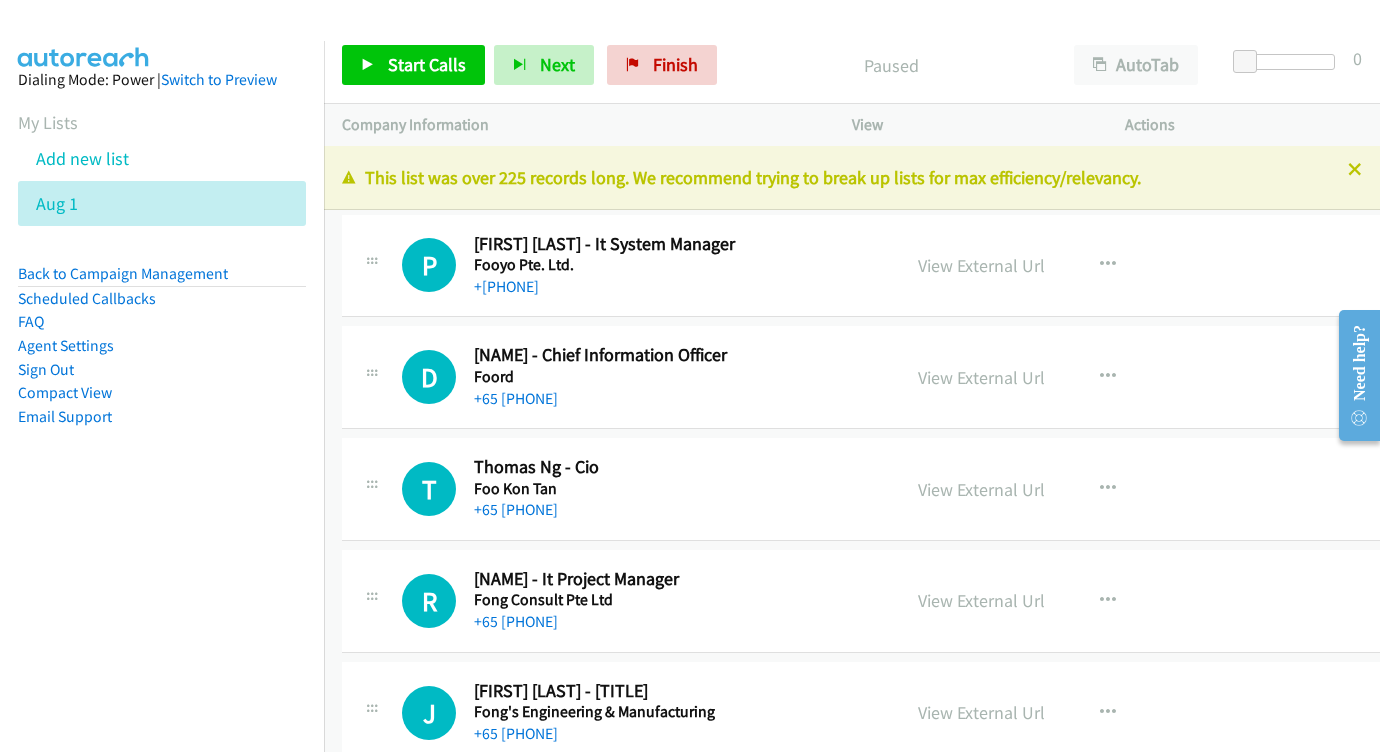 click on "View External Url" at bounding box center (981, 377) 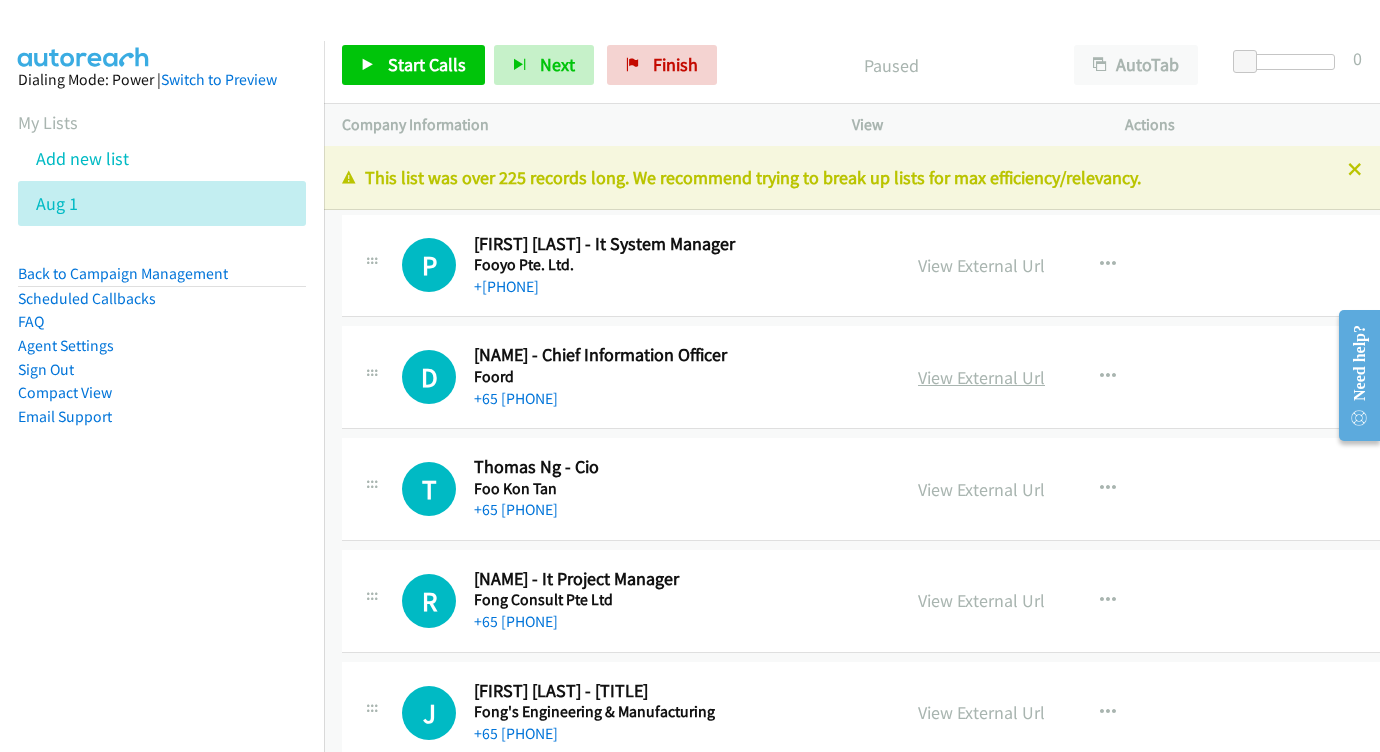 click on "View External Url" at bounding box center (981, 377) 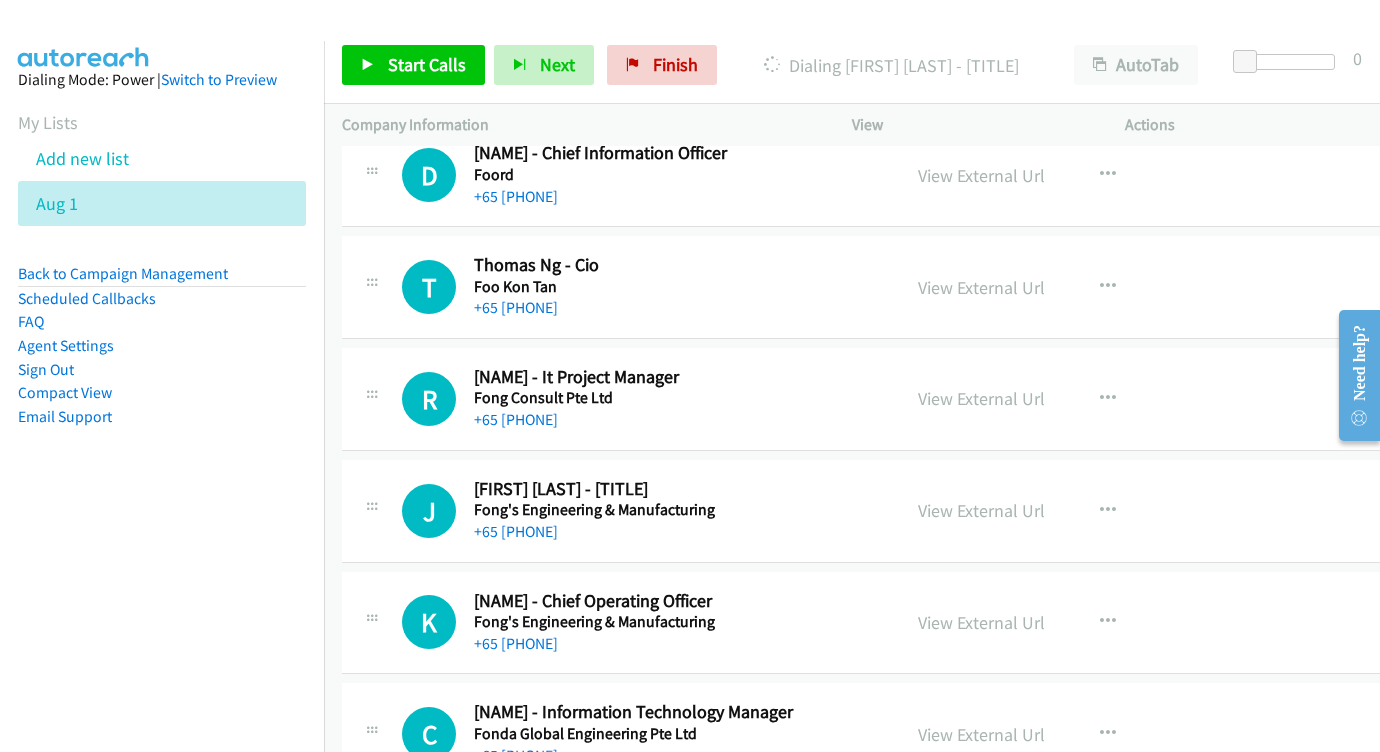 scroll, scrollTop: 206, scrollLeft: 0, axis: vertical 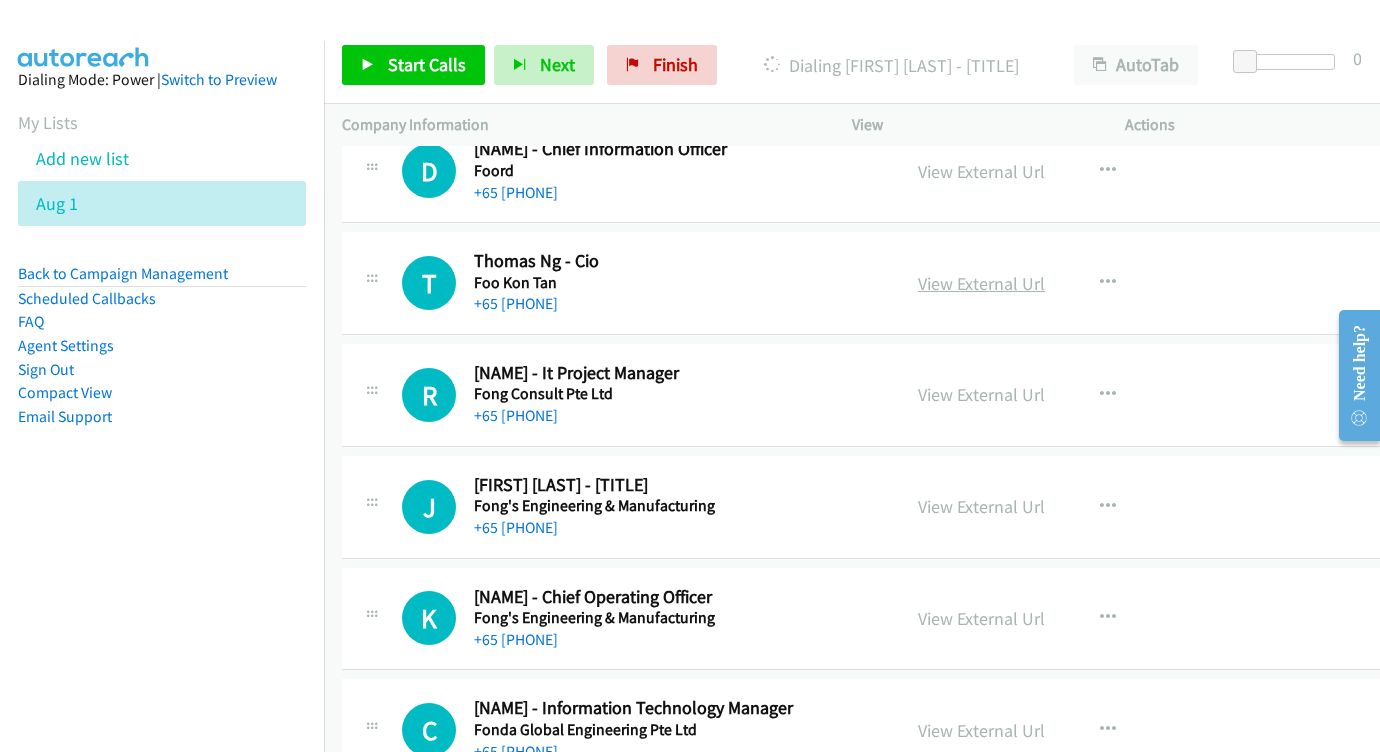 click on "View External Url" at bounding box center (981, 283) 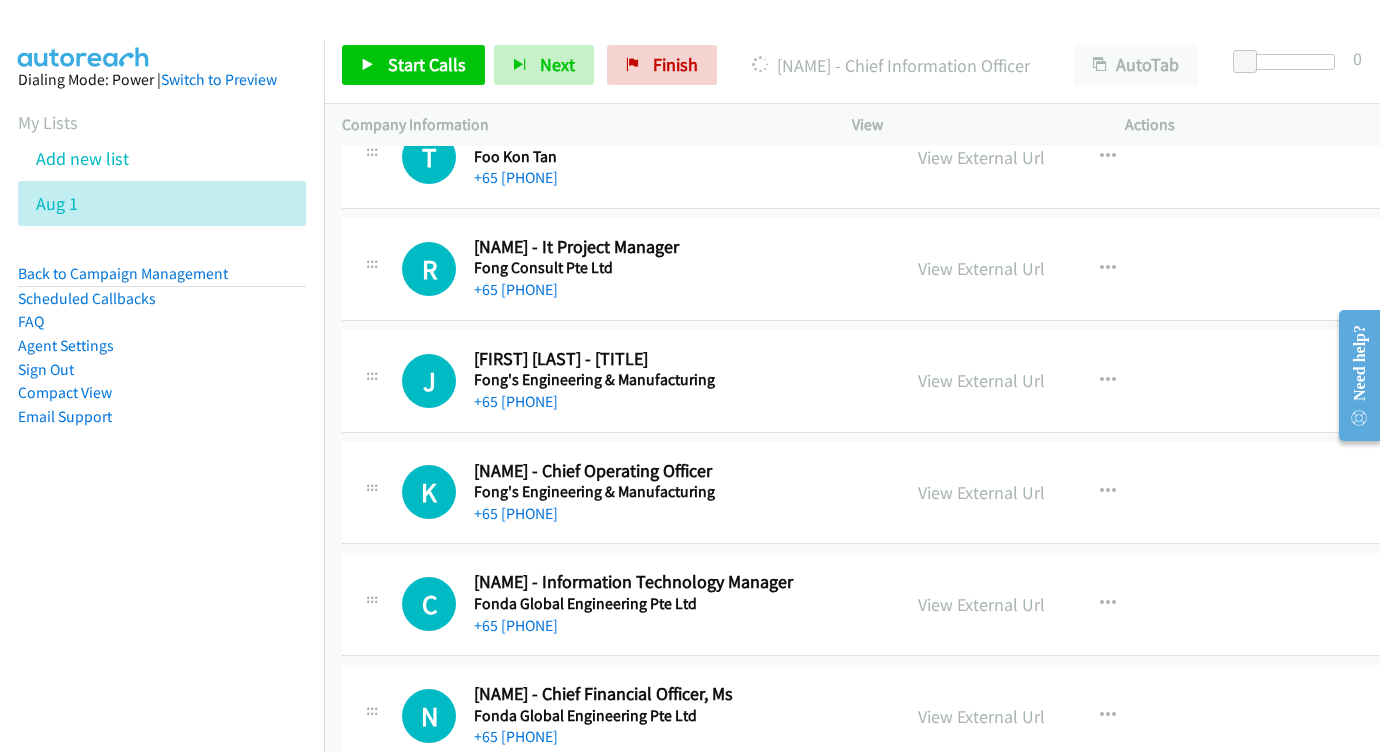 scroll, scrollTop: 345, scrollLeft: 0, axis: vertical 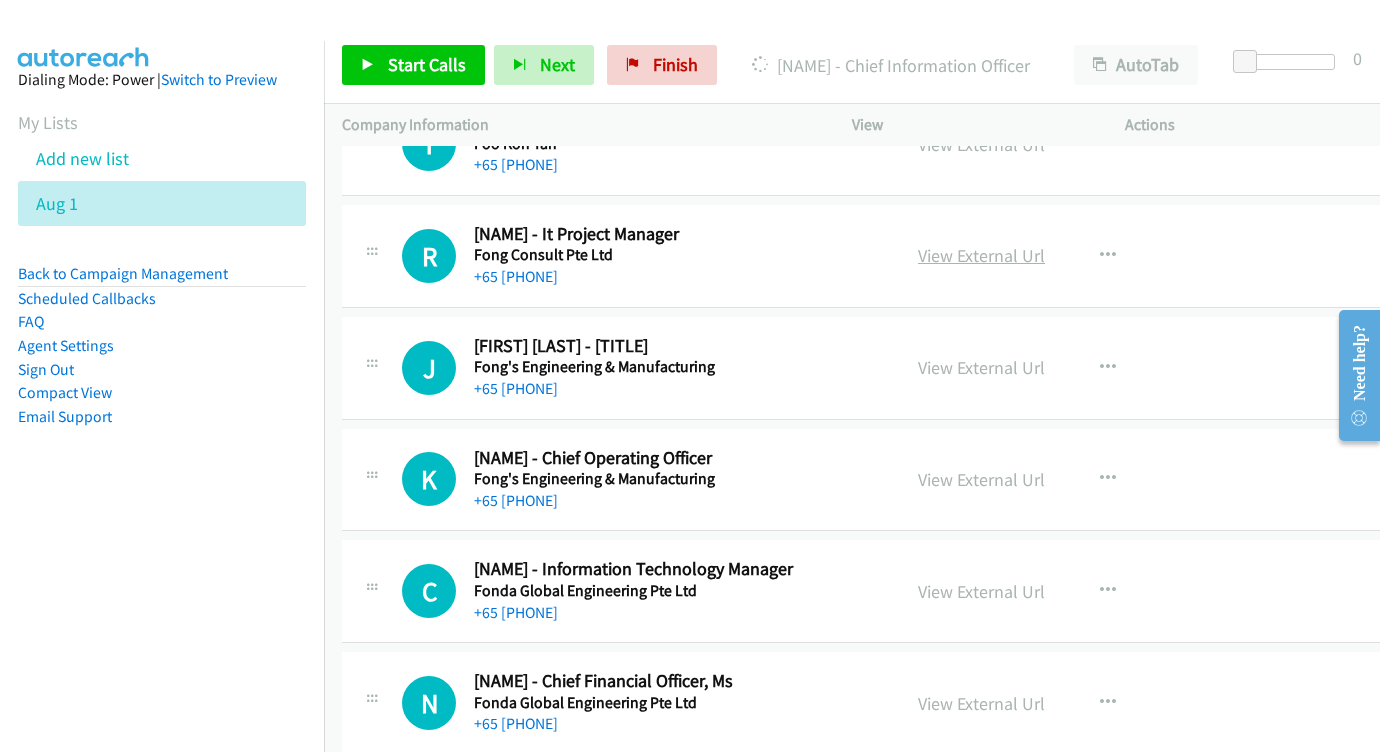 click on "View External Url" at bounding box center (981, 255) 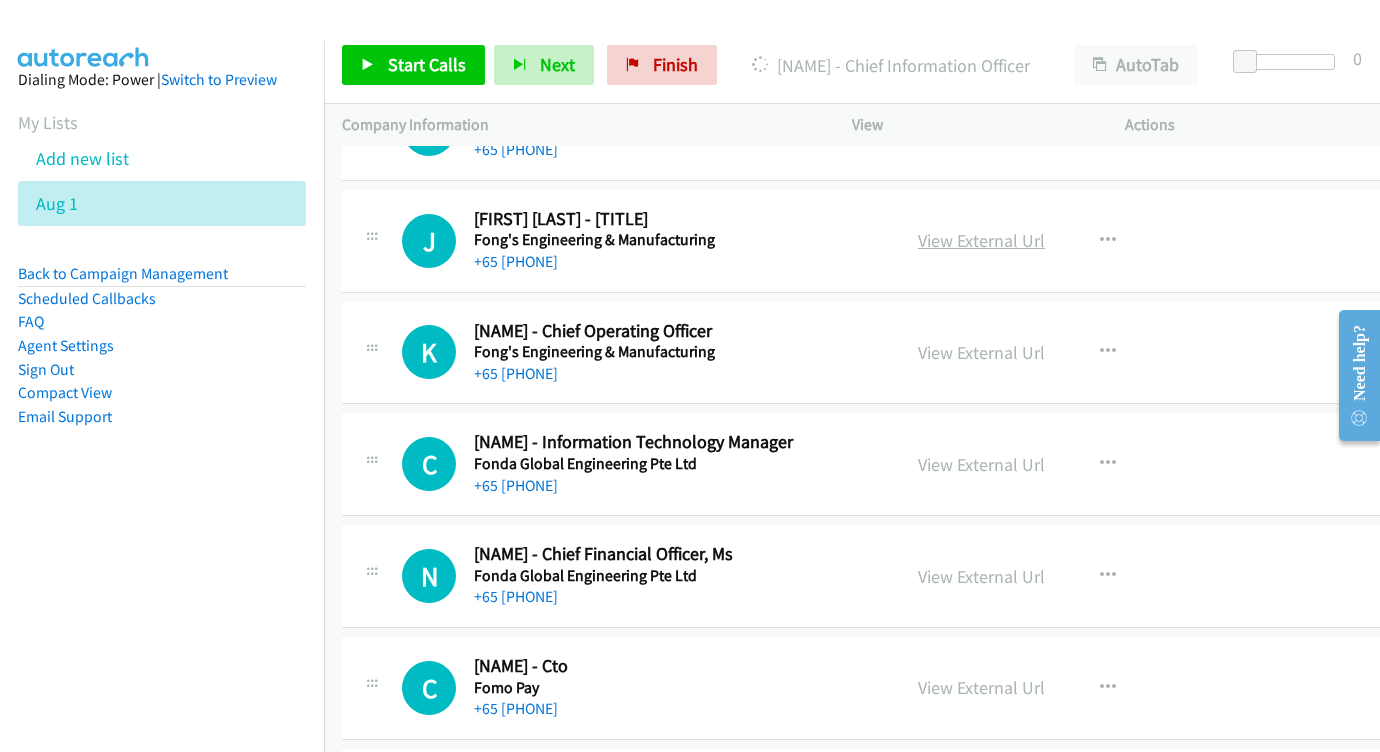 scroll, scrollTop: 473, scrollLeft: 0, axis: vertical 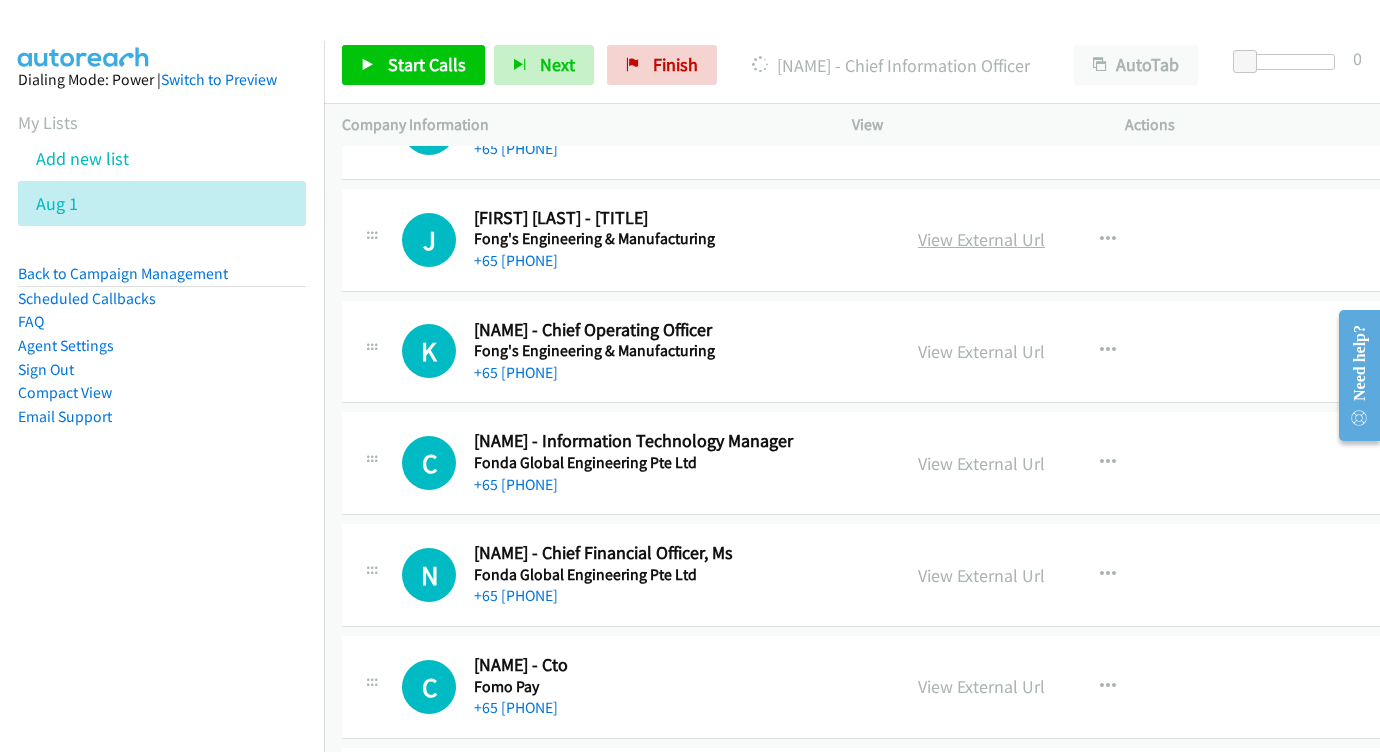 click on "View External Url" at bounding box center (981, 239) 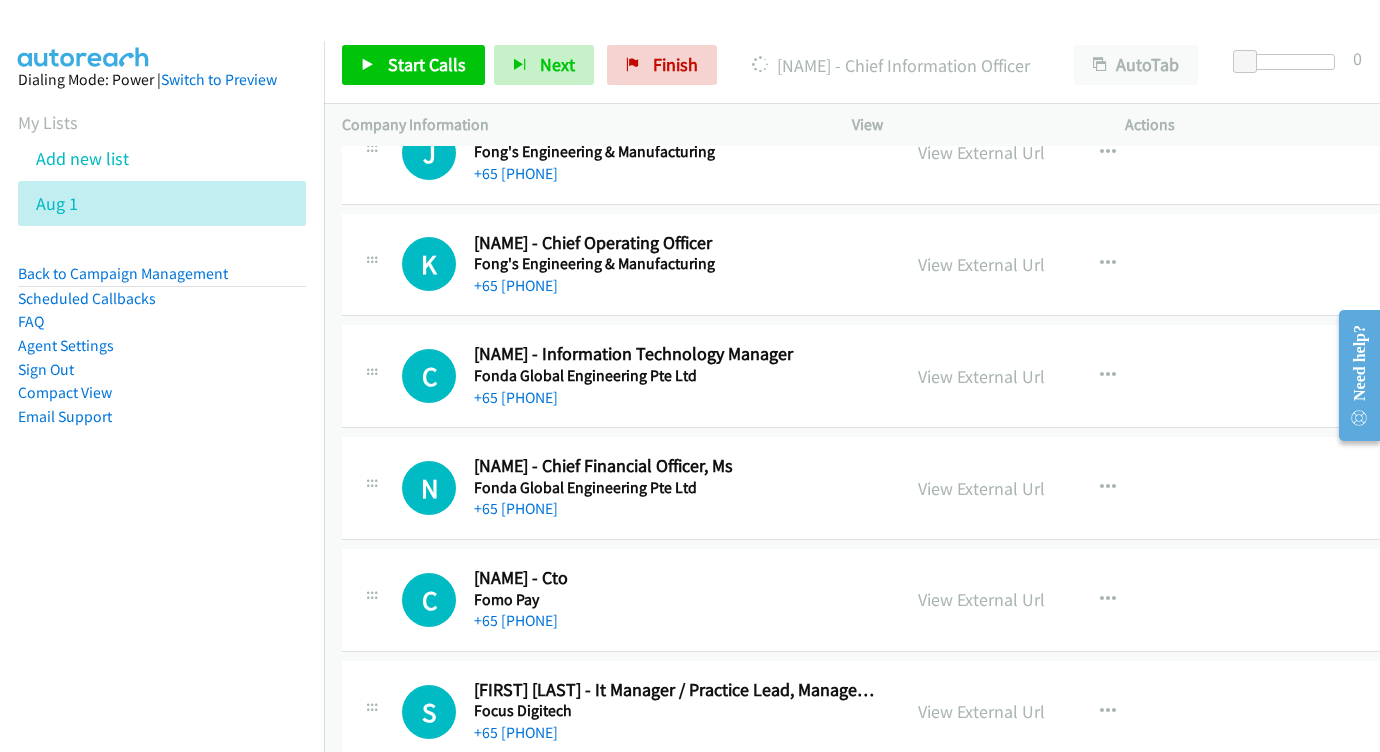 scroll, scrollTop: 594, scrollLeft: 0, axis: vertical 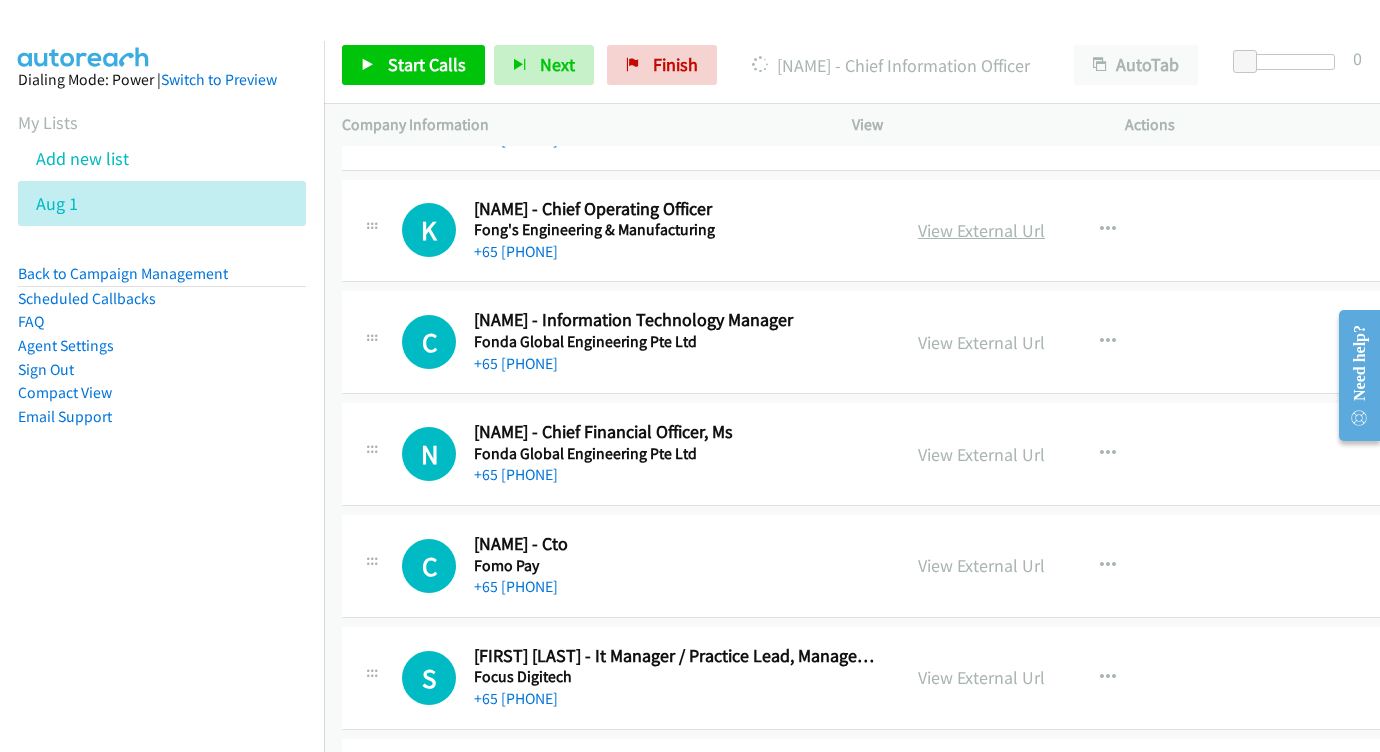 click on "View External Url" at bounding box center [981, 230] 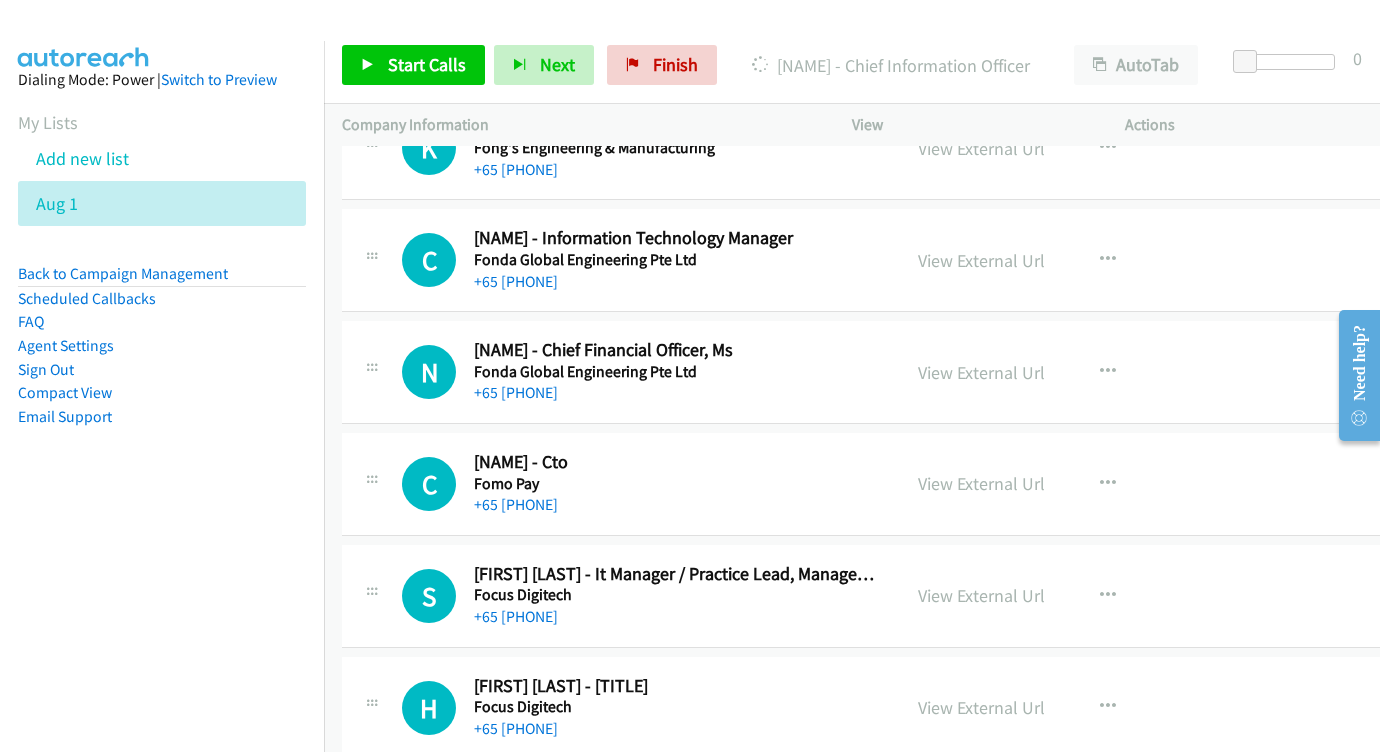 scroll, scrollTop: 700, scrollLeft: 0, axis: vertical 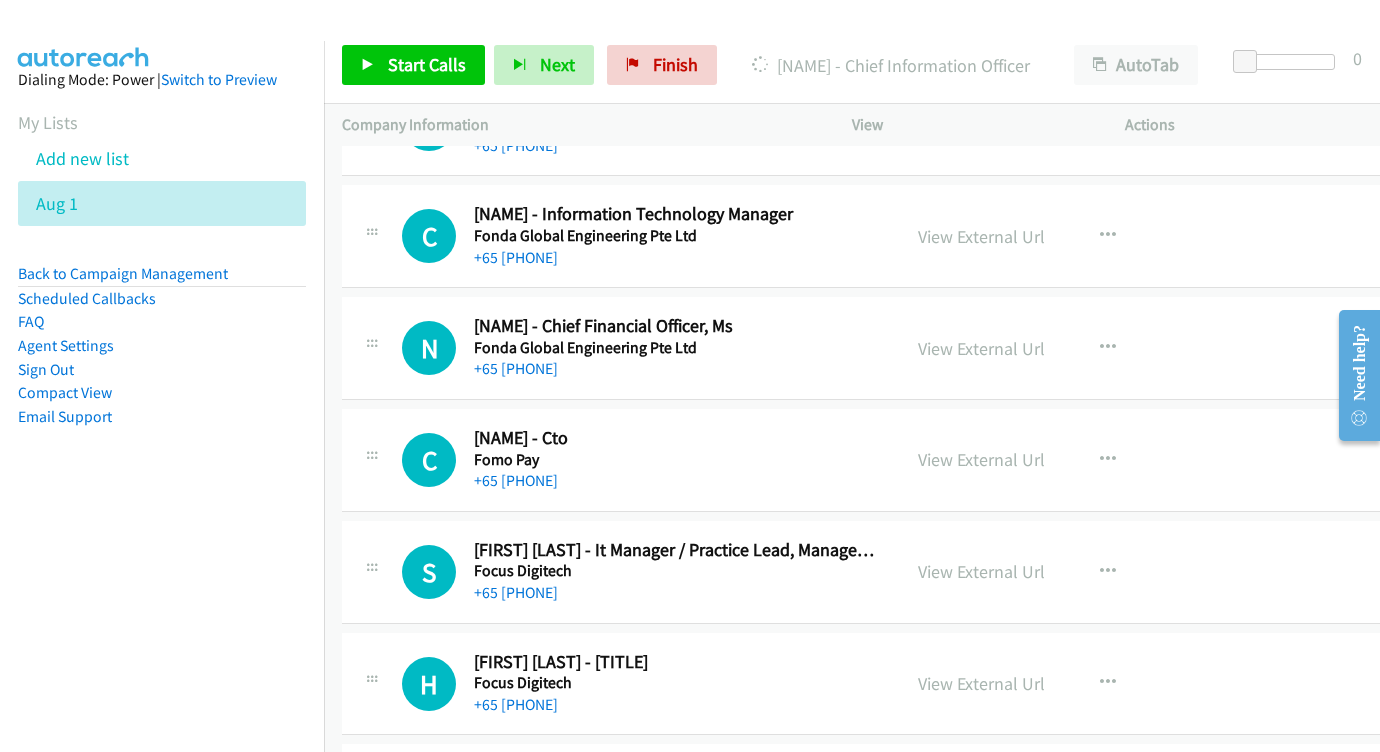 click on "View External Url
View External Url
Schedule/Manage Callback
Start Calls Here
Remove from list
Add to do not call list
Reset Call Status" at bounding box center (1048, 236) 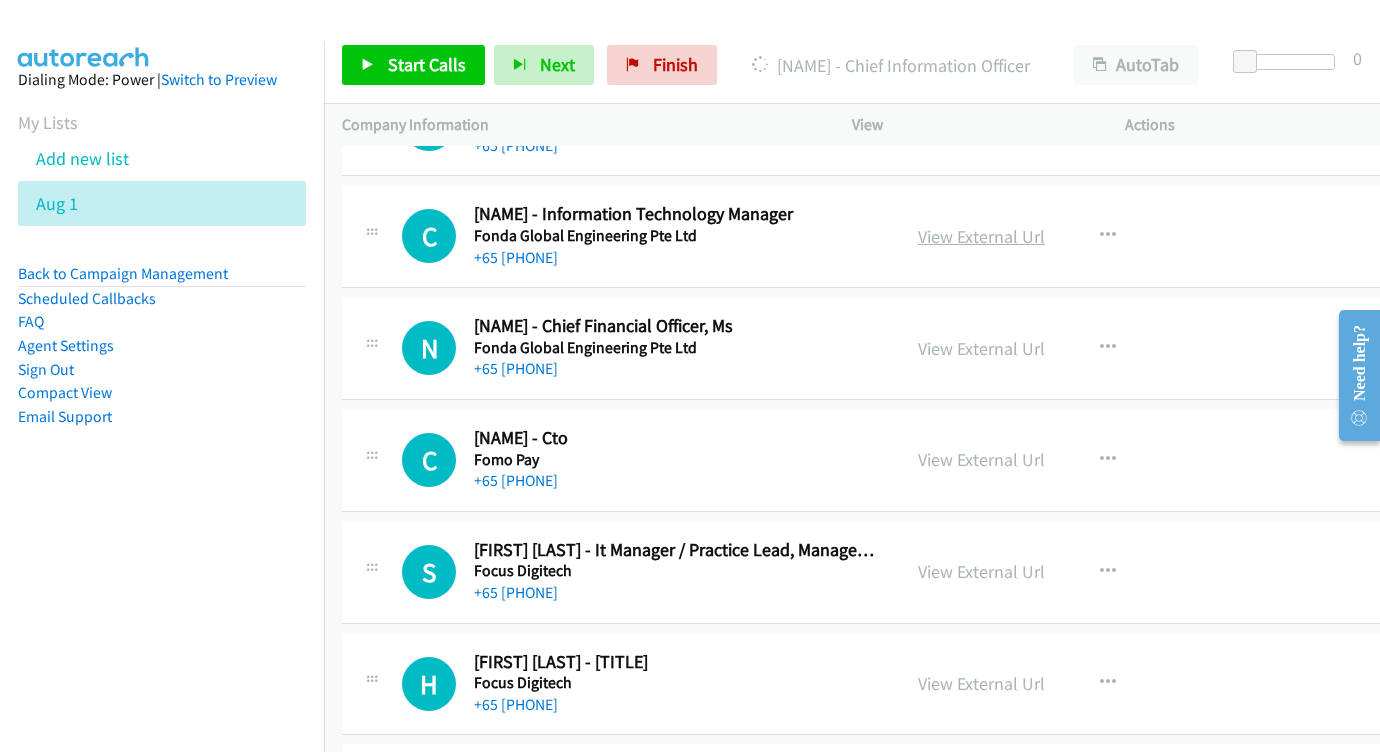 click on "View External Url" at bounding box center [981, 236] 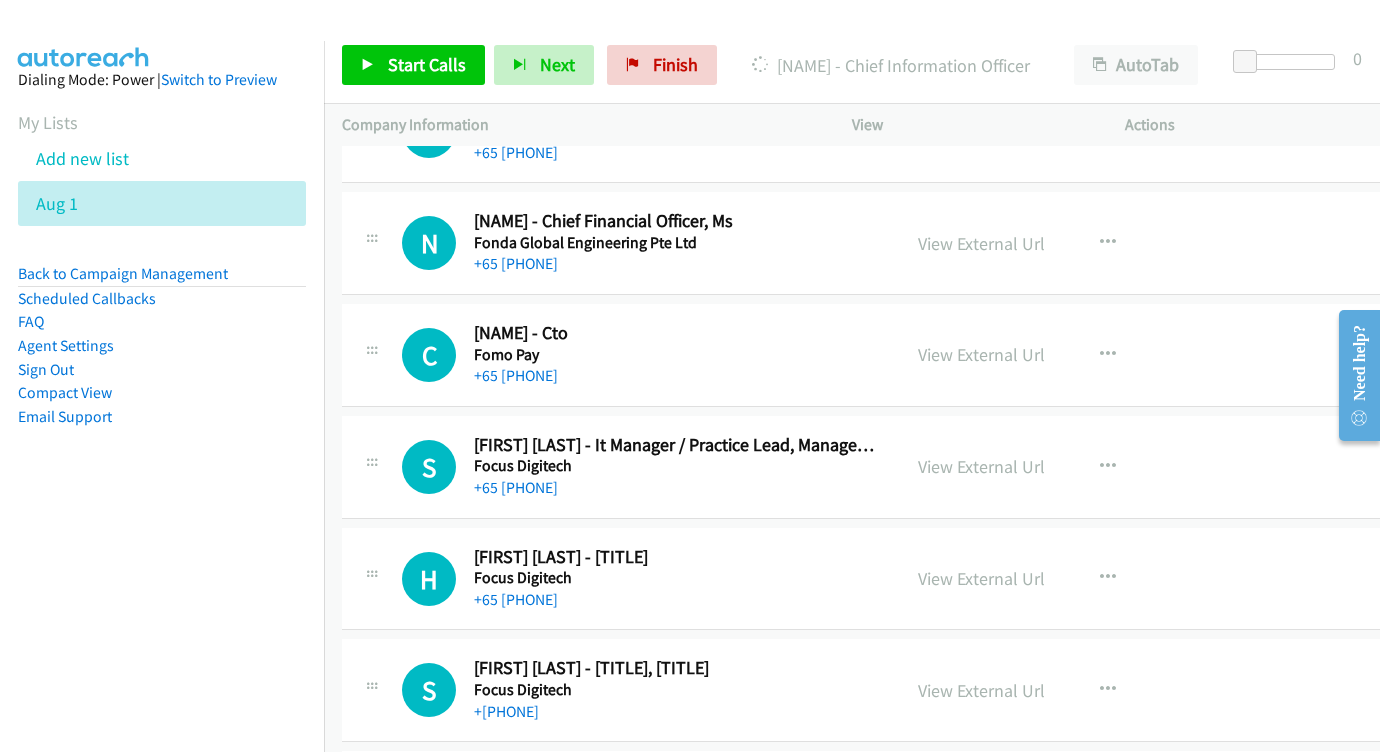 scroll, scrollTop: 806, scrollLeft: 0, axis: vertical 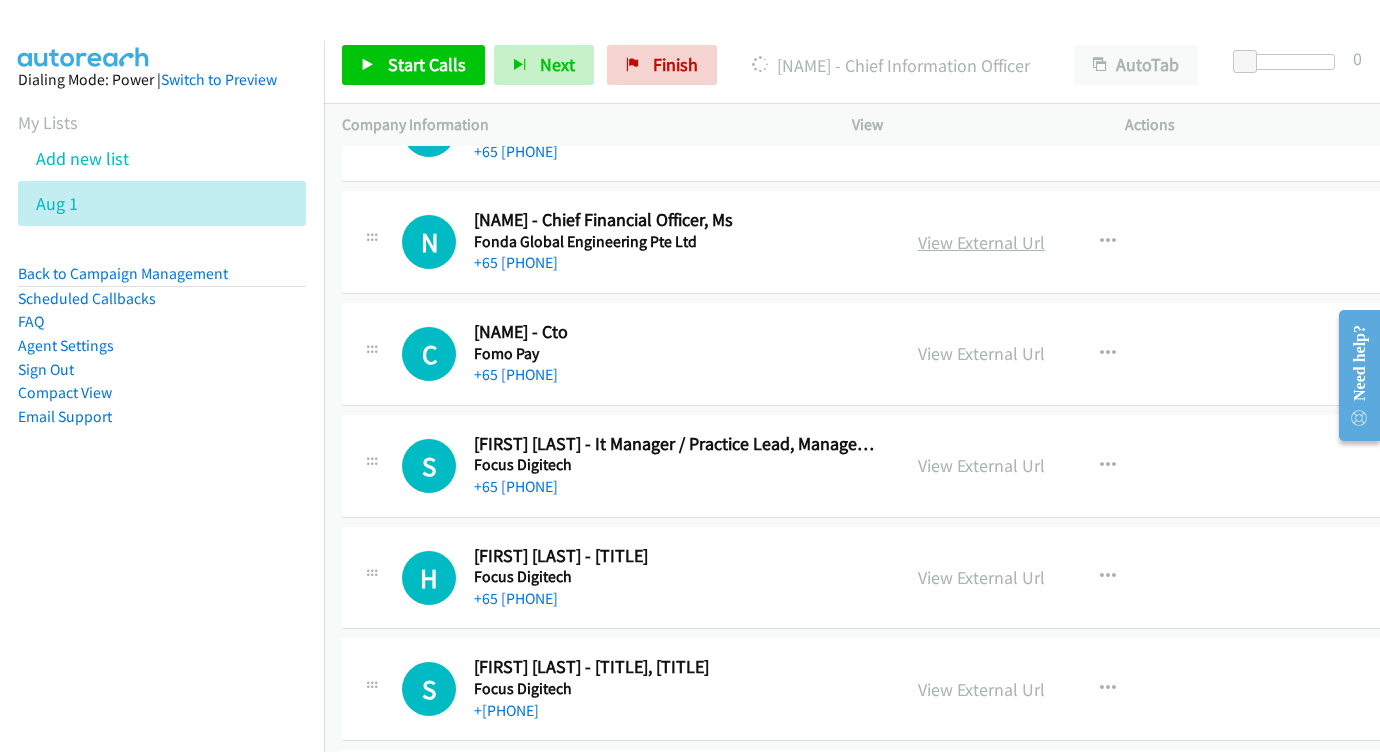 click on "View External Url" at bounding box center [981, 242] 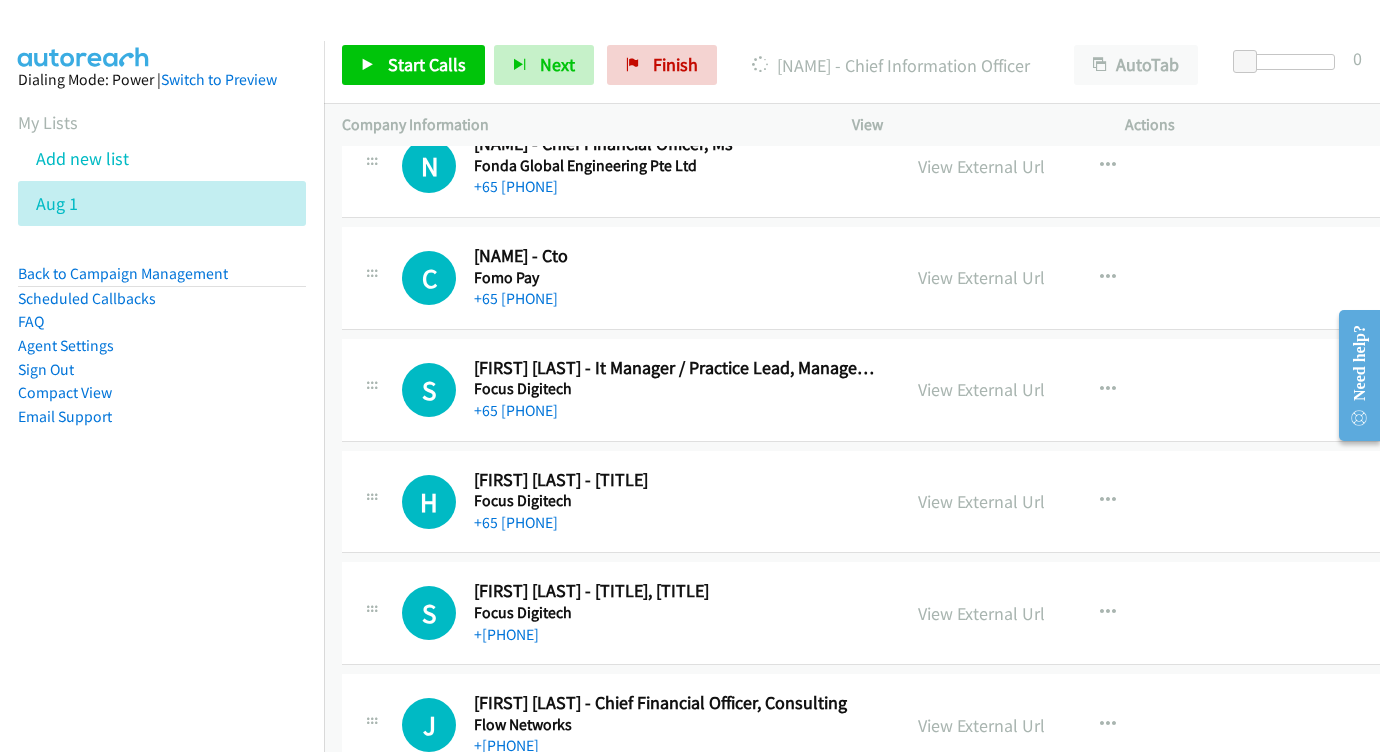 scroll, scrollTop: 914, scrollLeft: 0, axis: vertical 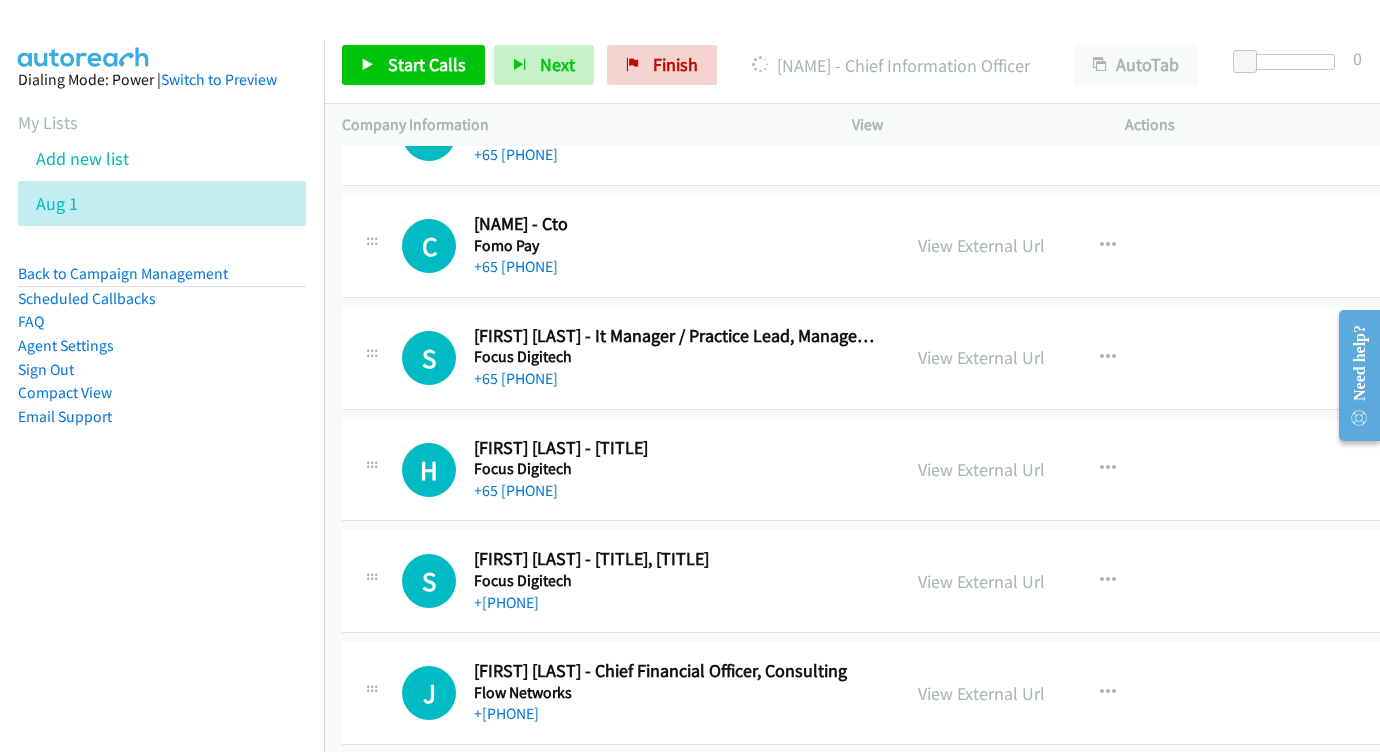 click on "View External Url
View External Url
Schedule/Manage Callback
Start Calls Here
Remove from list
Add to do not call list
Reset Call Status" at bounding box center (1048, 246) 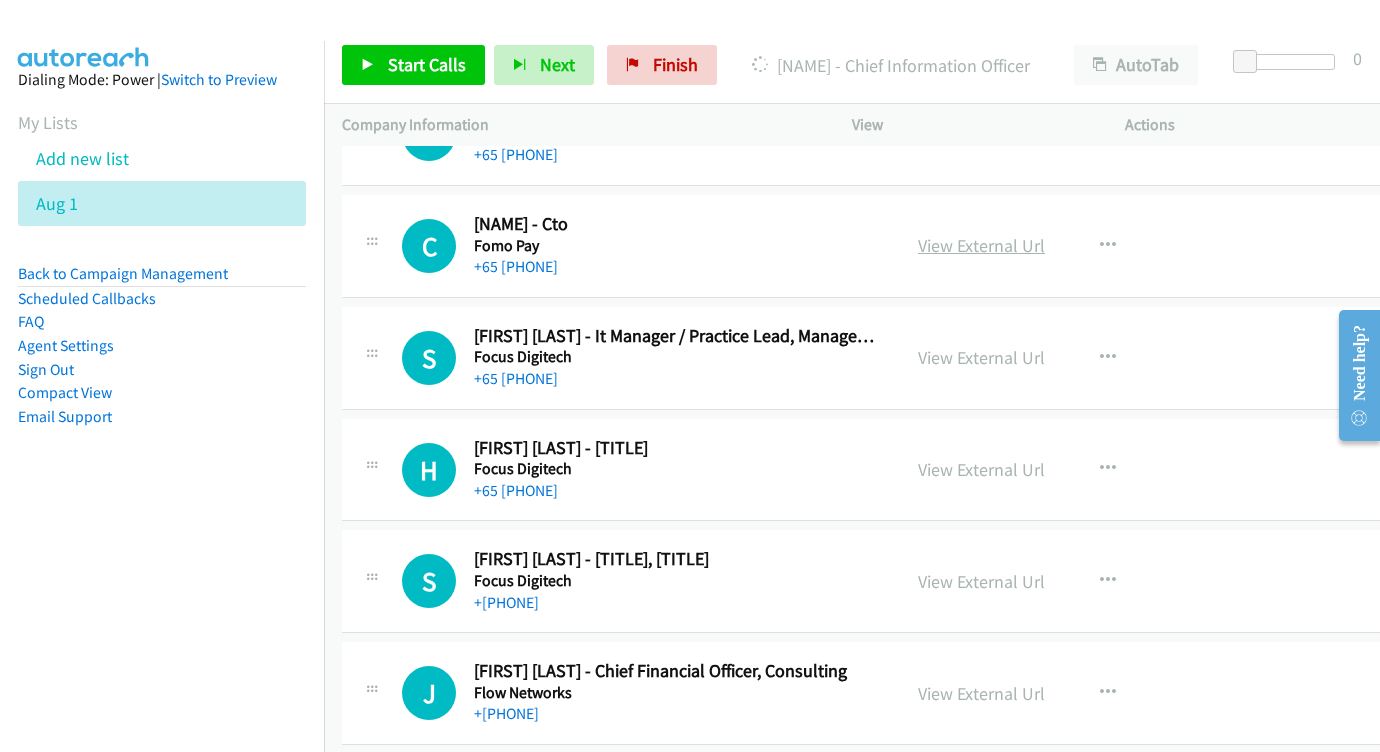 click on "View External Url" at bounding box center [981, 245] 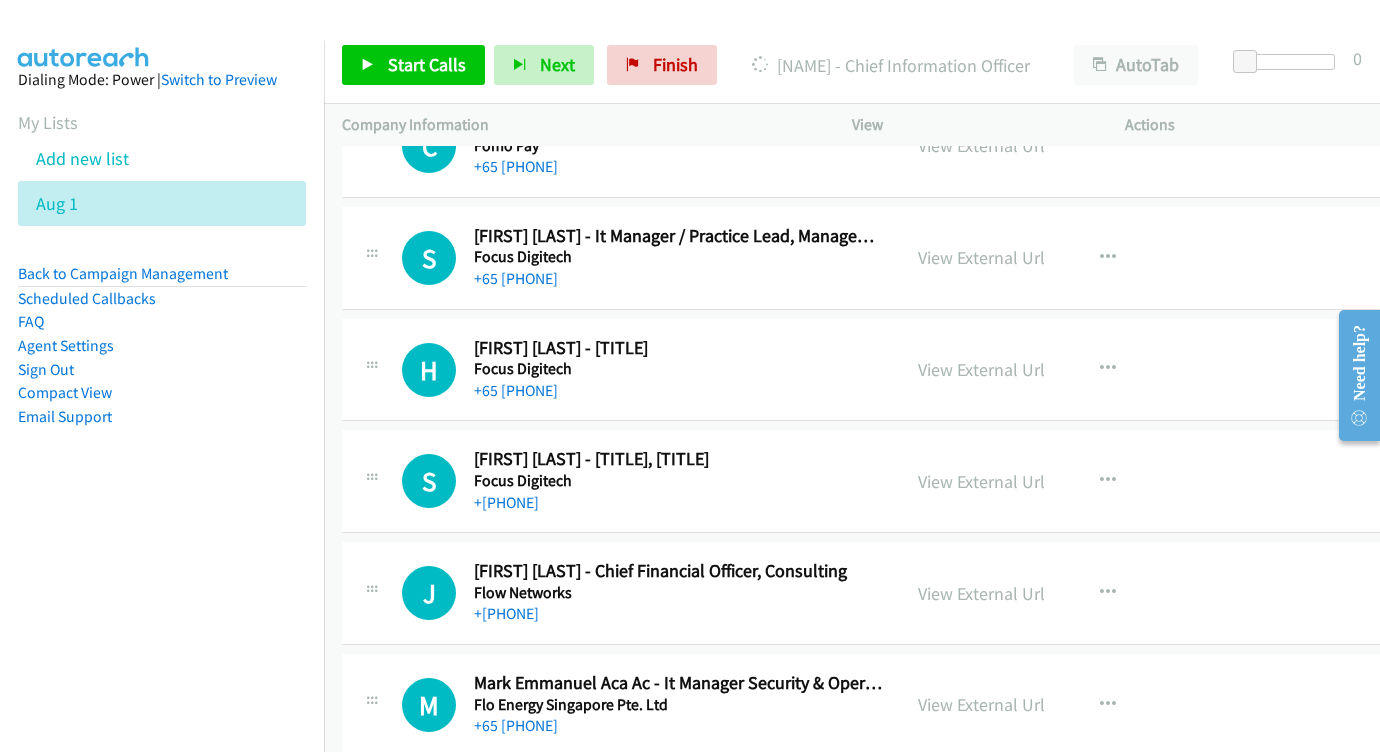 scroll, scrollTop: 1014, scrollLeft: 0, axis: vertical 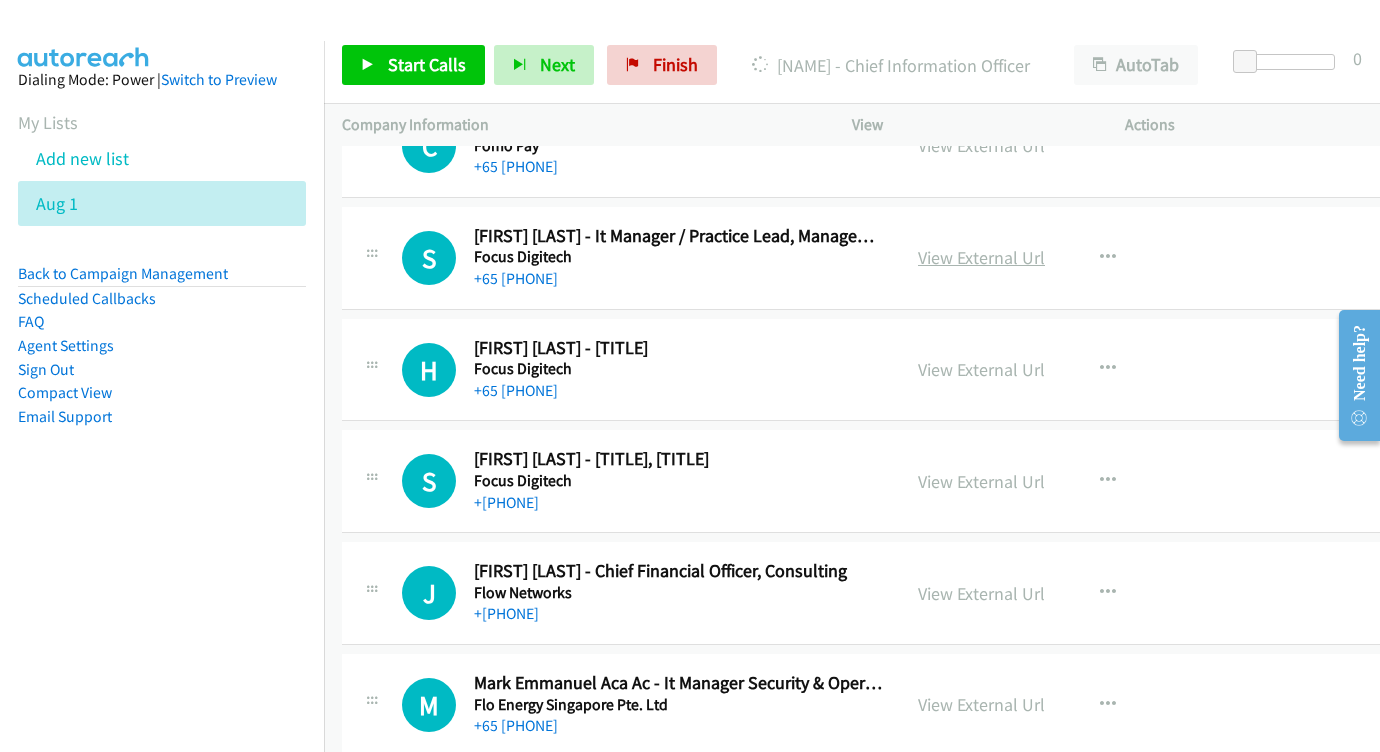 click on "View External Url" at bounding box center (981, 257) 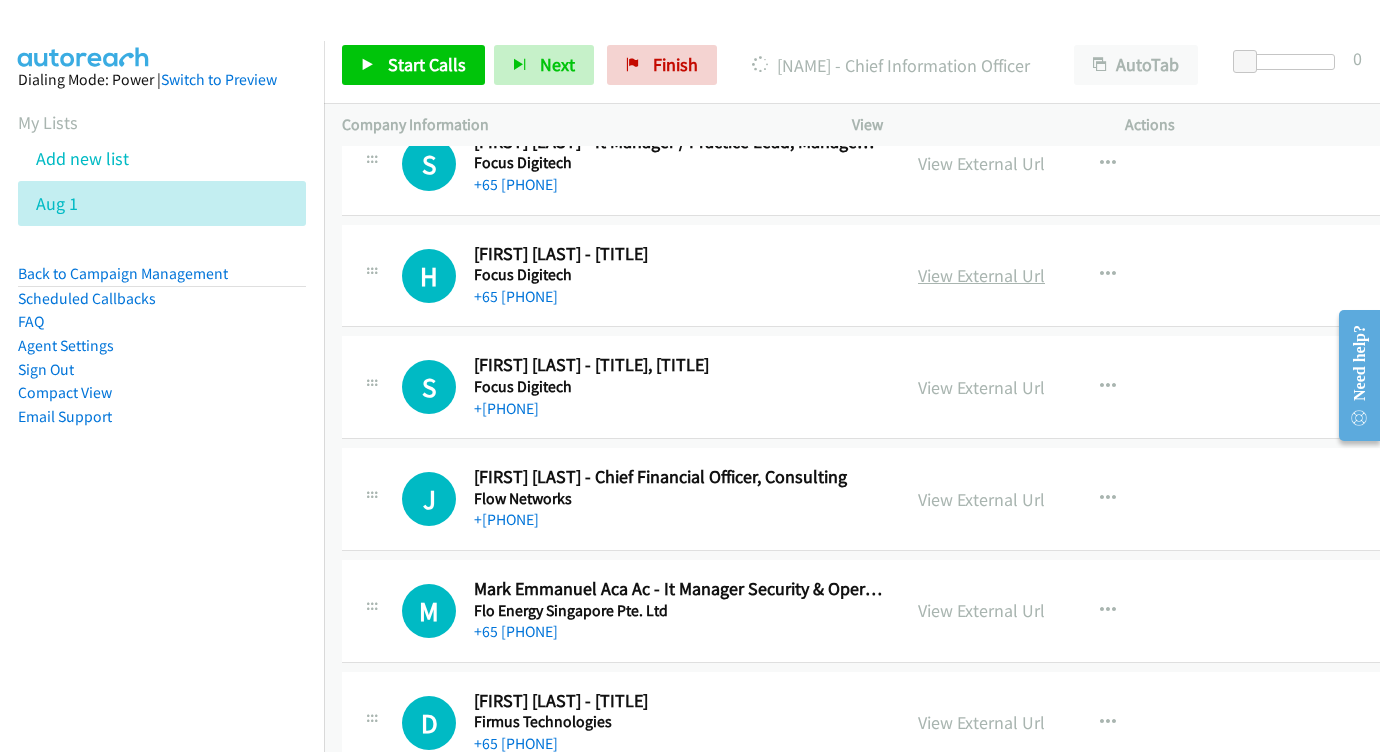 scroll, scrollTop: 1111, scrollLeft: 0, axis: vertical 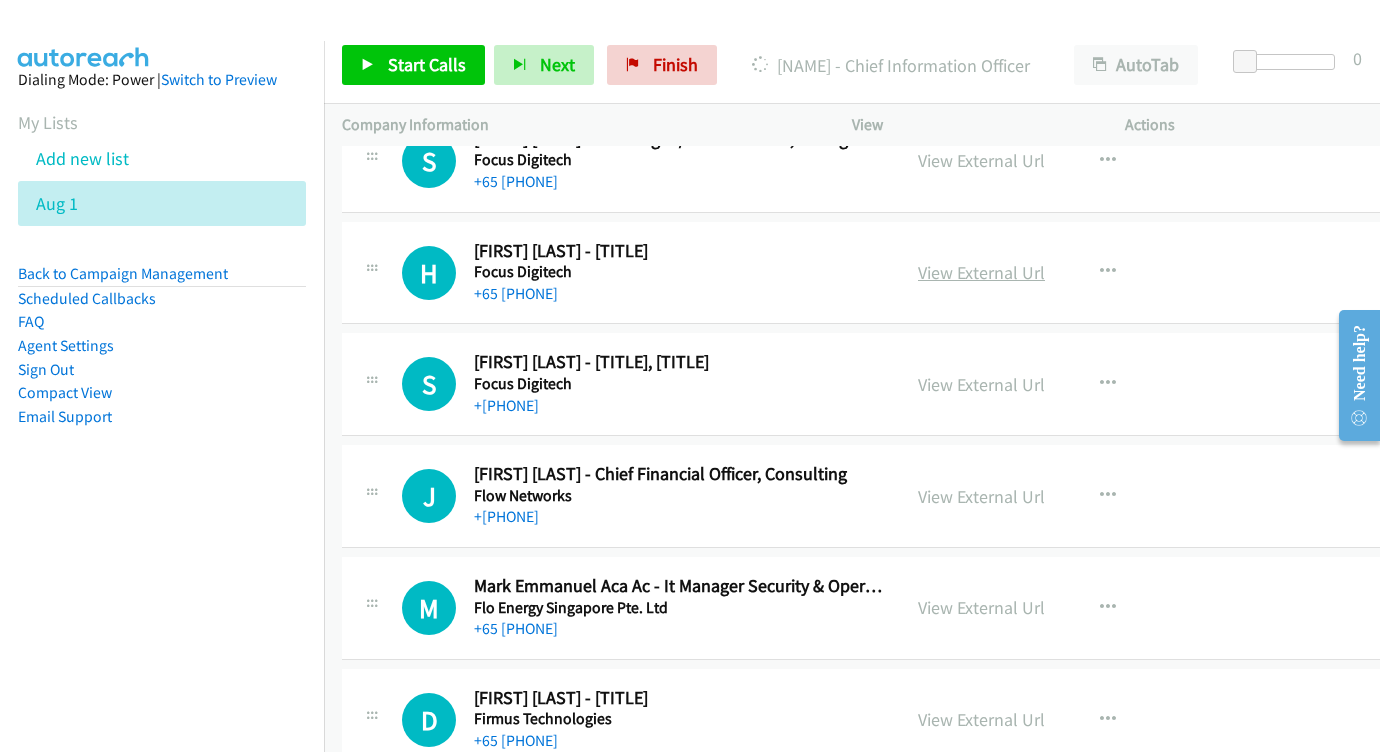 click on "View External Url" at bounding box center (981, 272) 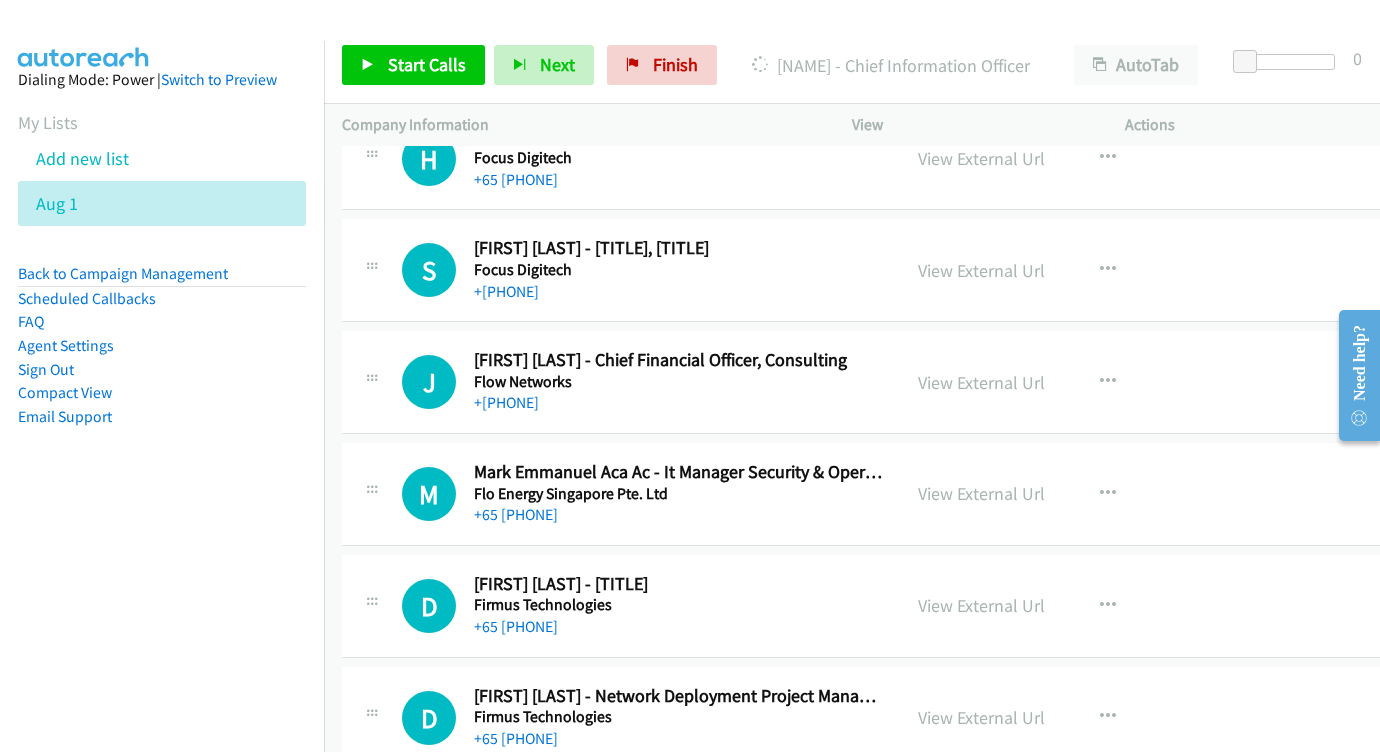 scroll, scrollTop: 1226, scrollLeft: 0, axis: vertical 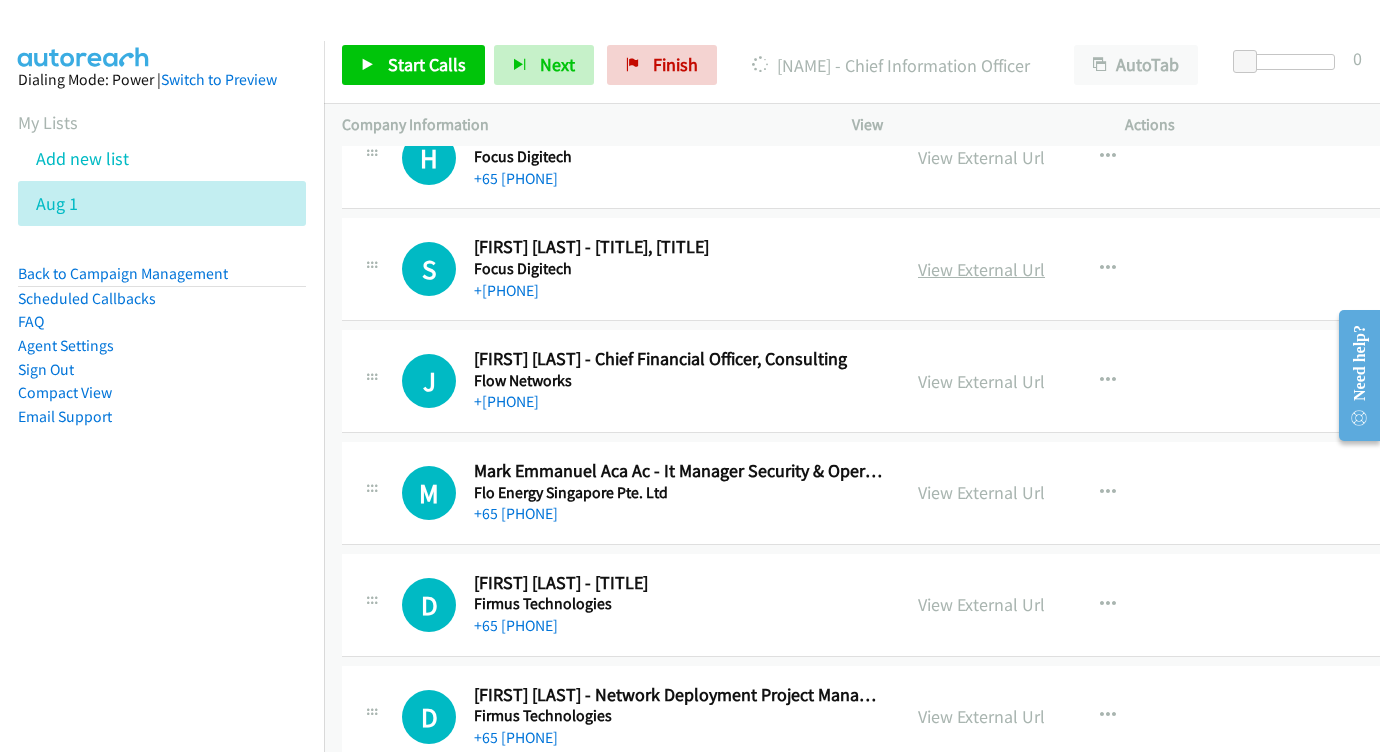 click on "View External Url" at bounding box center [981, 269] 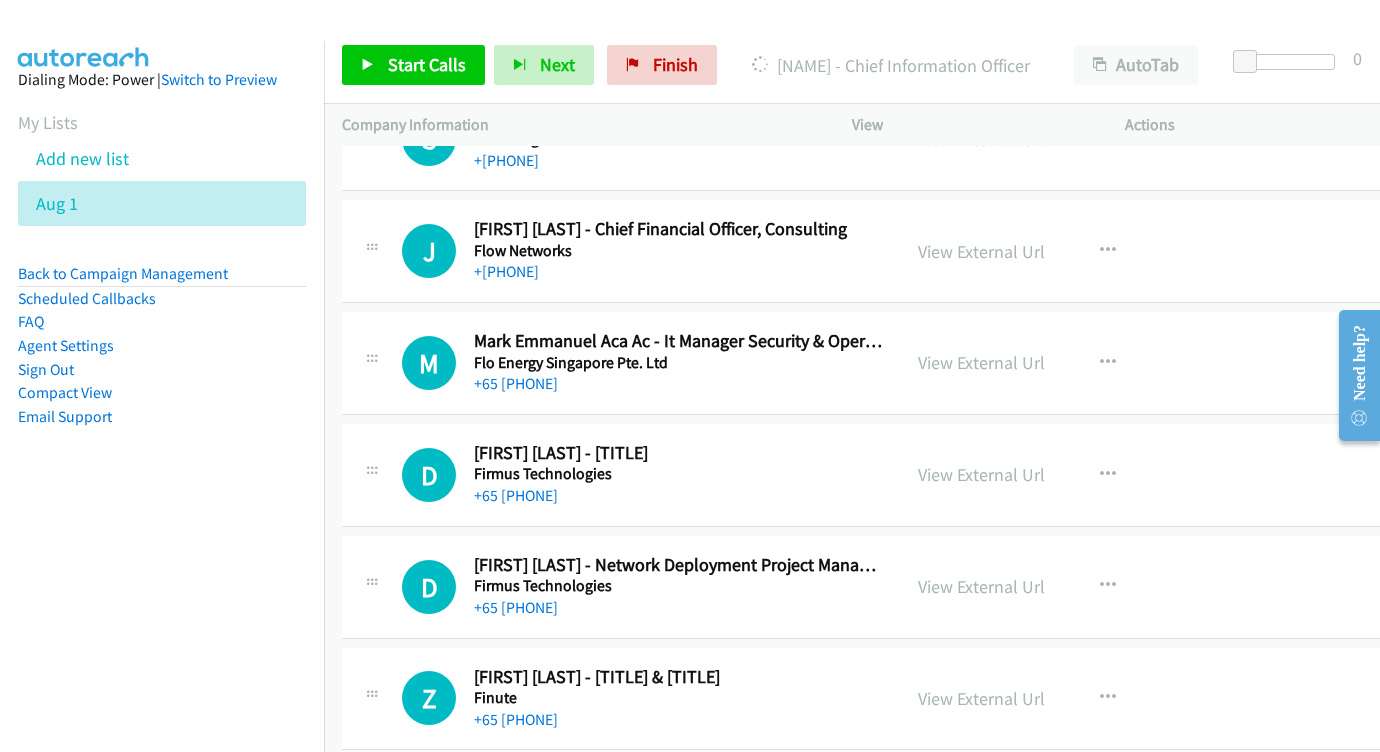 scroll, scrollTop: 1357, scrollLeft: 0, axis: vertical 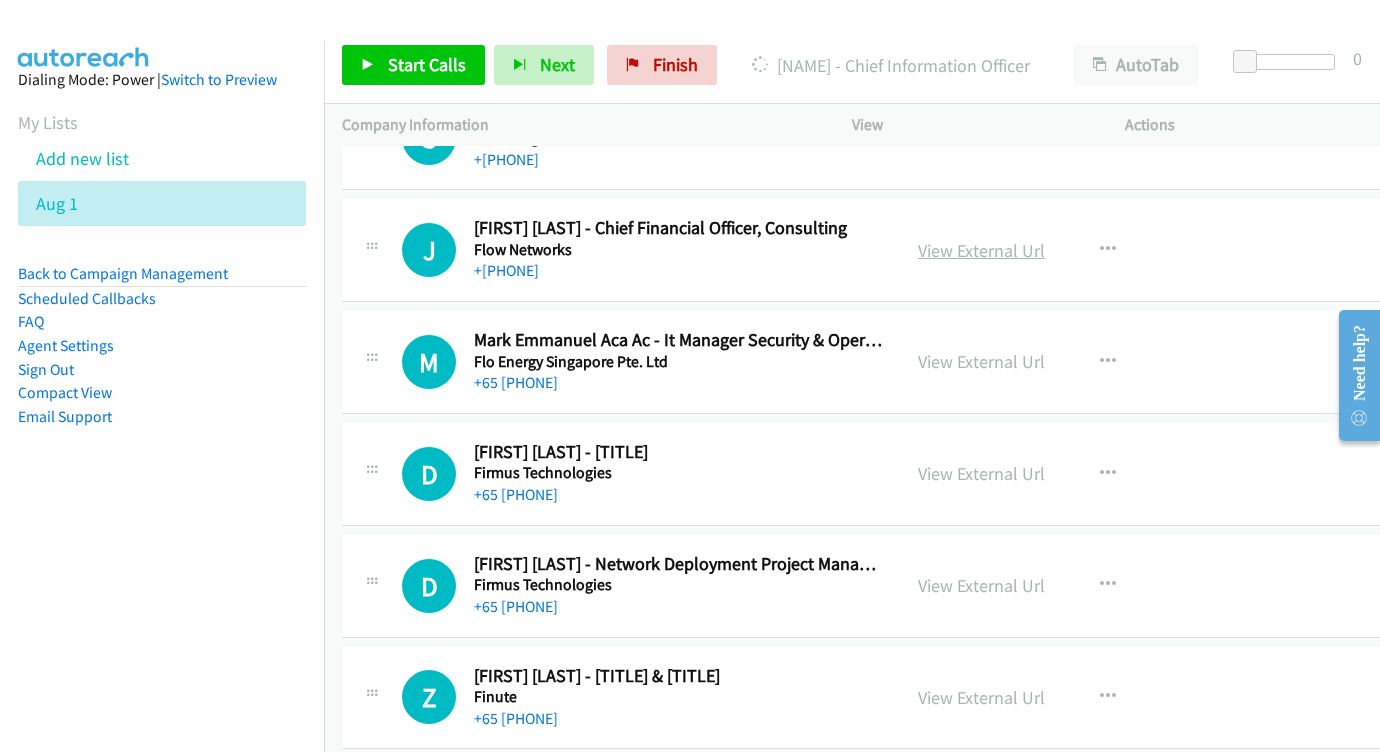 click on "View External Url" at bounding box center (981, 250) 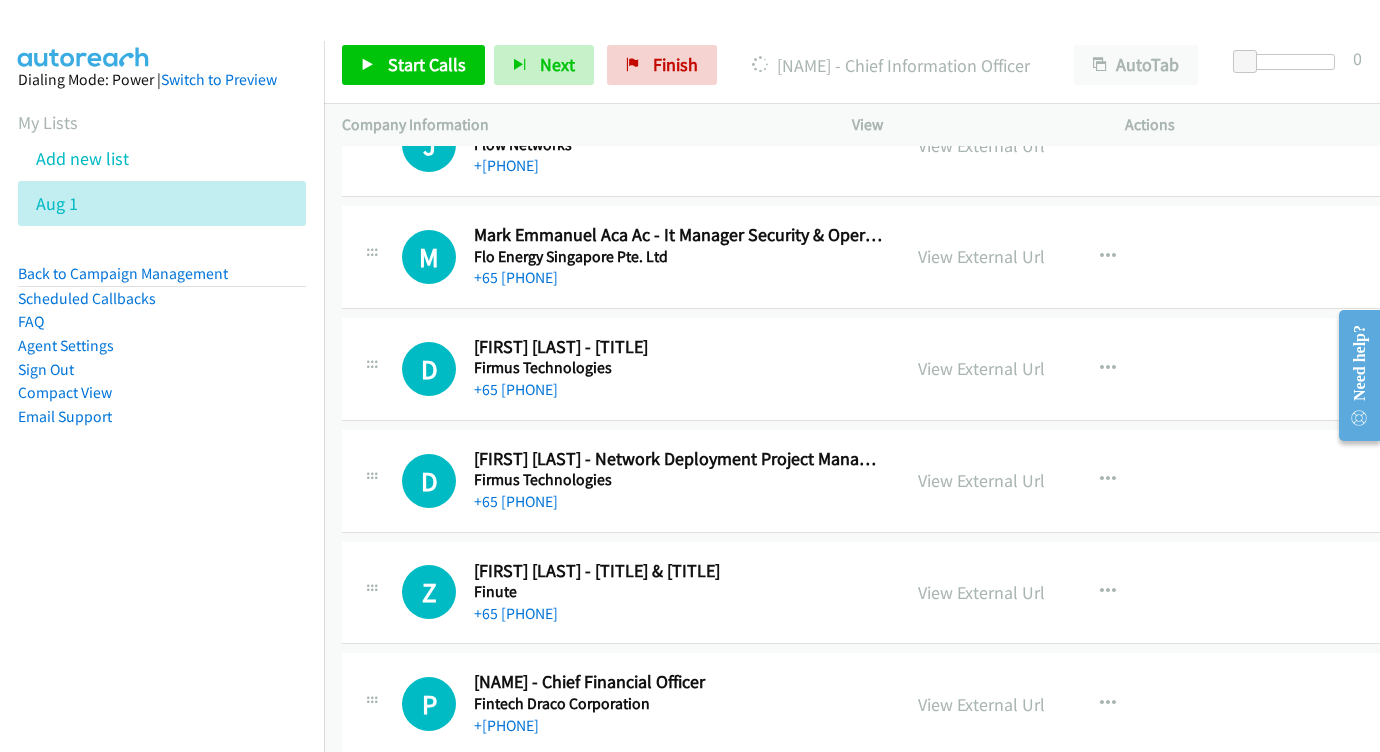 scroll, scrollTop: 1463, scrollLeft: 0, axis: vertical 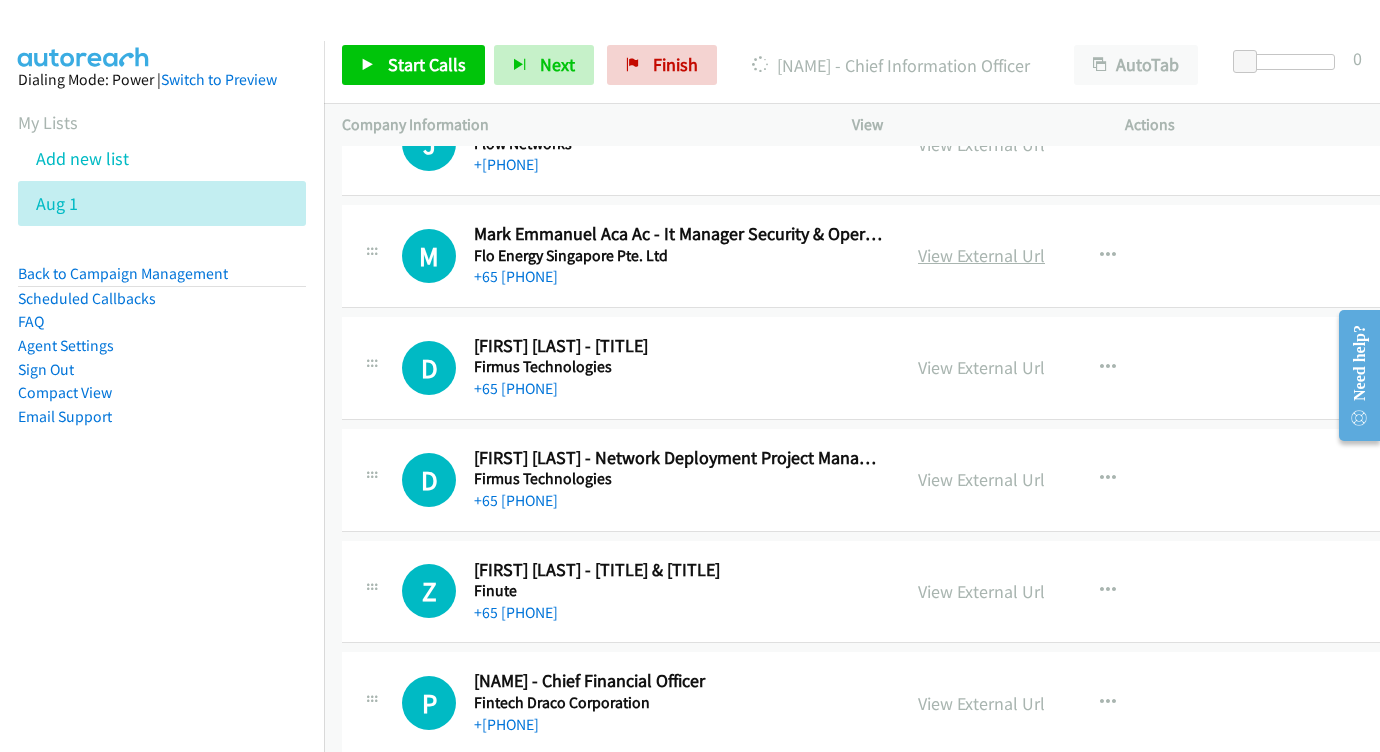 click on "View External Url" at bounding box center [981, 255] 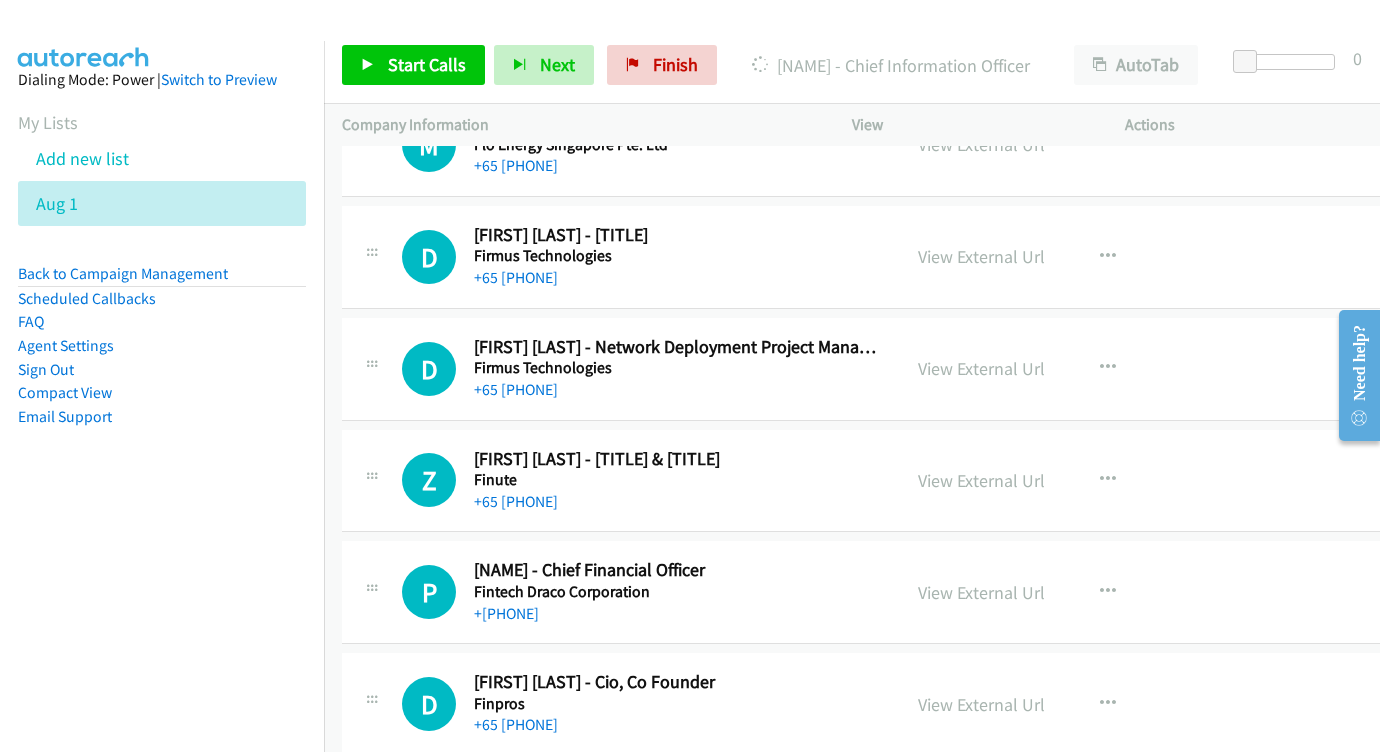 scroll, scrollTop: 1575, scrollLeft: 0, axis: vertical 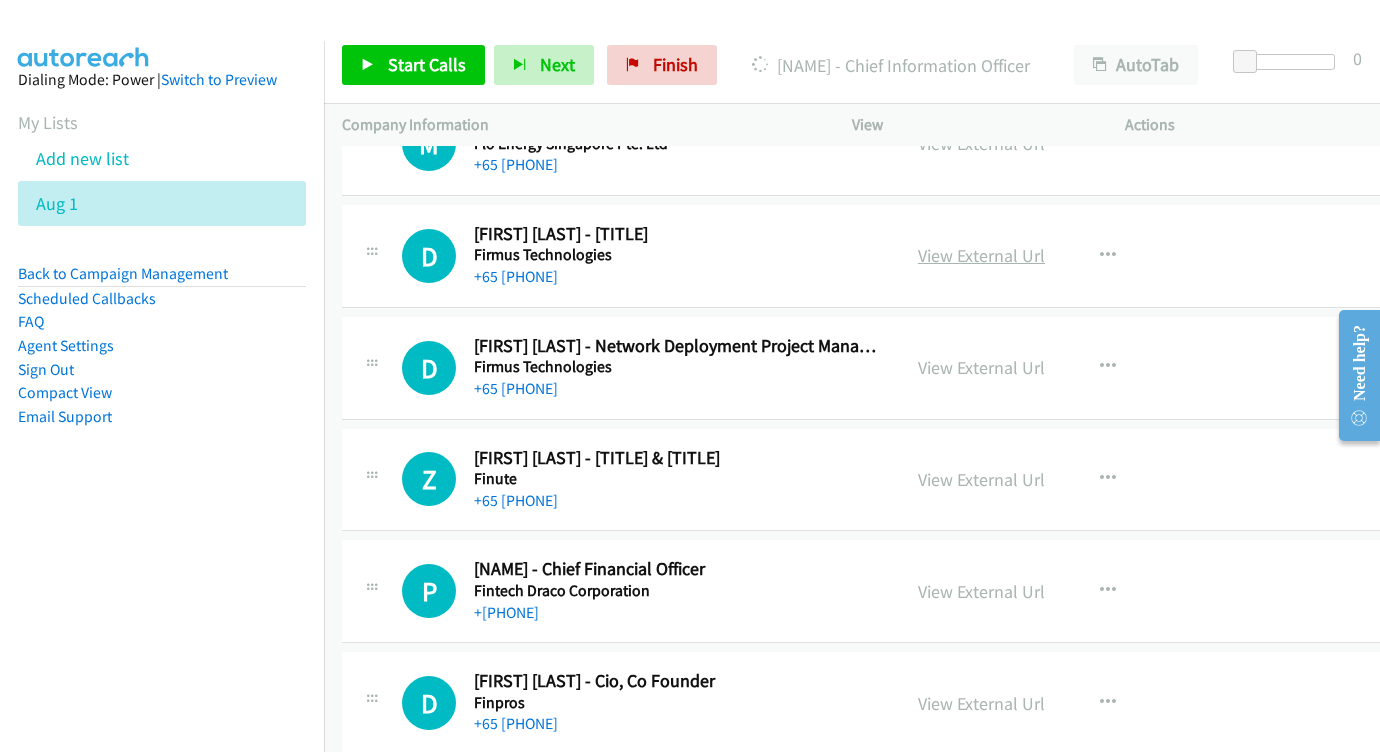 click on "View External Url" at bounding box center [981, 255] 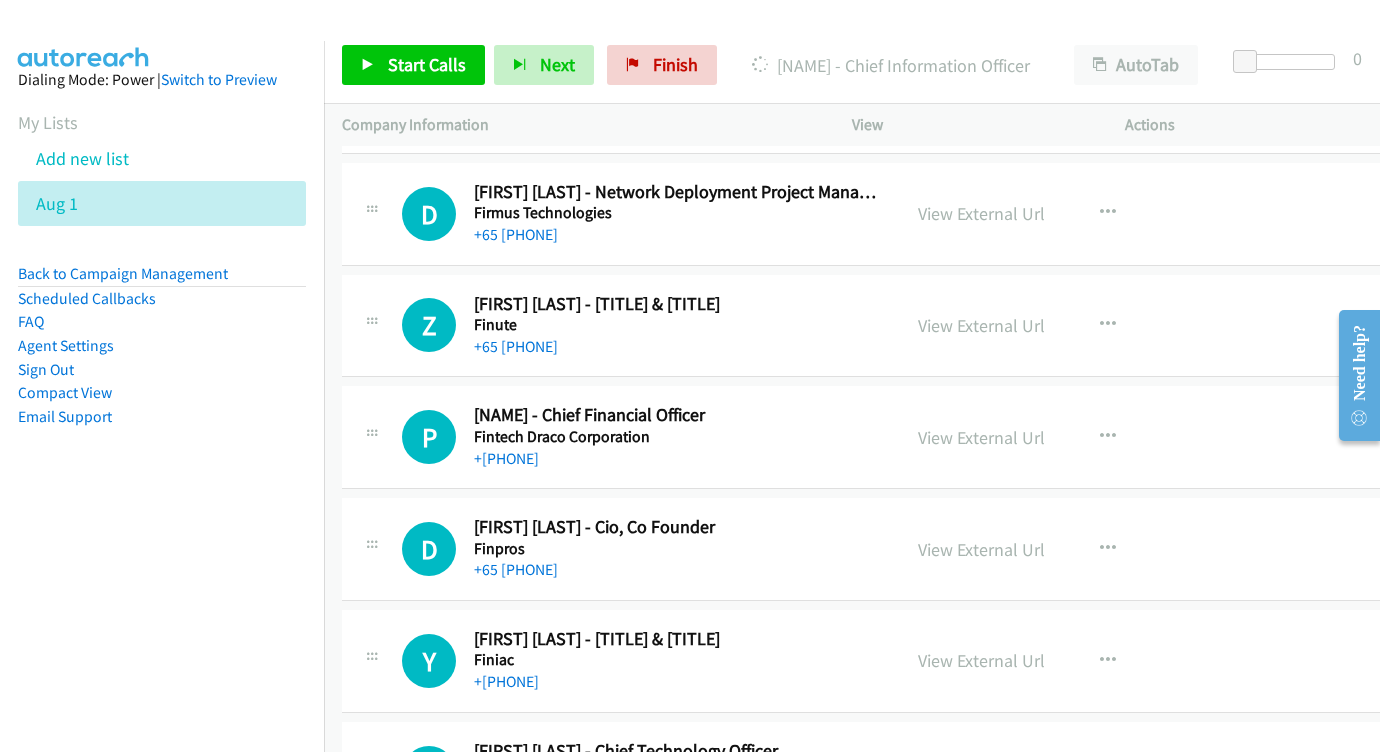 scroll, scrollTop: 1829, scrollLeft: 0, axis: vertical 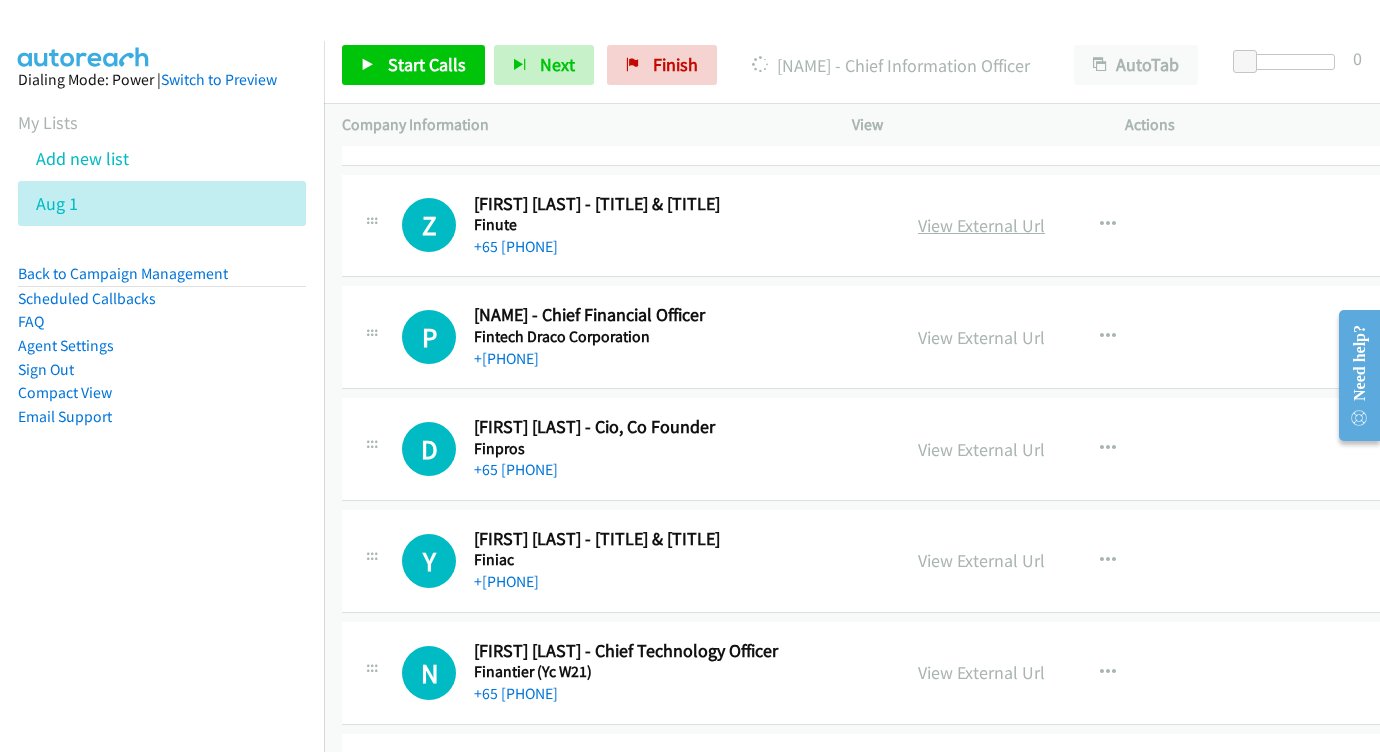 click on "View External Url" at bounding box center [981, 225] 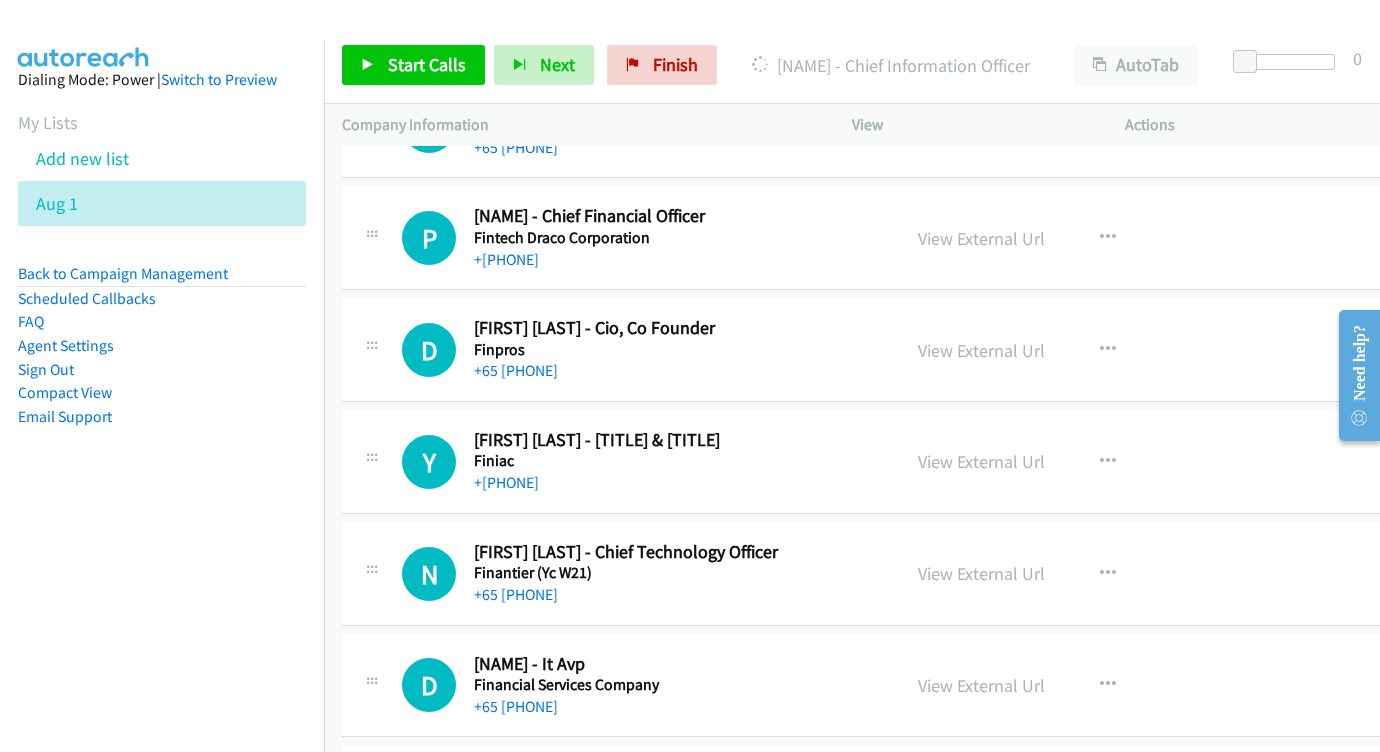 scroll, scrollTop: 1931, scrollLeft: 0, axis: vertical 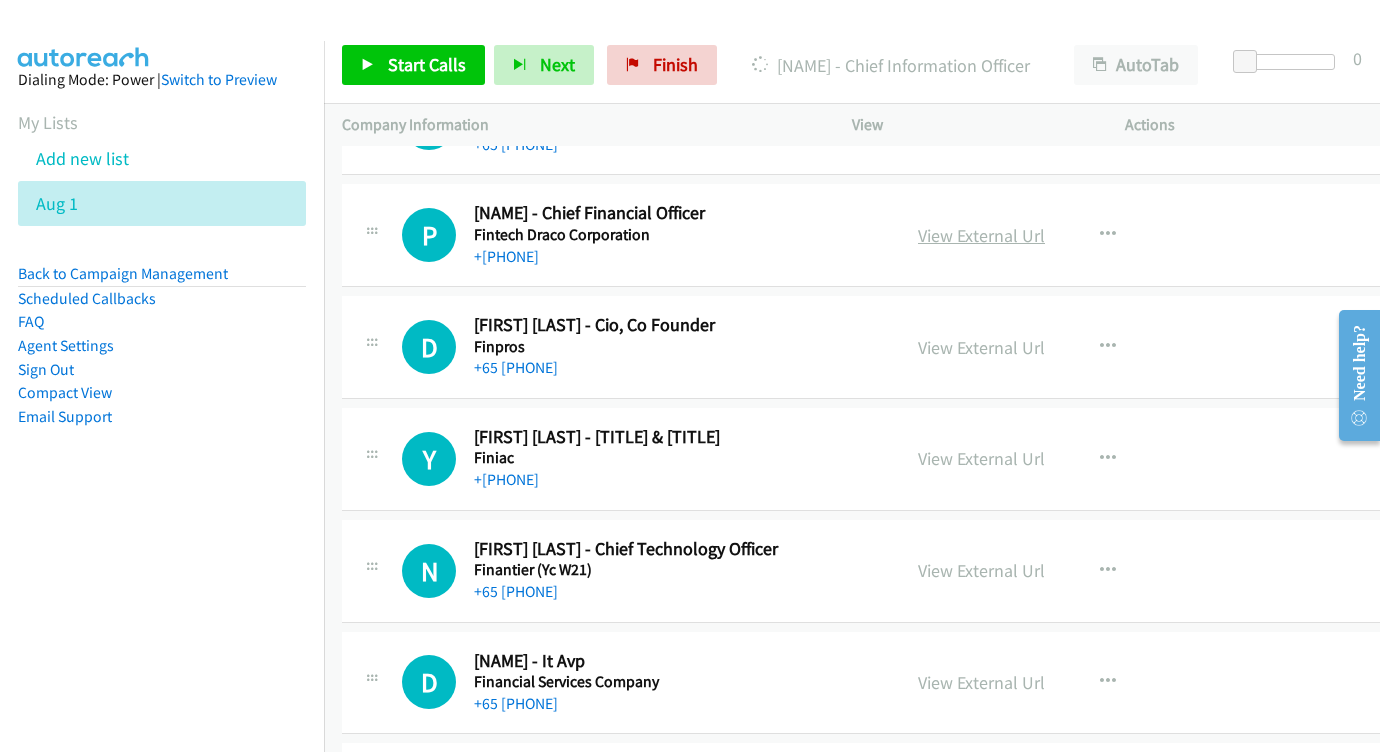 click on "View External Url" at bounding box center [981, 235] 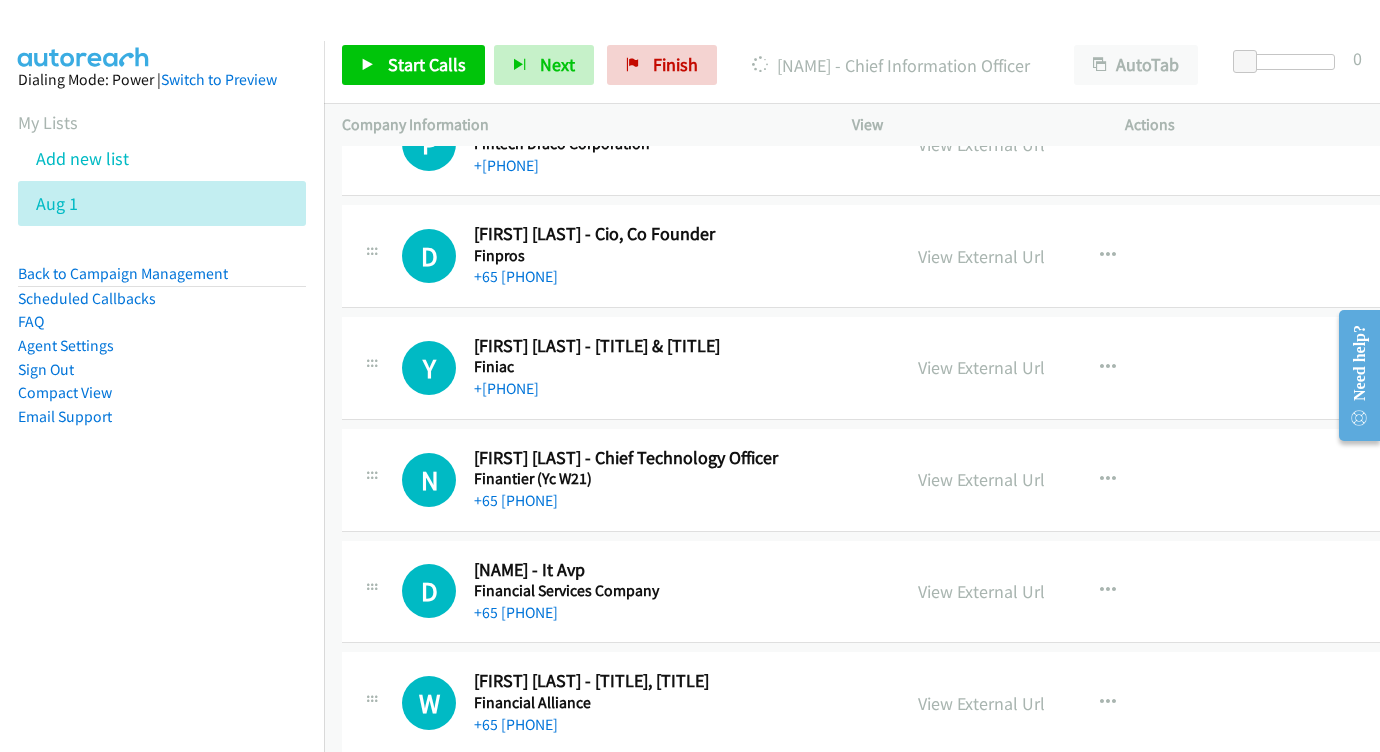 scroll, scrollTop: 2024, scrollLeft: 0, axis: vertical 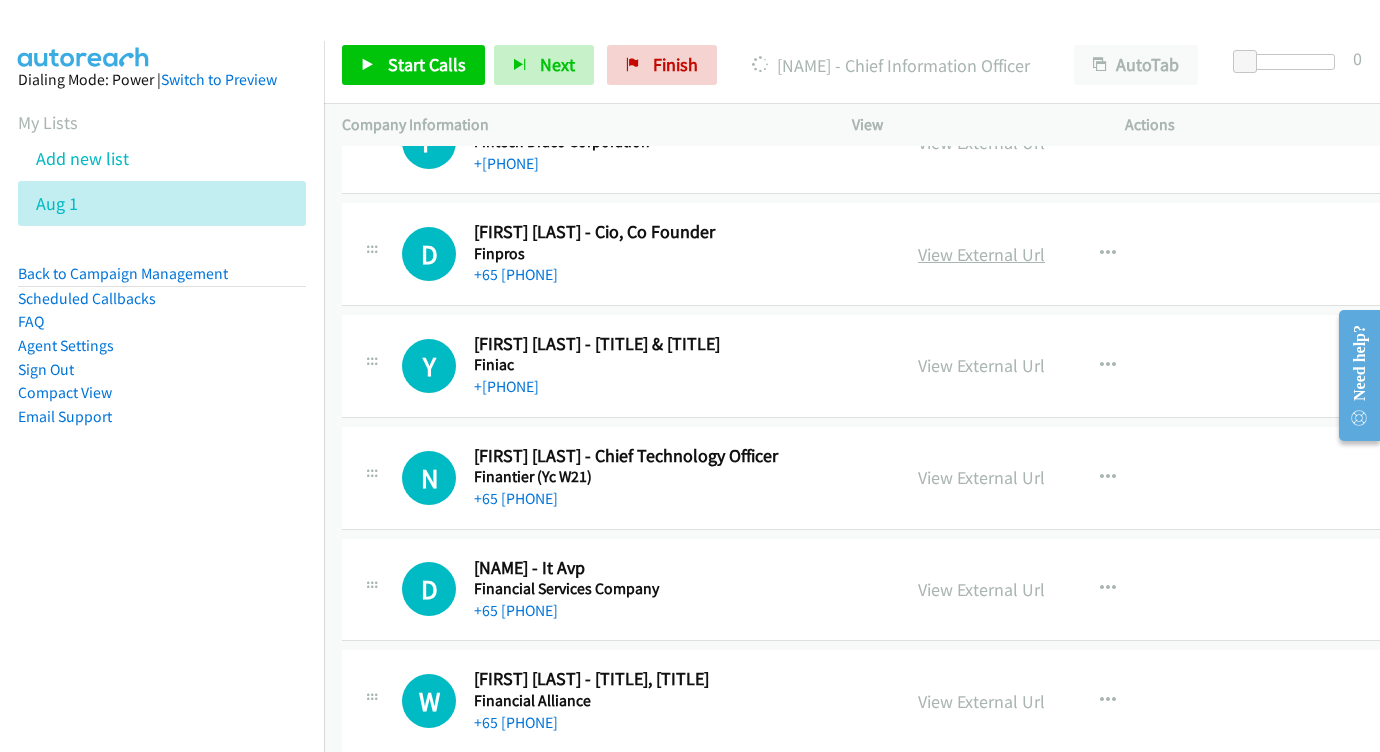 click on "View External Url" at bounding box center [981, 254] 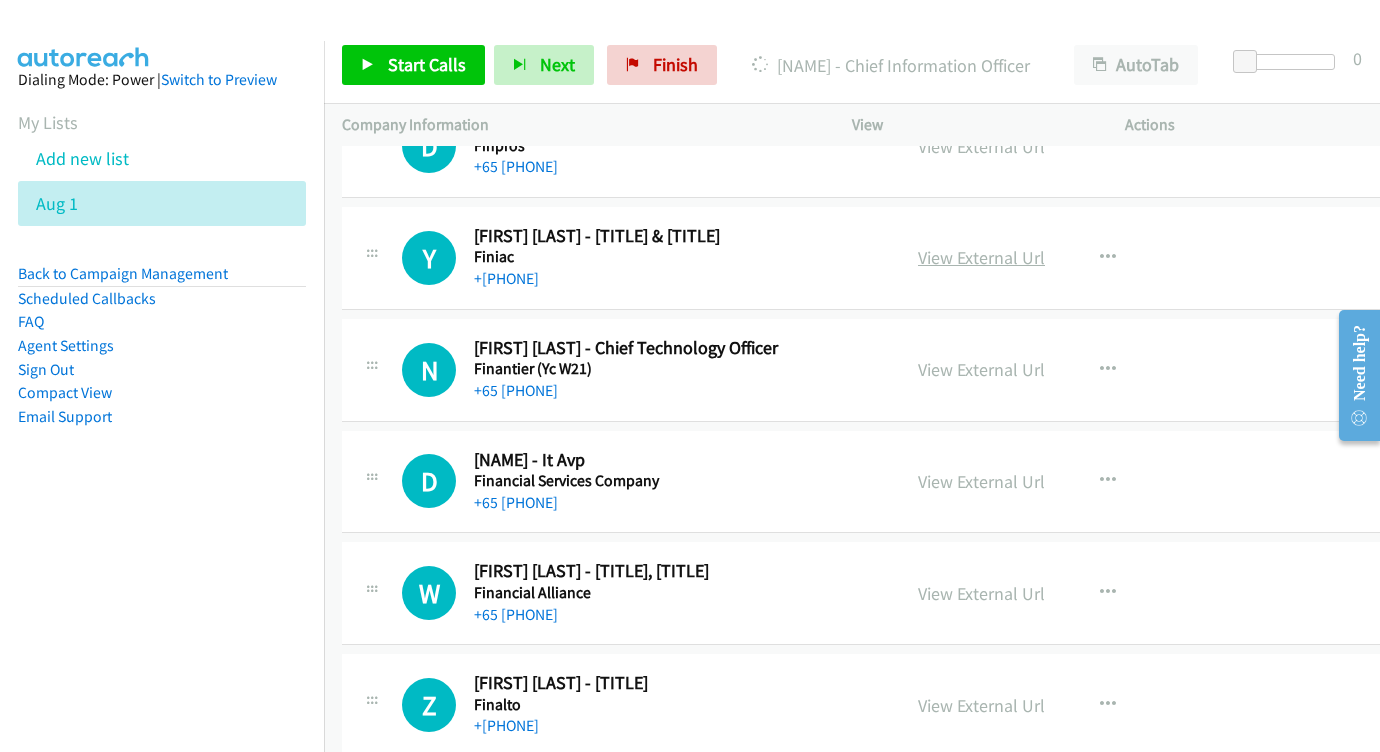 scroll, scrollTop: 2133, scrollLeft: 0, axis: vertical 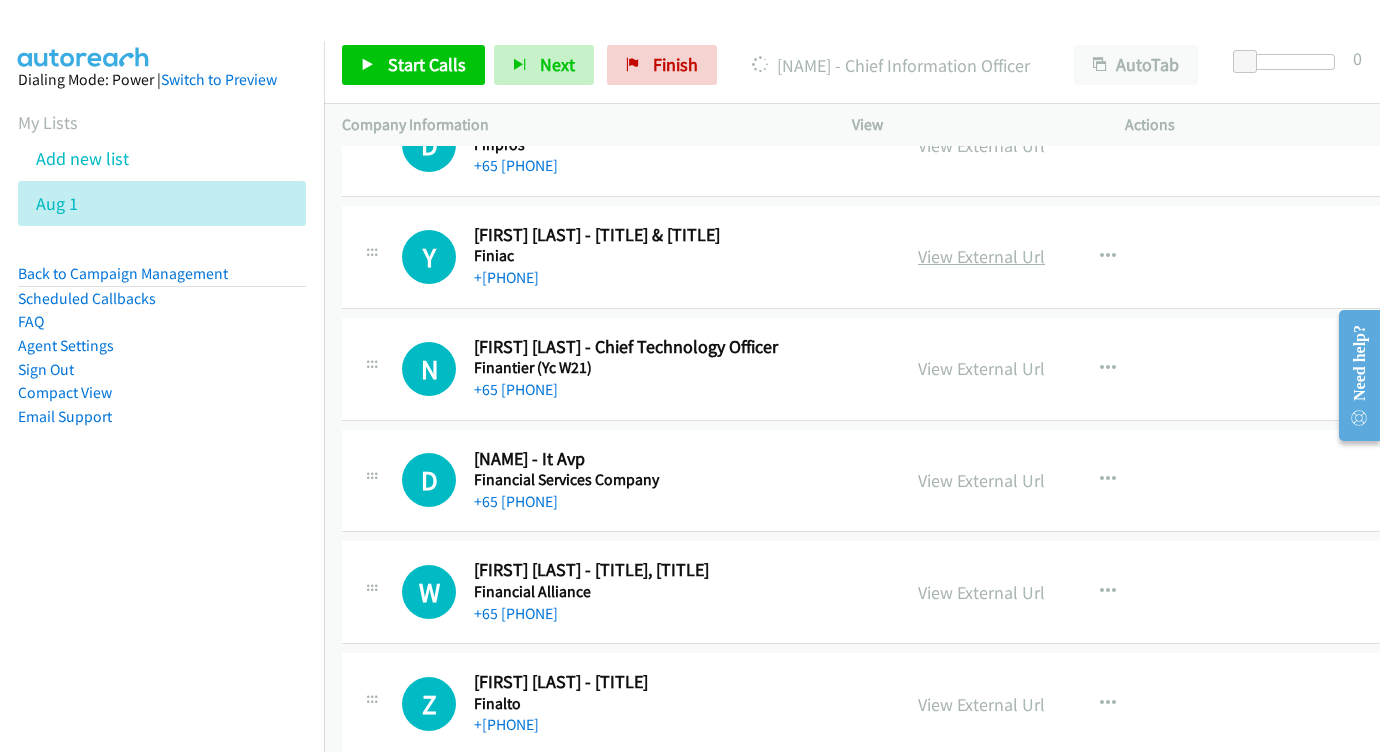 click on "View External Url" at bounding box center (981, 256) 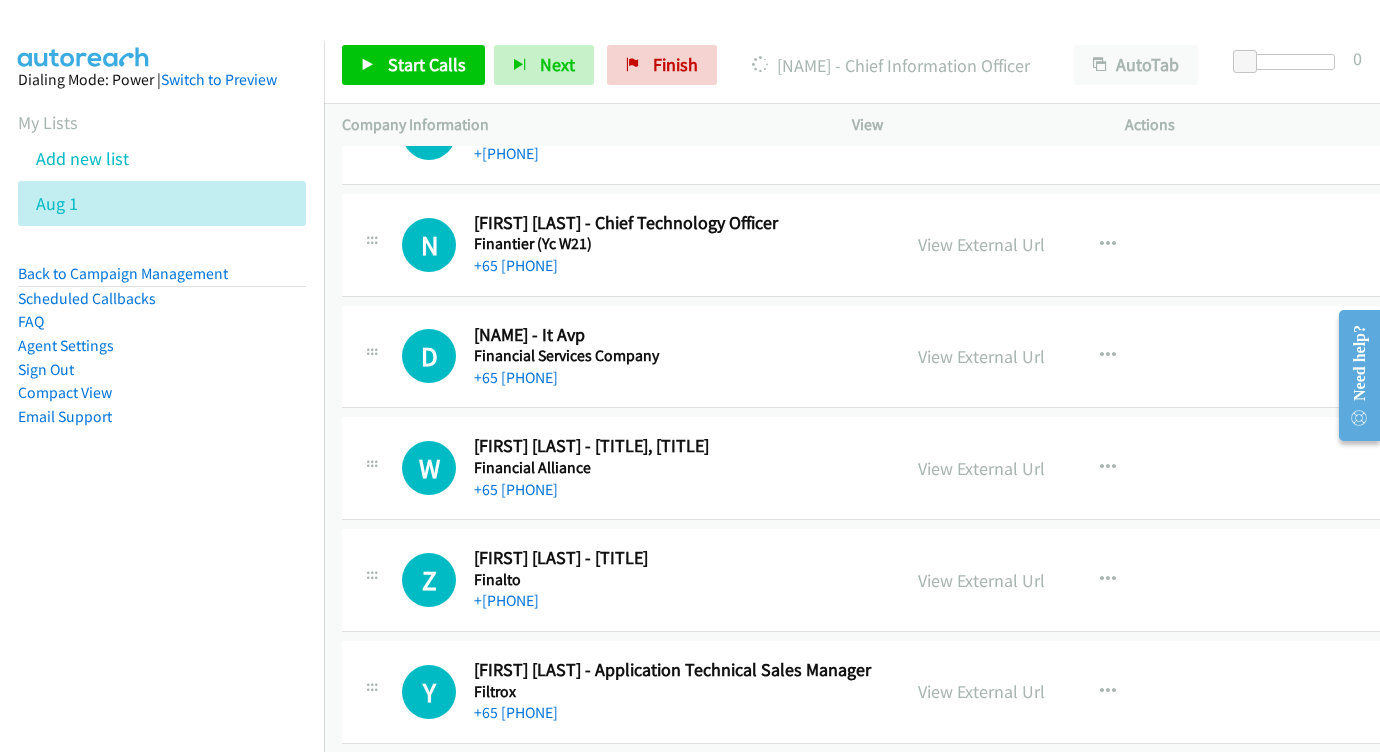 scroll, scrollTop: 2258, scrollLeft: 0, axis: vertical 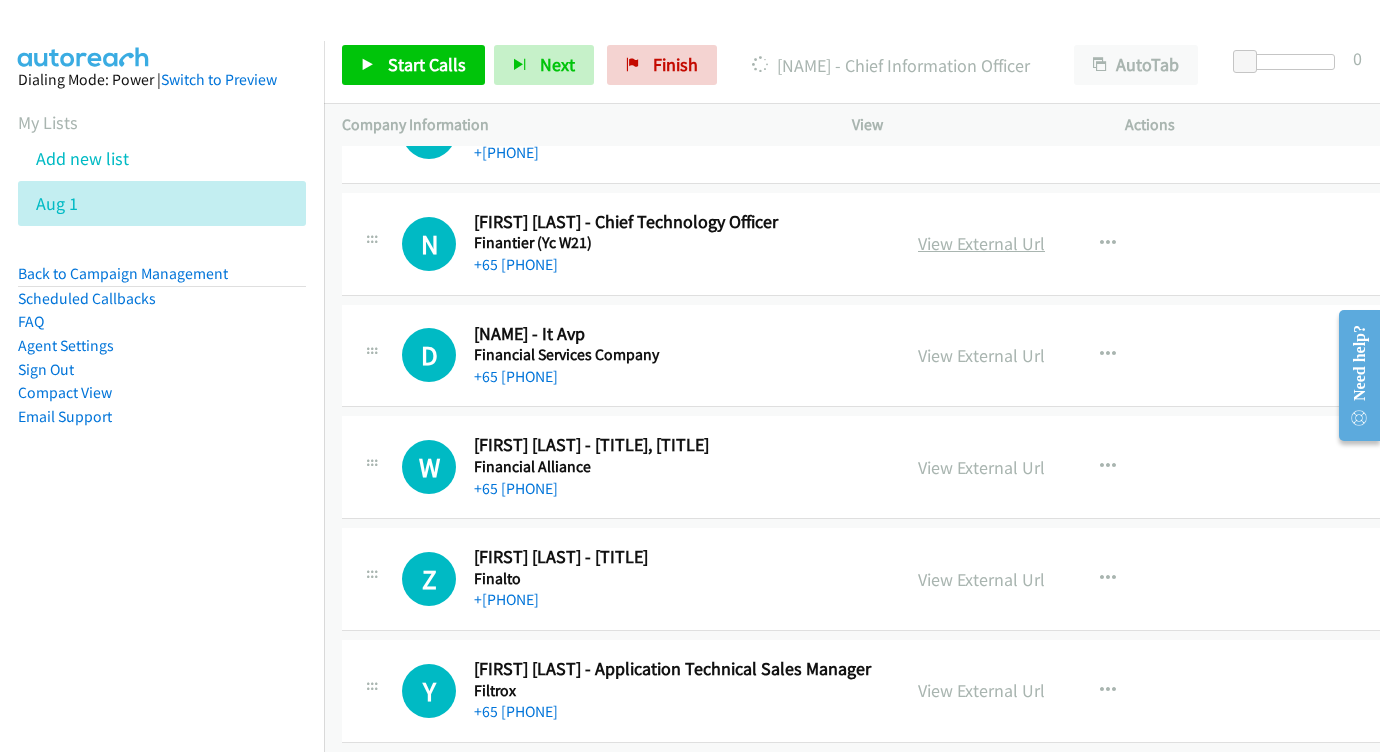 click on "View External Url" at bounding box center (981, 243) 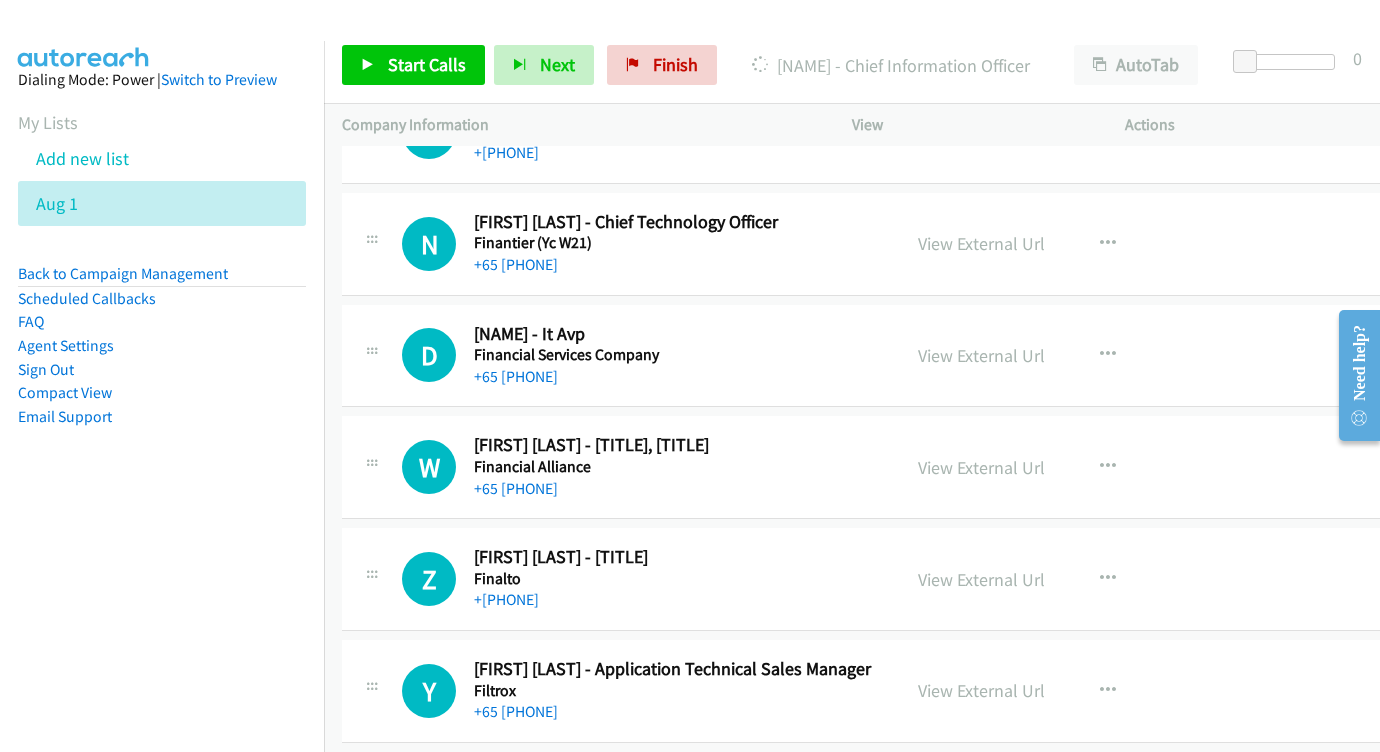 scroll, scrollTop: 2351, scrollLeft: 0, axis: vertical 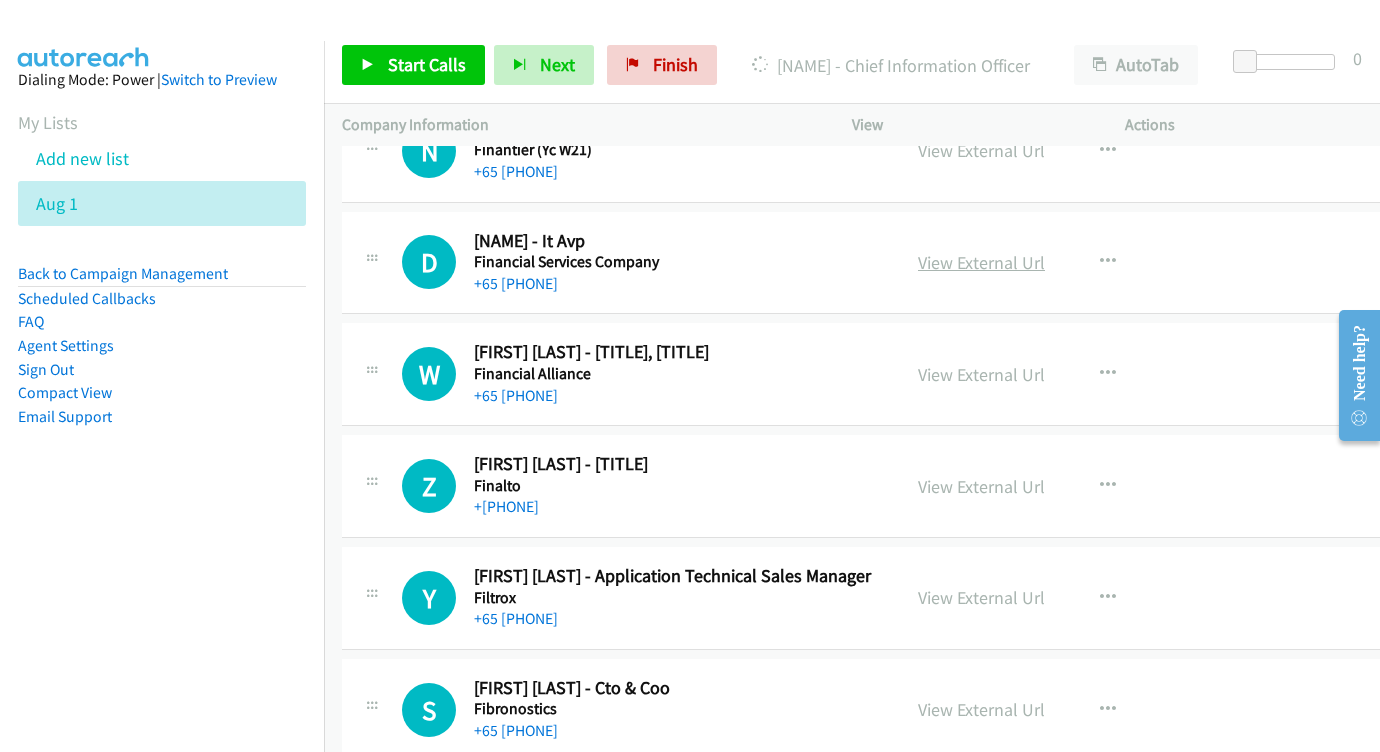 click on "View External Url" at bounding box center (981, 262) 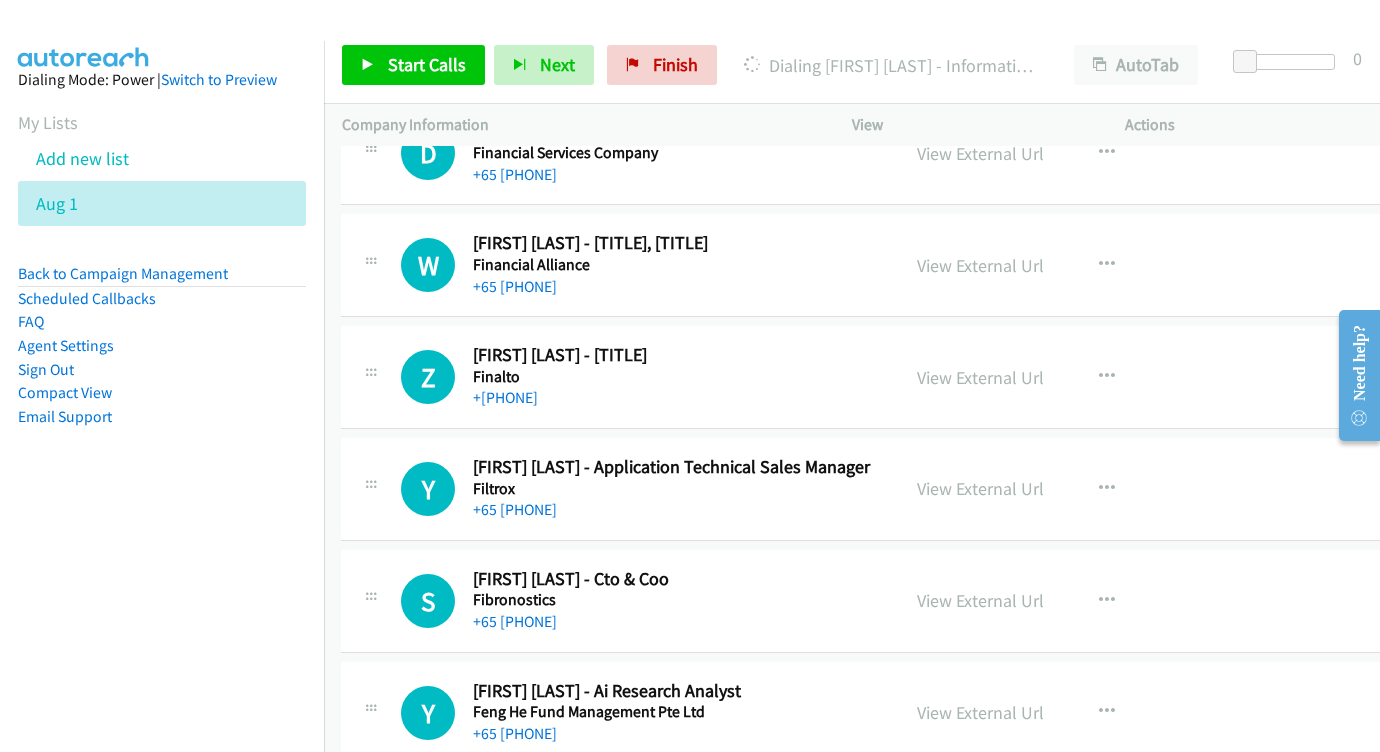 scroll, scrollTop: 2460, scrollLeft: 0, axis: vertical 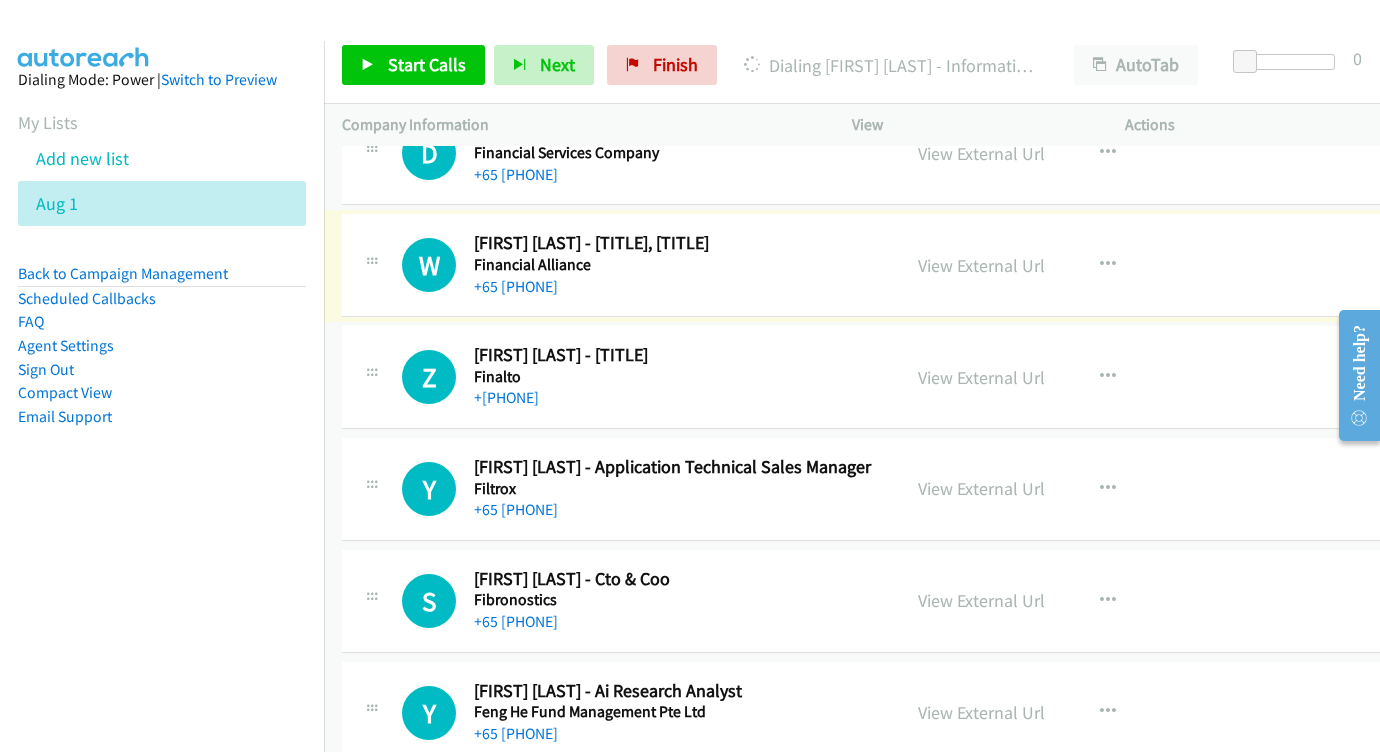 click on "View External Url
View External Url
Schedule/Manage Callback
Start Calls Here
Remove from list
Add to do not call list
Reset Call Status" at bounding box center (1048, 265) 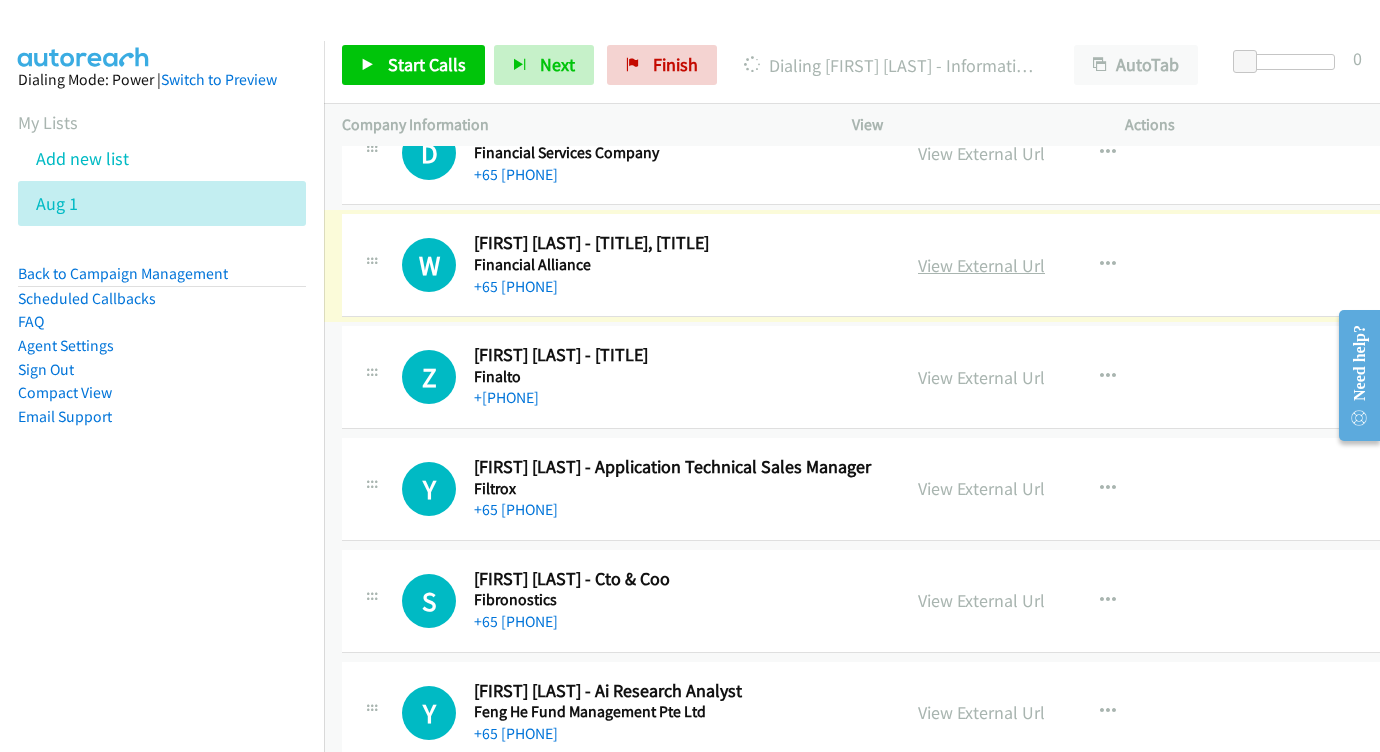 drag, startPoint x: 1080, startPoint y: 233, endPoint x: 1044, endPoint y: 229, distance: 36.221542 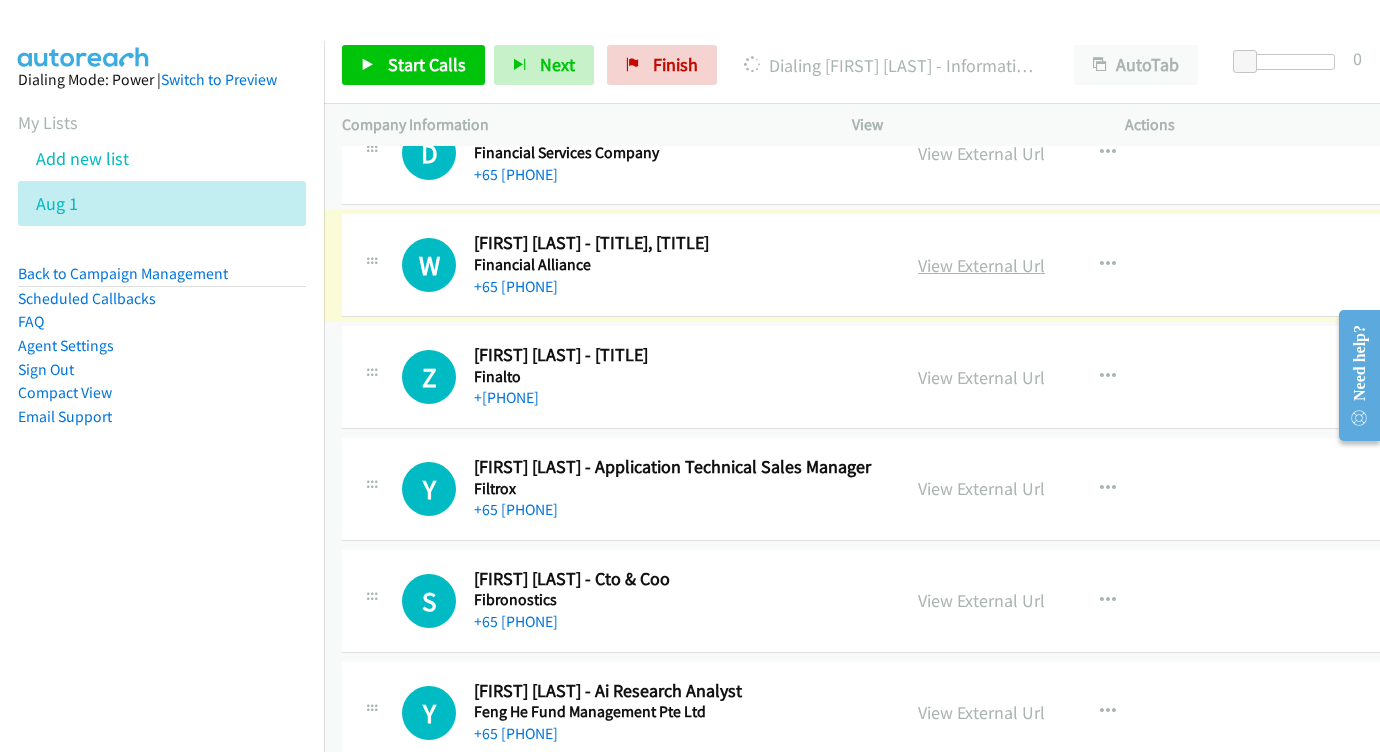 click on "View External Url" at bounding box center [981, 265] 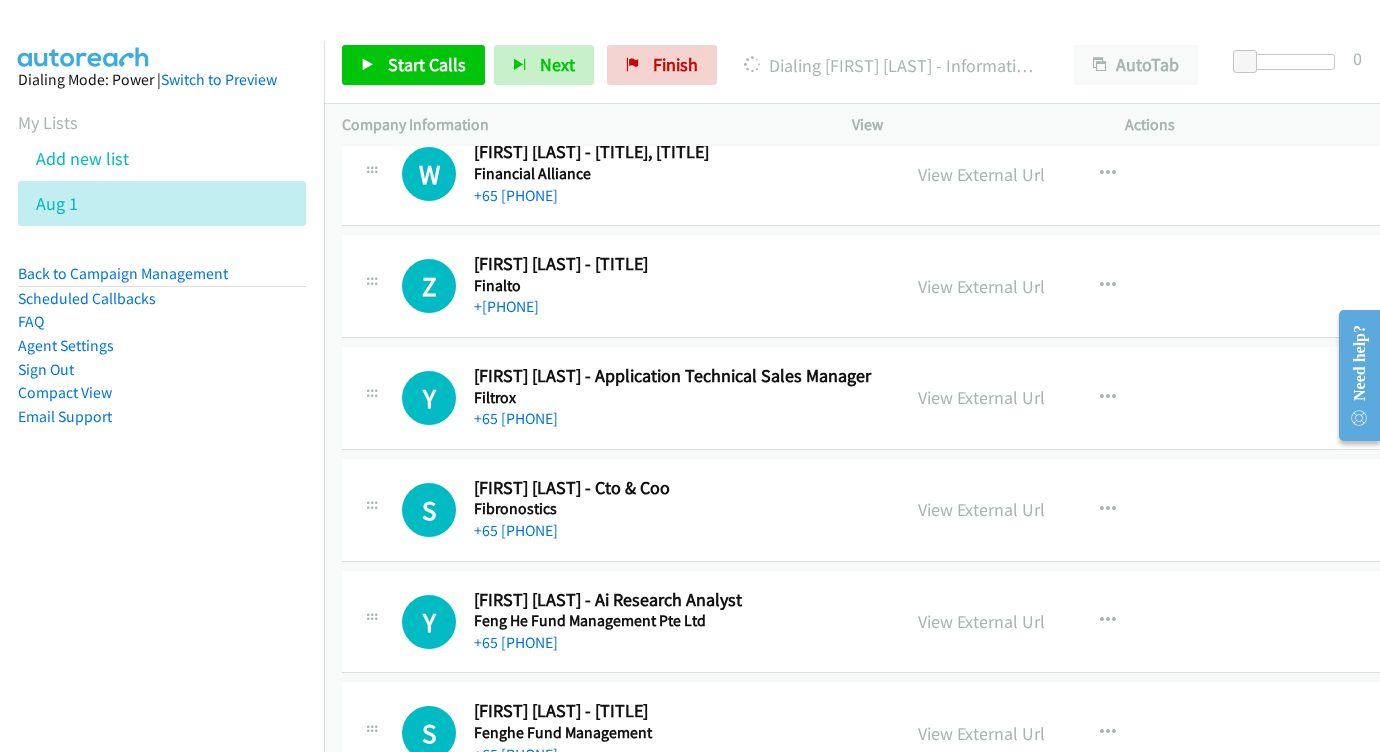 scroll, scrollTop: 2553, scrollLeft: 0, axis: vertical 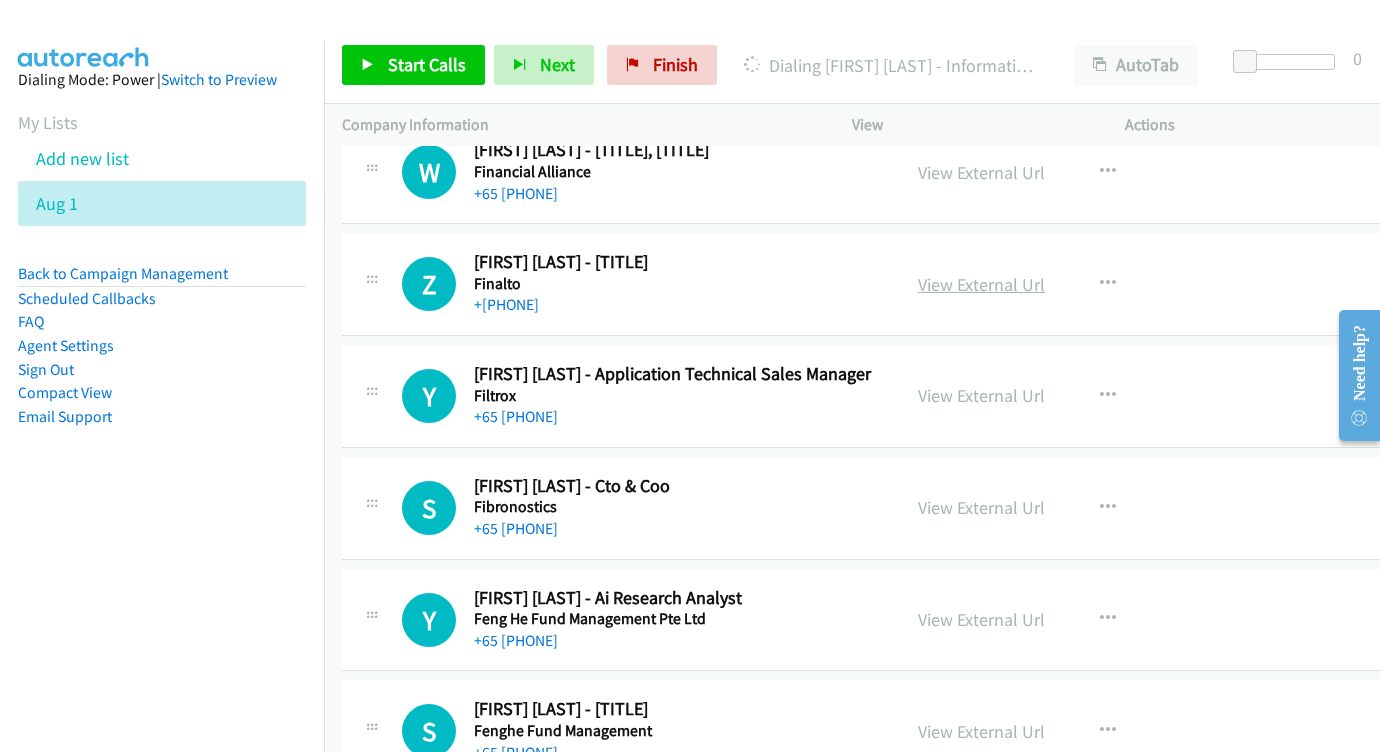 click on "View External Url" at bounding box center (981, 284) 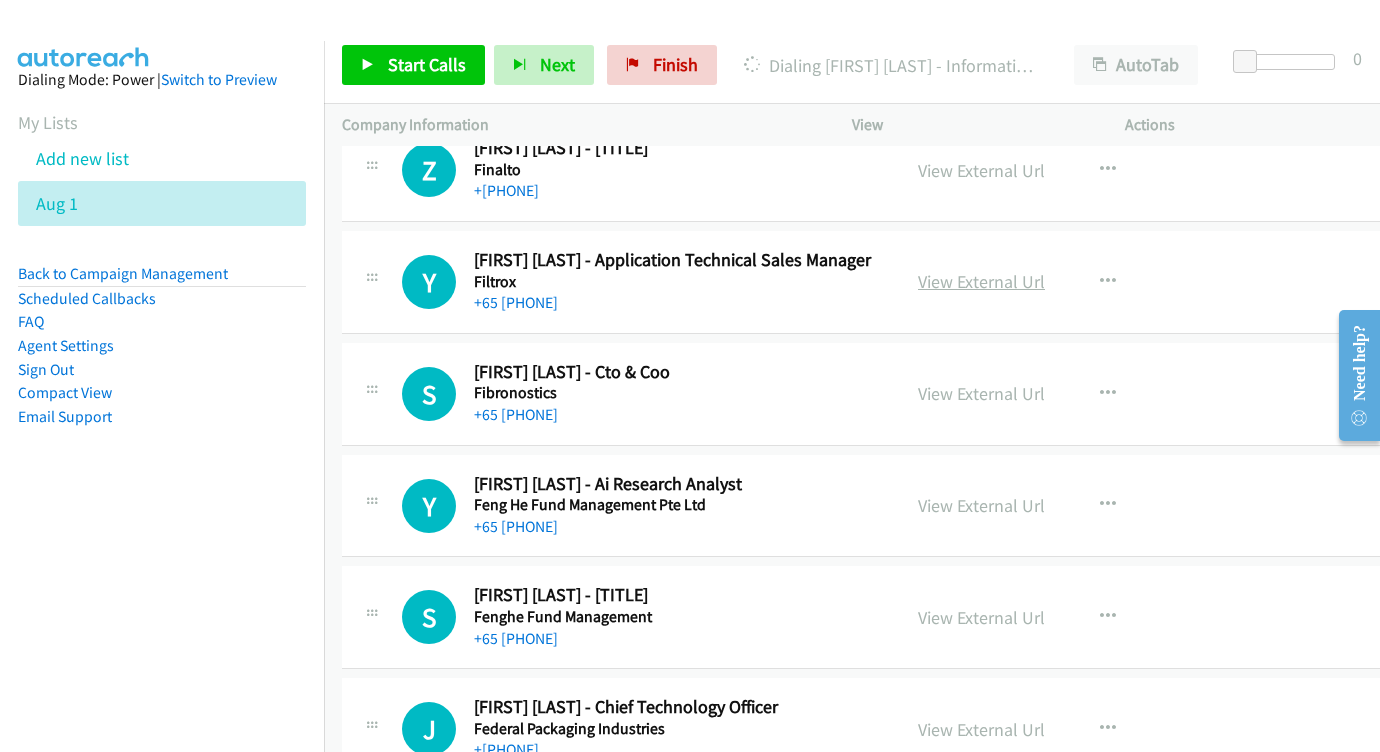 scroll, scrollTop: 2785, scrollLeft: 0, axis: vertical 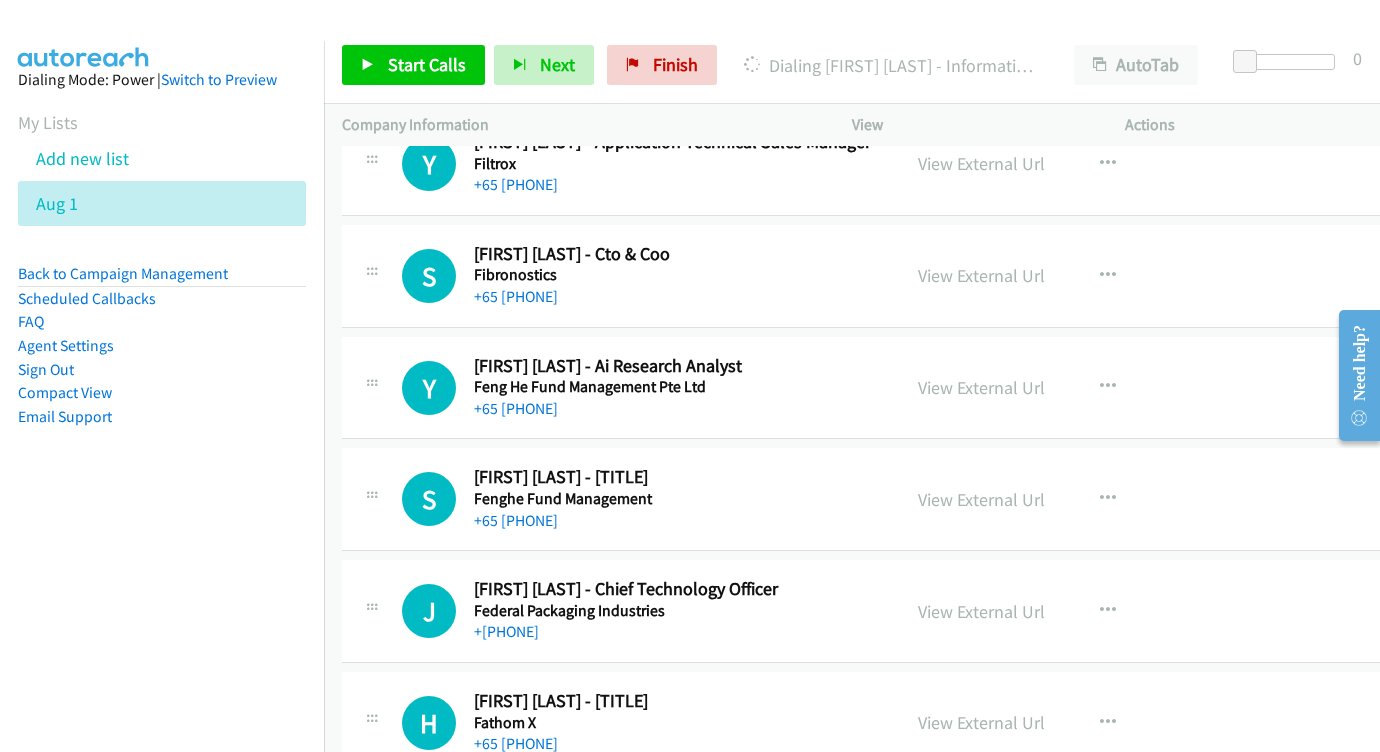 click on "View External Url" at bounding box center (981, 275) 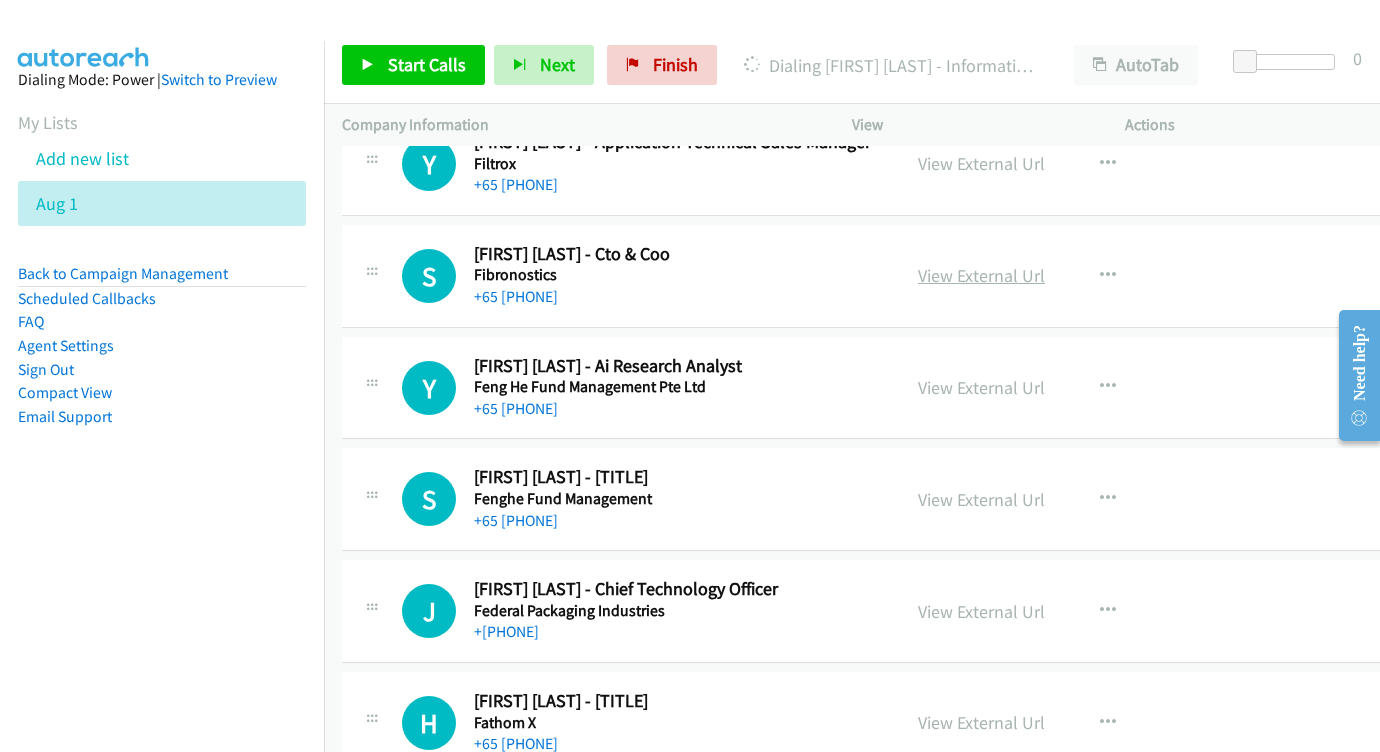 click on "View External Url" at bounding box center (981, 275) 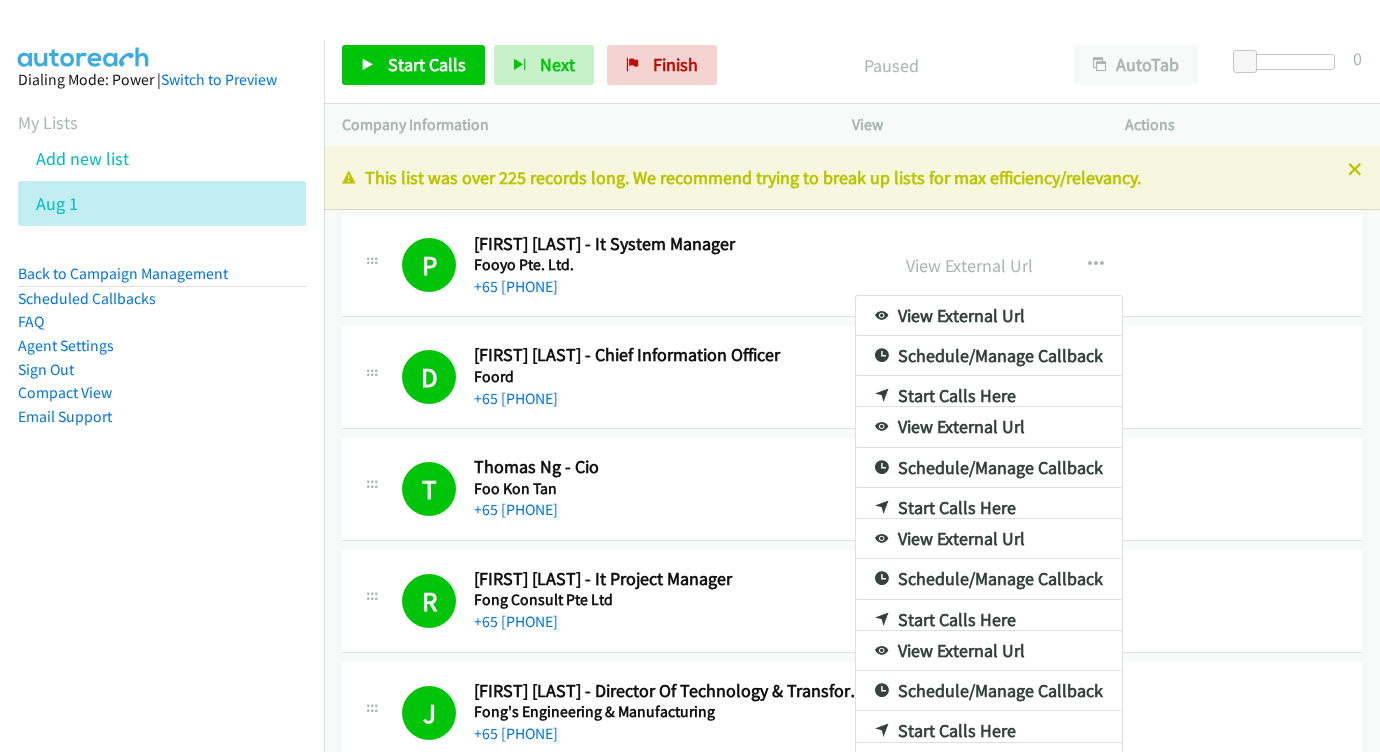 scroll, scrollTop: 0, scrollLeft: 0, axis: both 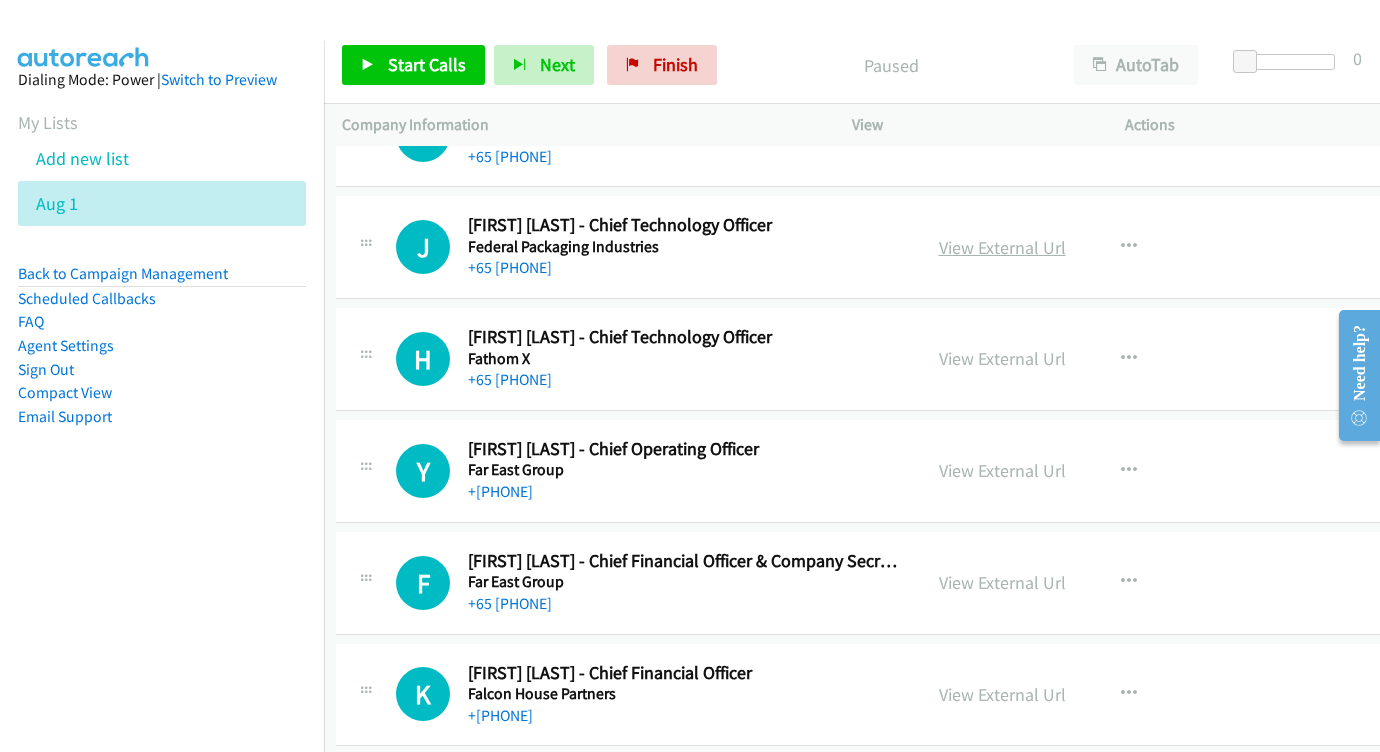 click on "View External Url" at bounding box center (1002, 247) 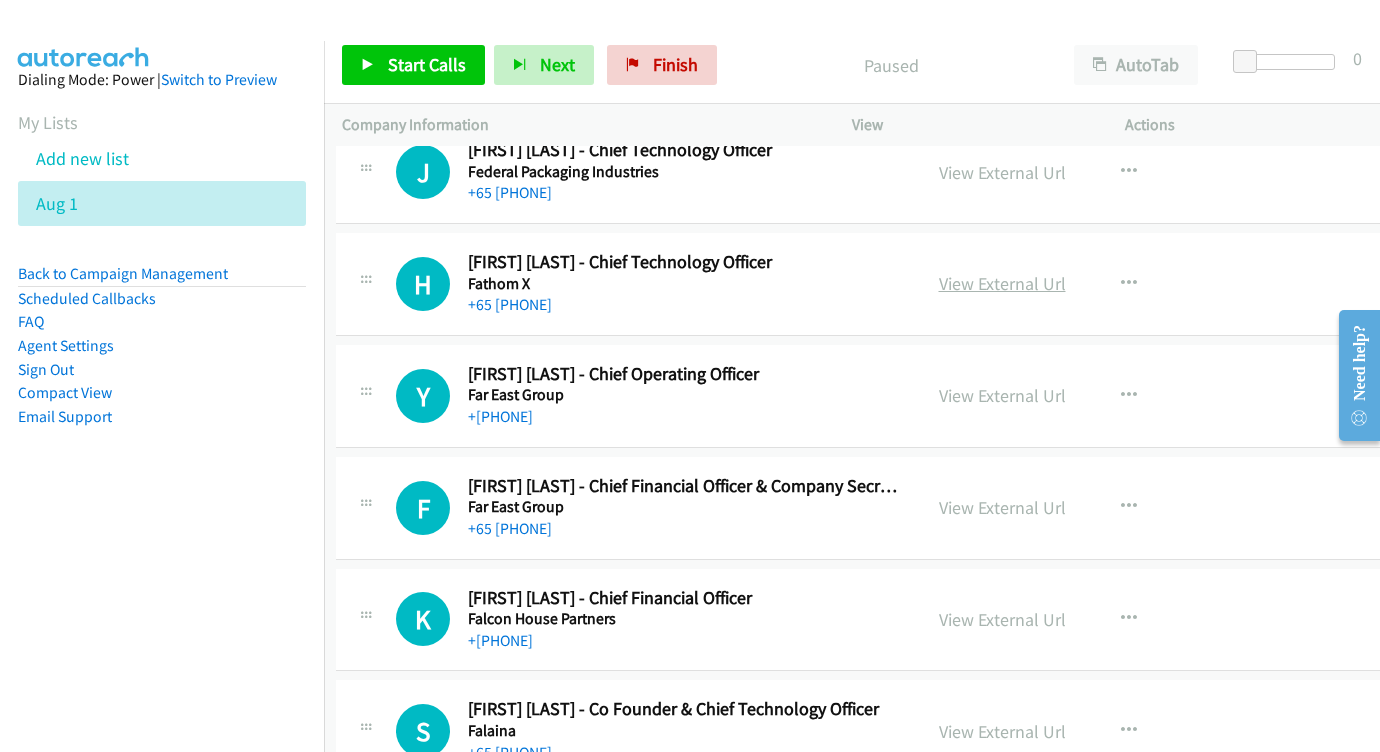 scroll, scrollTop: 3240, scrollLeft: 6, axis: both 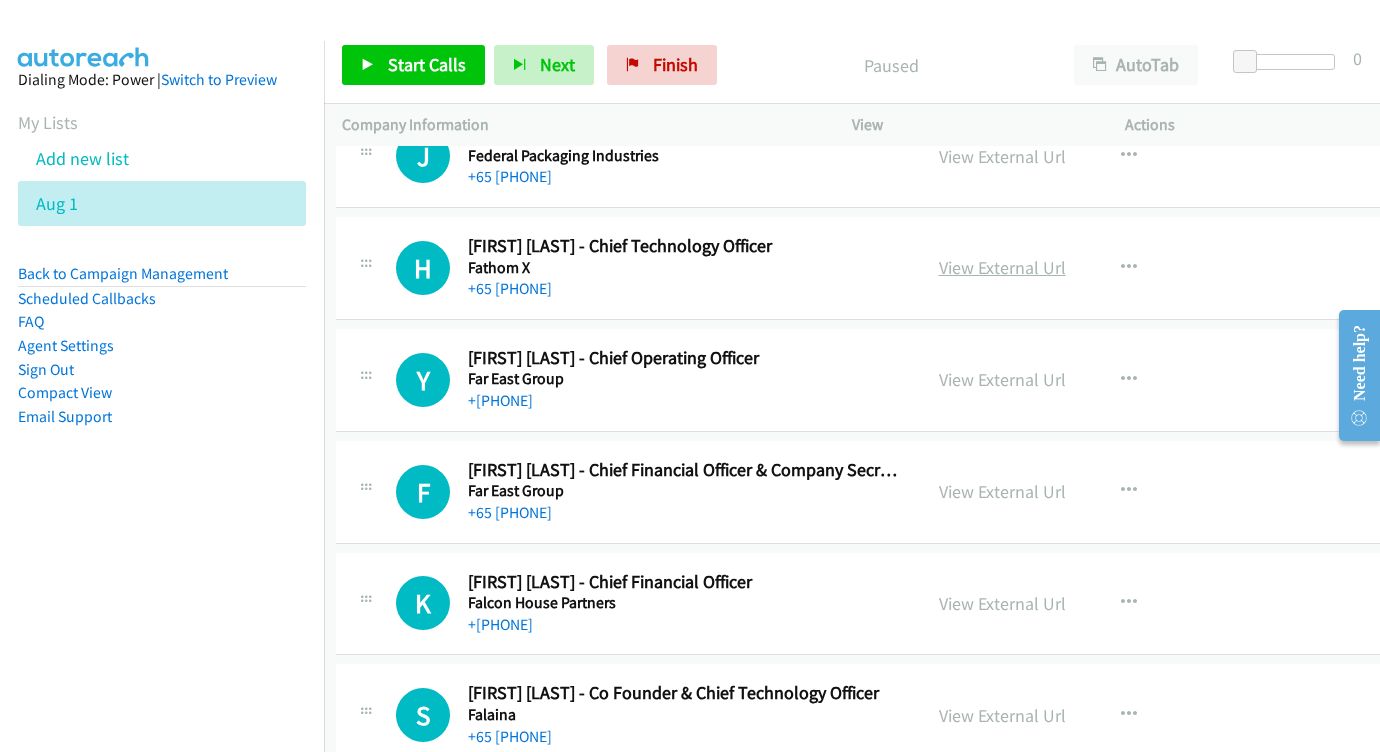 click on "View External Url" at bounding box center (1002, 267) 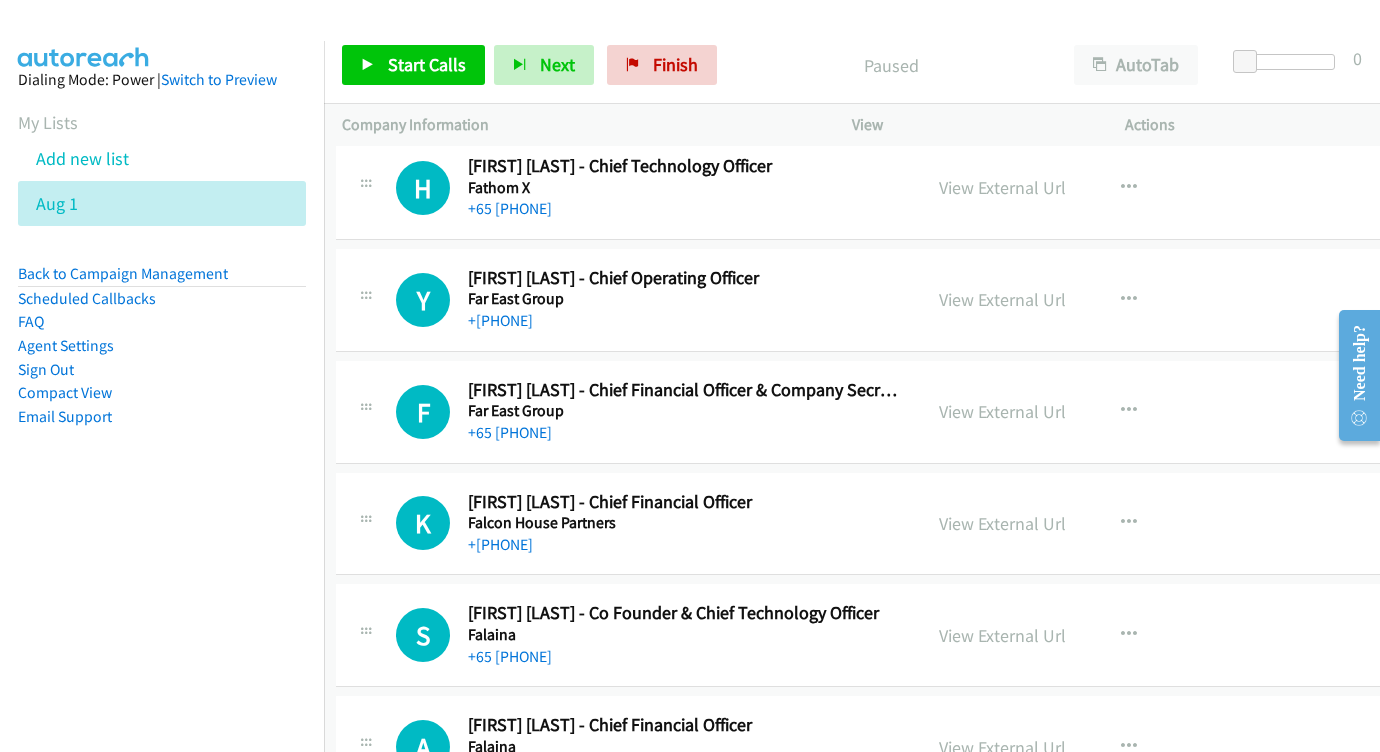scroll, scrollTop: 3334, scrollLeft: 7, axis: both 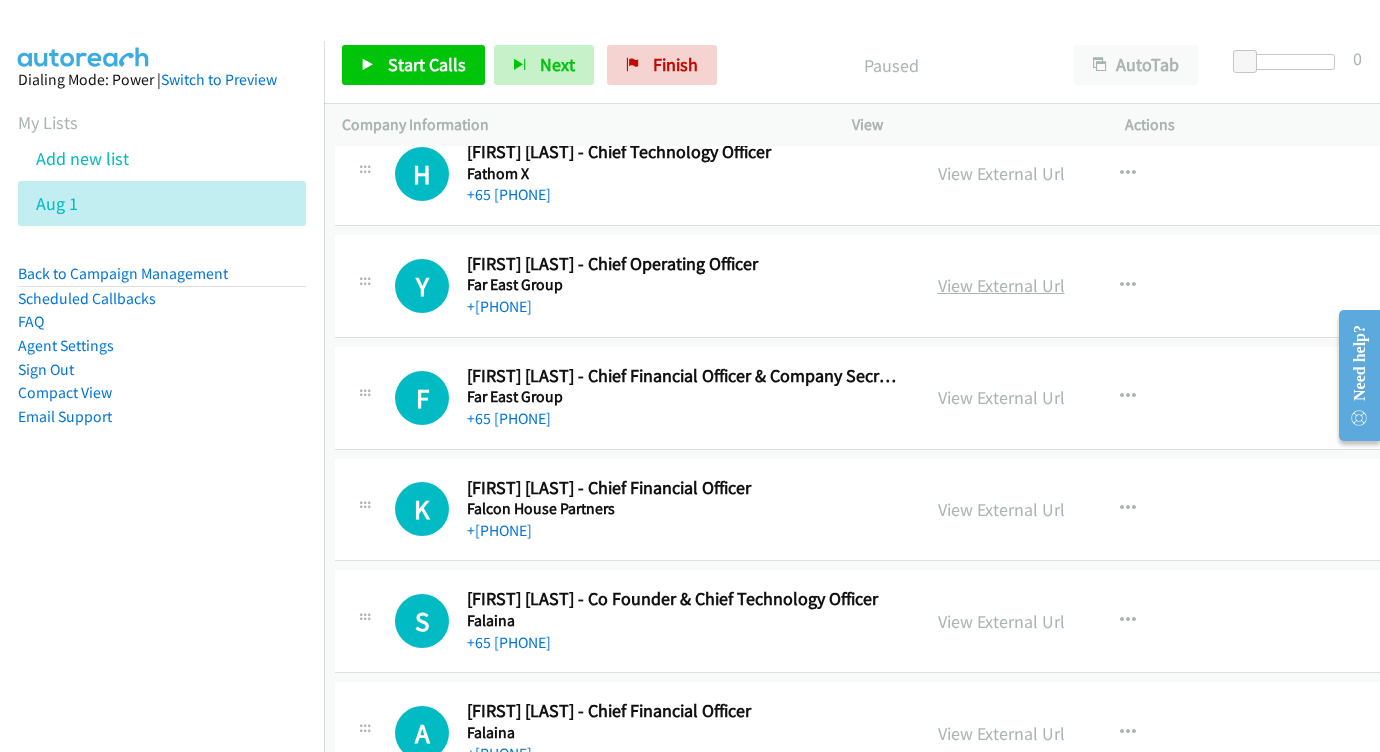 click on "View External Url" at bounding box center [1001, 285] 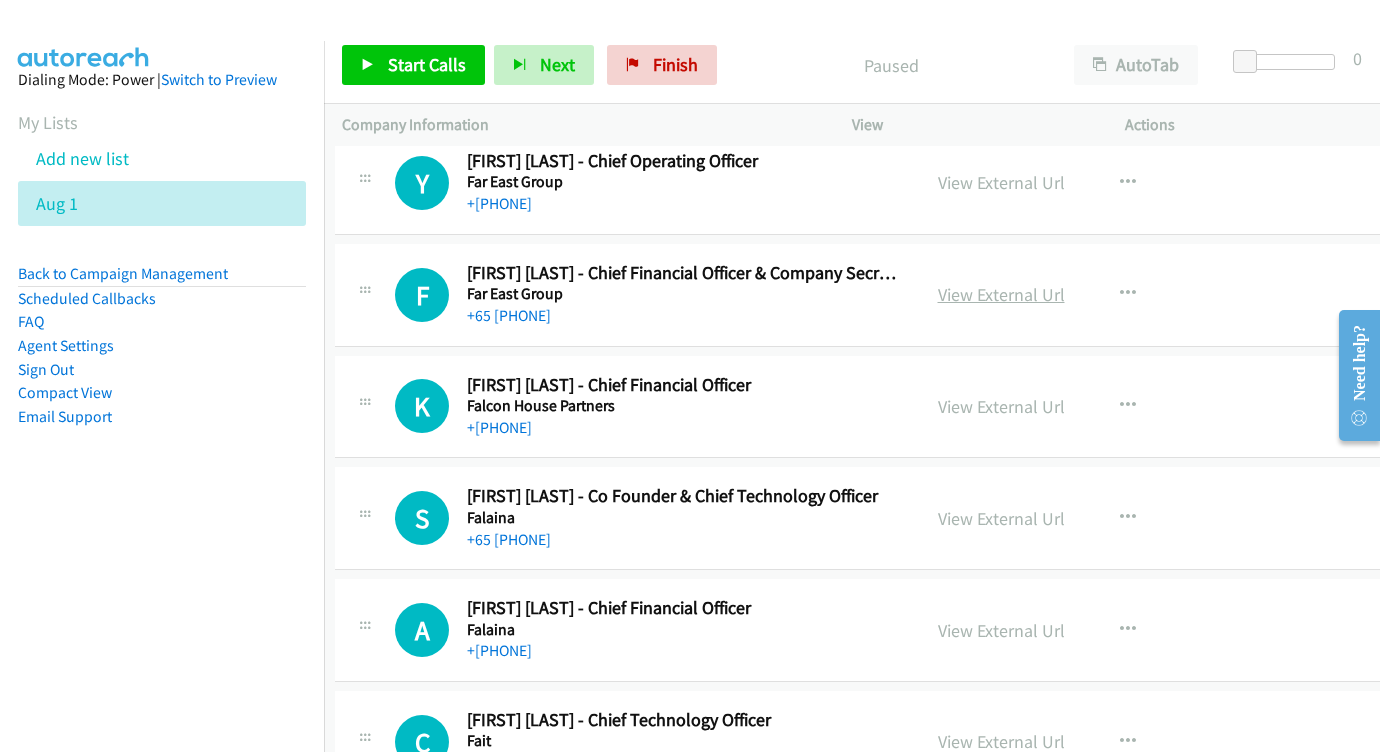 scroll, scrollTop: 3438, scrollLeft: 7, axis: both 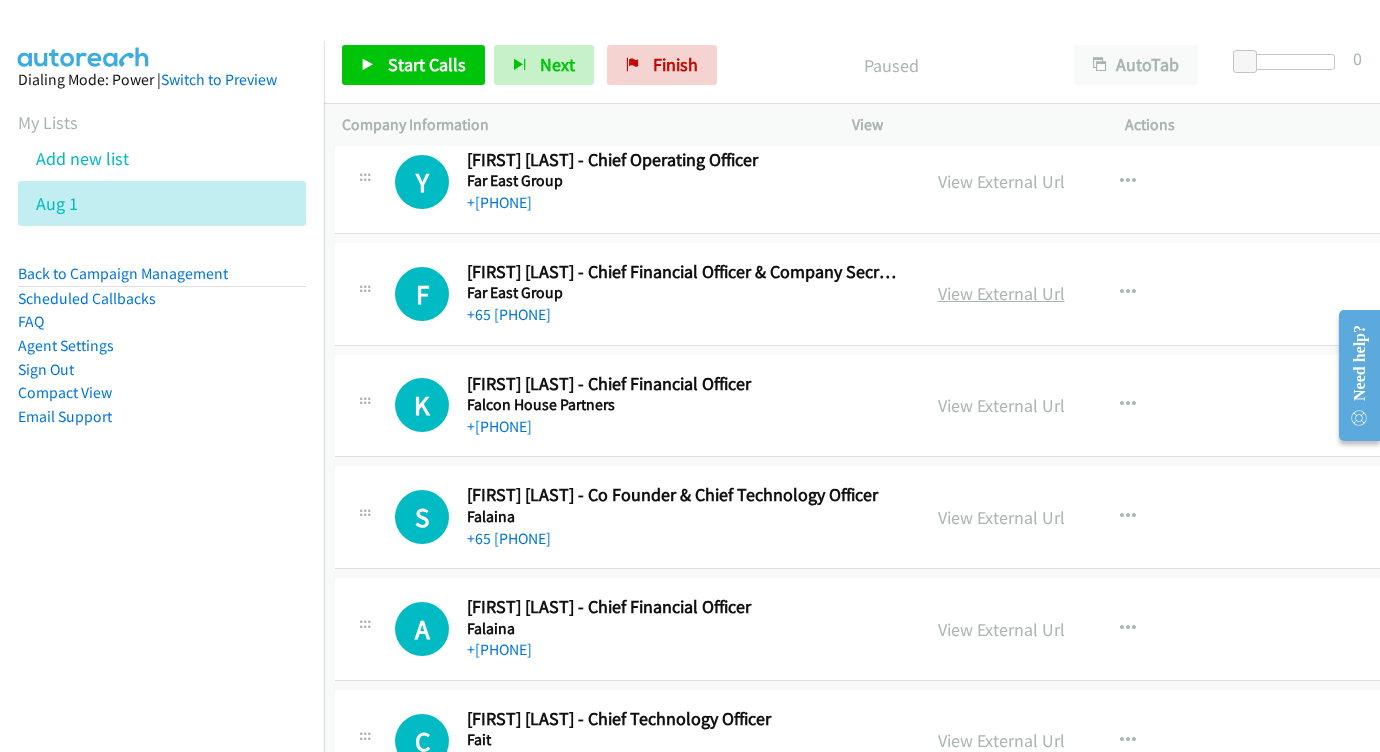click on "View External Url" at bounding box center [1001, 293] 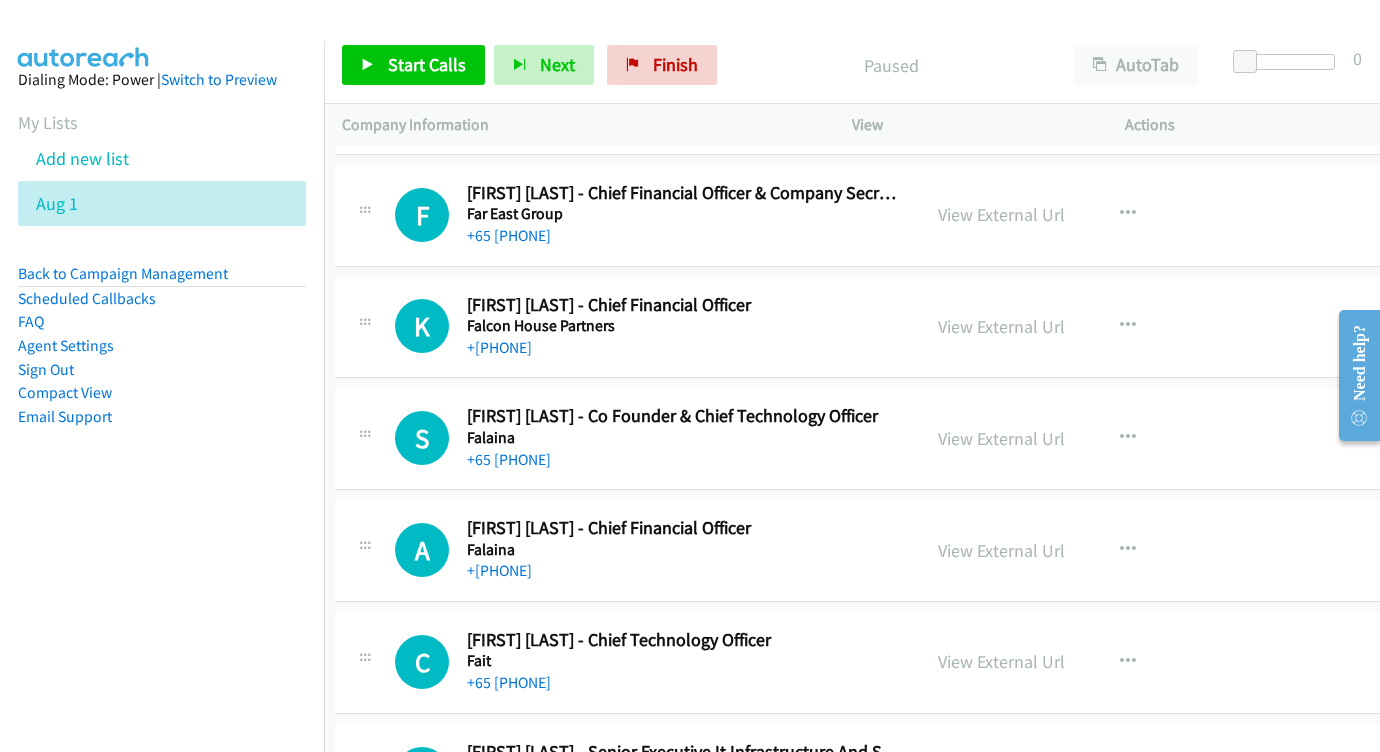 scroll, scrollTop: 3552, scrollLeft: 7, axis: both 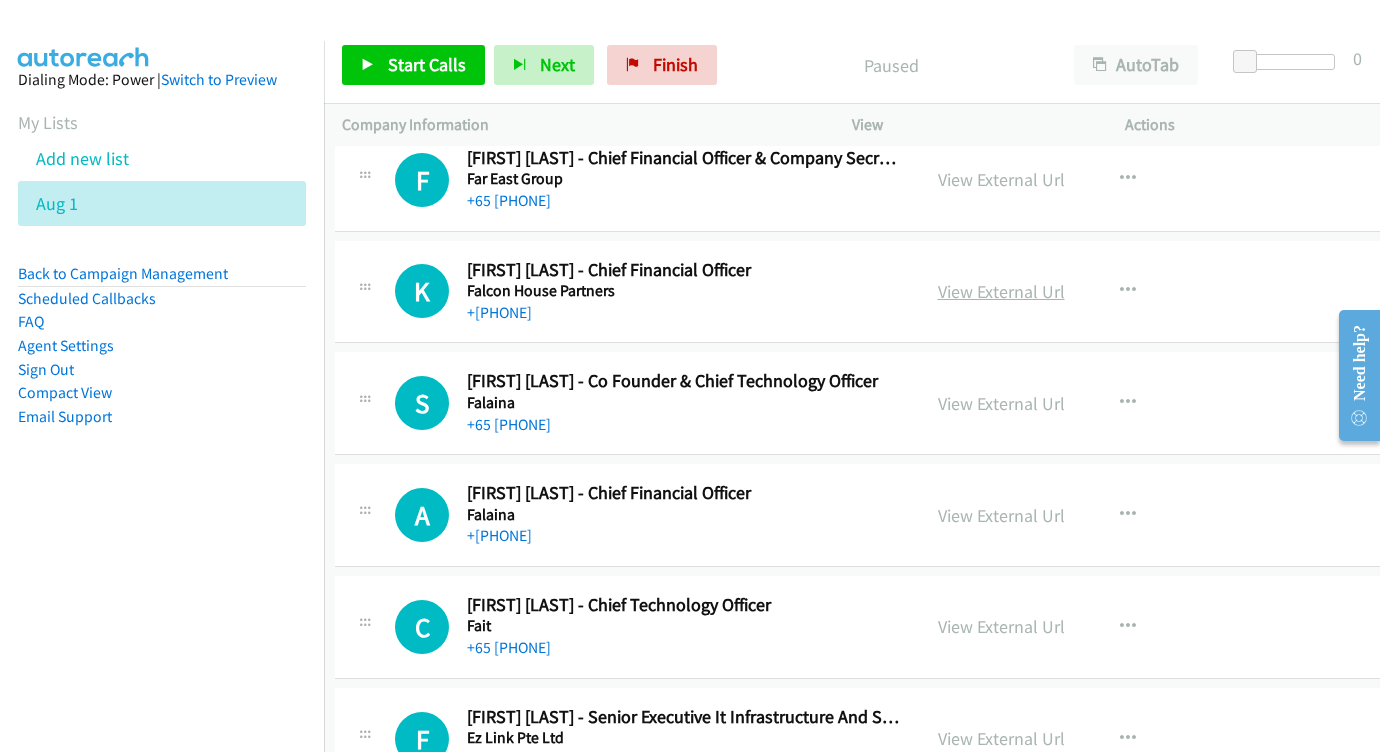 click on "View External Url" at bounding box center (1001, 291) 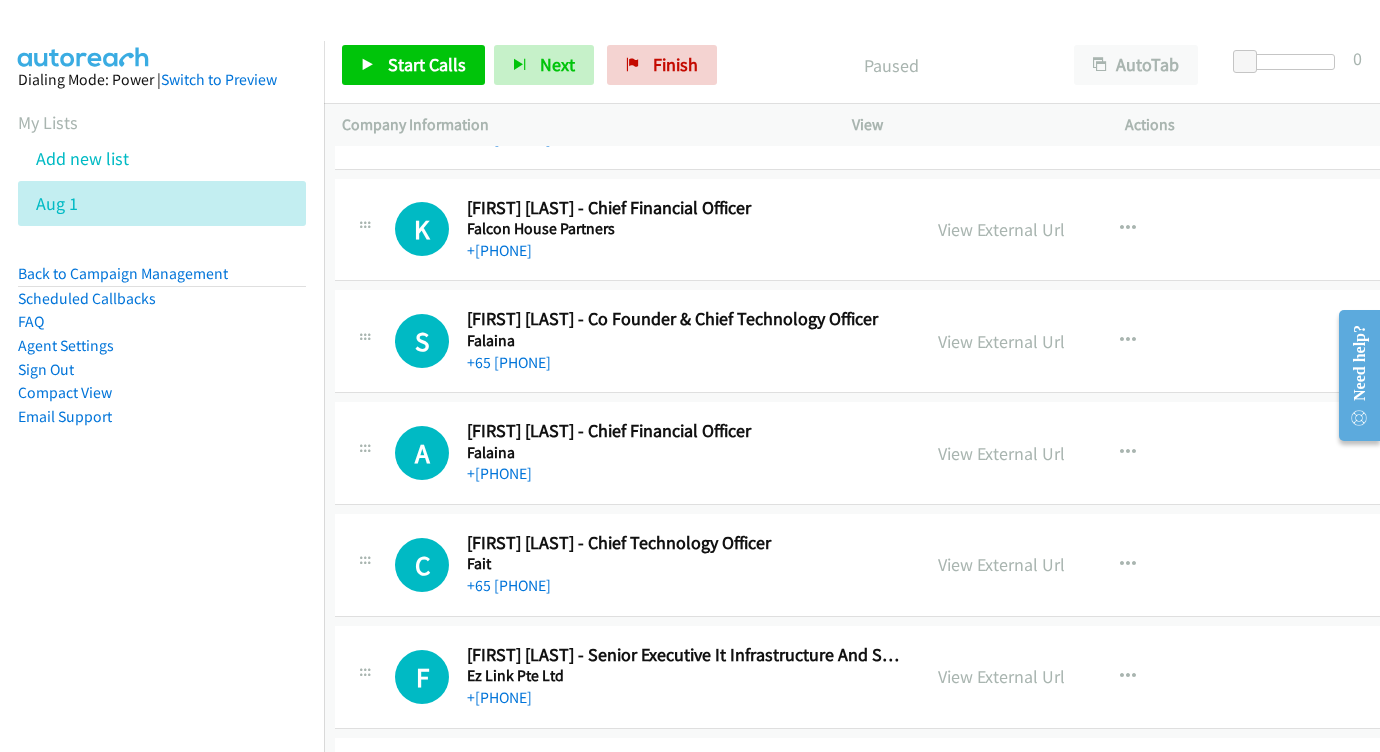 scroll, scrollTop: 3658, scrollLeft: 7, axis: both 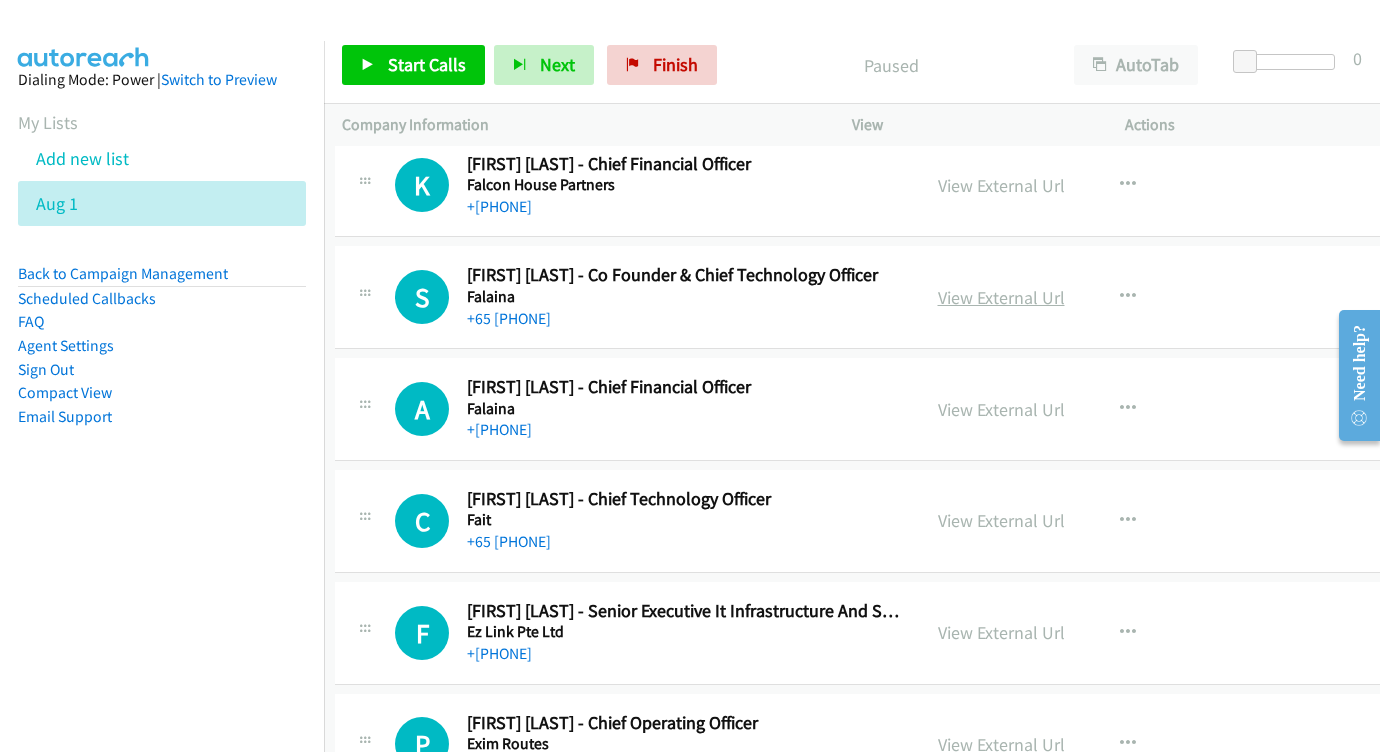 click on "View External Url" at bounding box center (1001, 297) 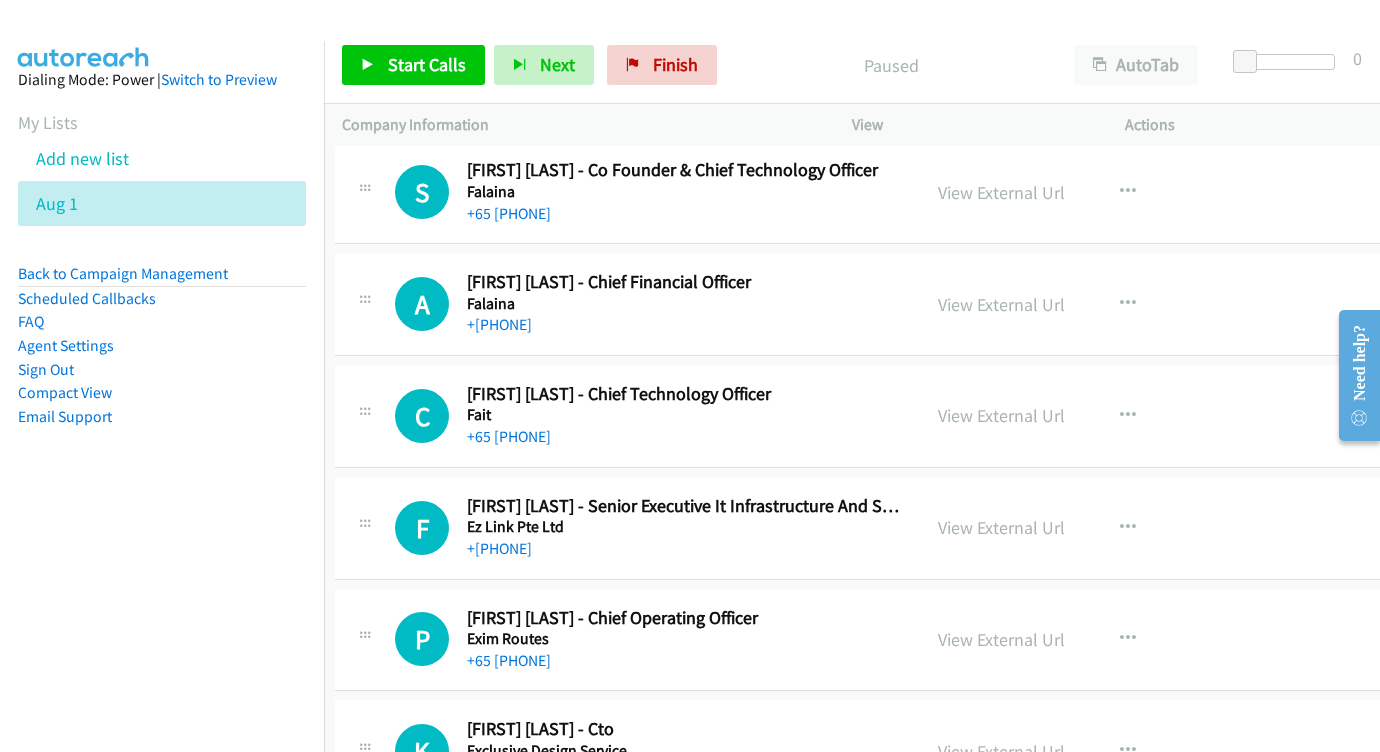 scroll, scrollTop: 3764, scrollLeft: 7, axis: both 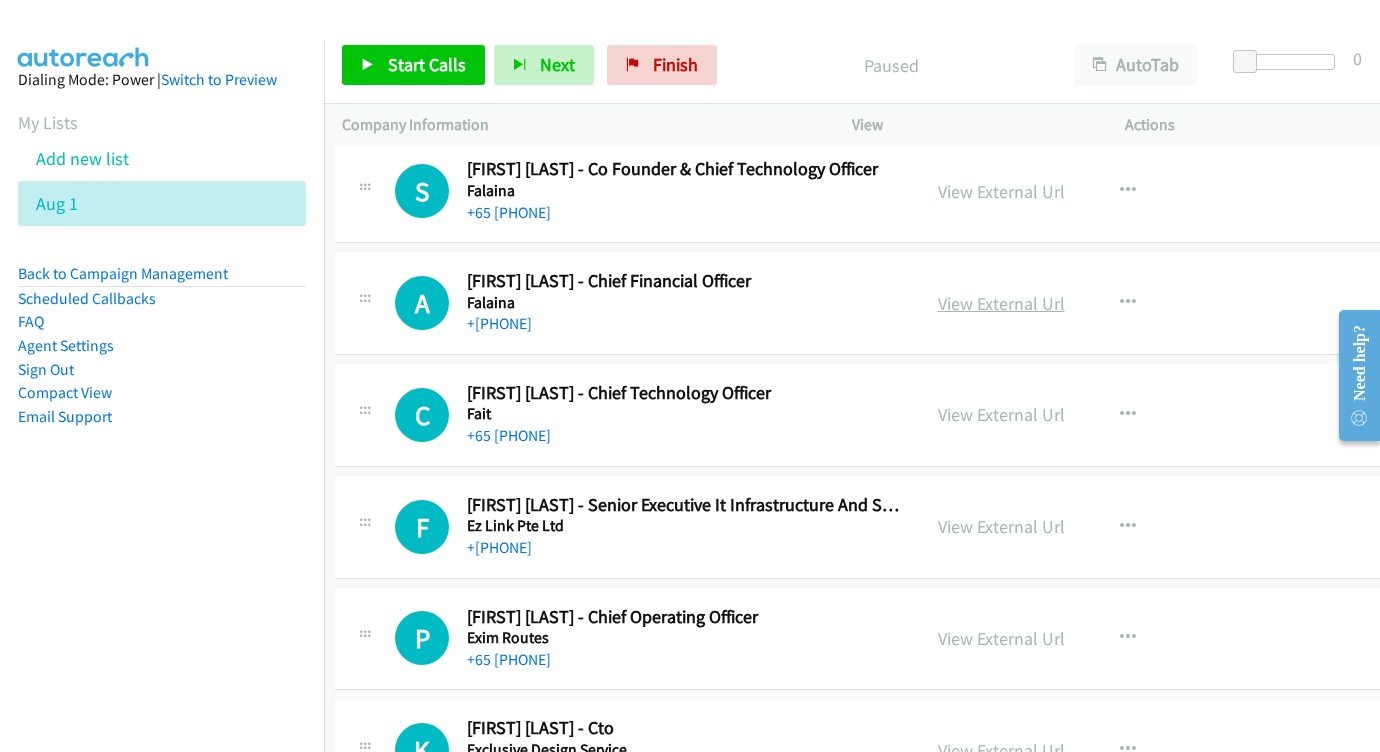 click on "View External Url" at bounding box center [1001, 303] 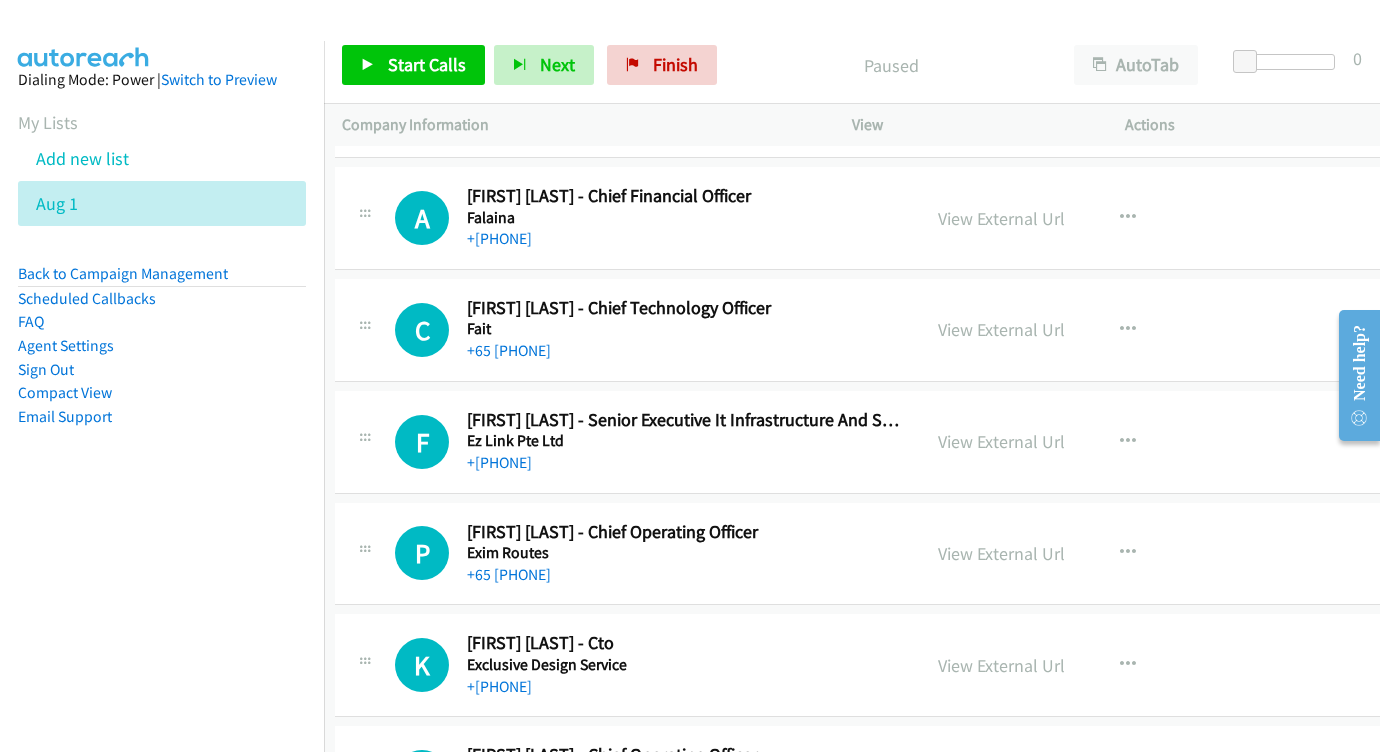scroll, scrollTop: 3876, scrollLeft: 7, axis: both 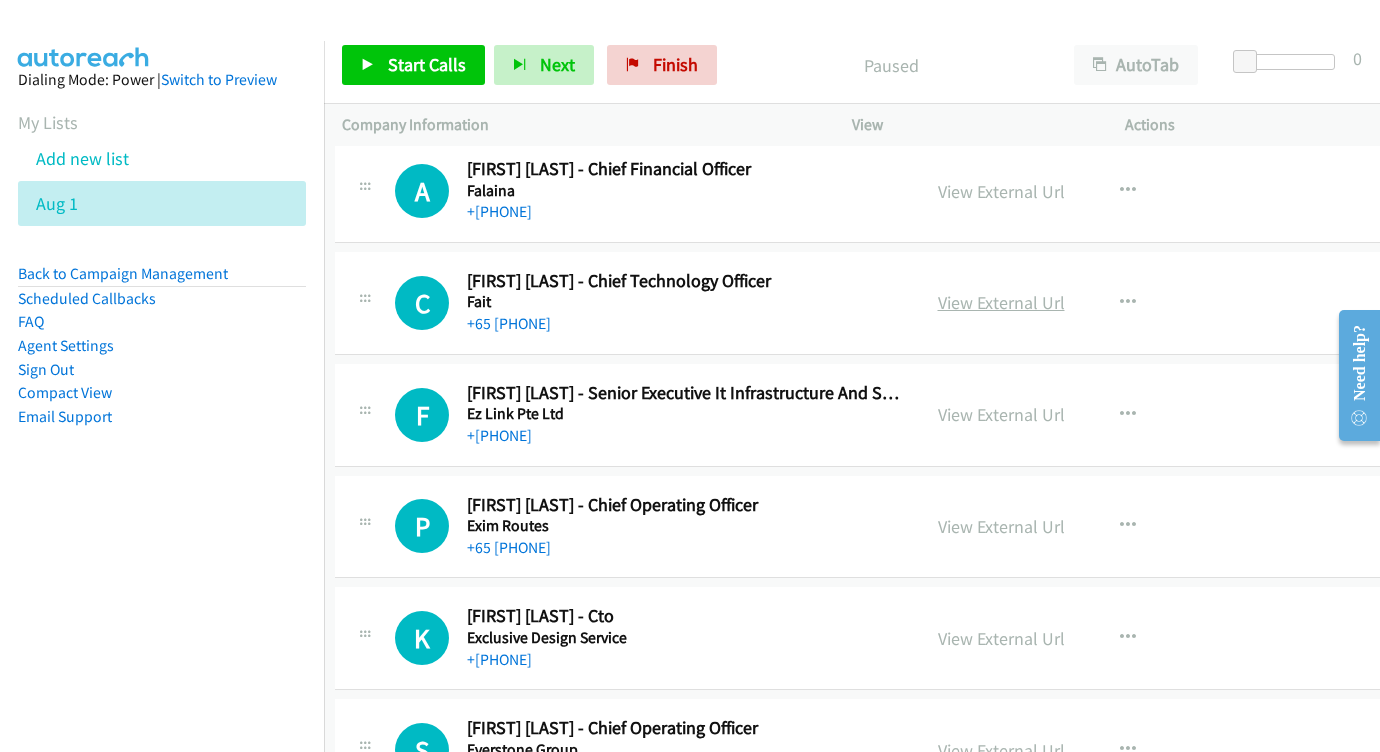 click on "View External Url" at bounding box center [1001, 302] 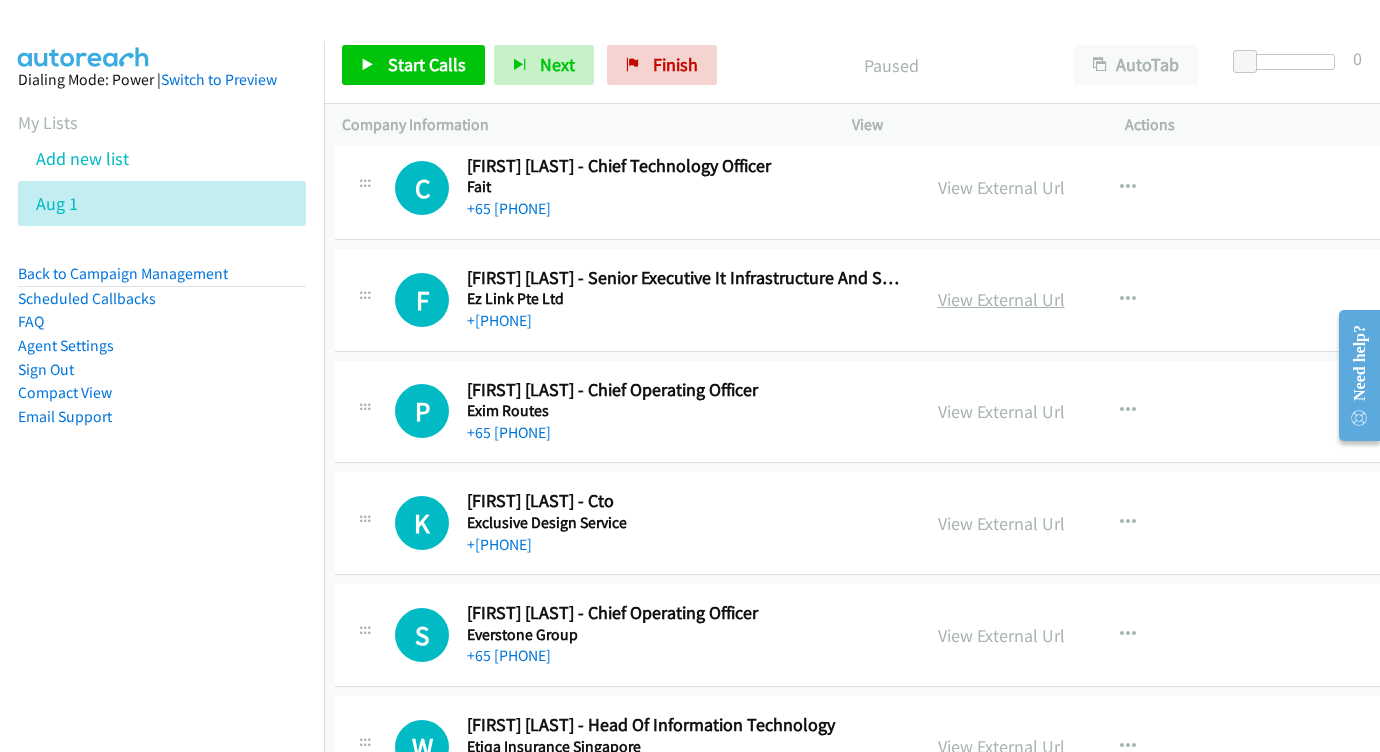 scroll, scrollTop: 3992, scrollLeft: 7, axis: both 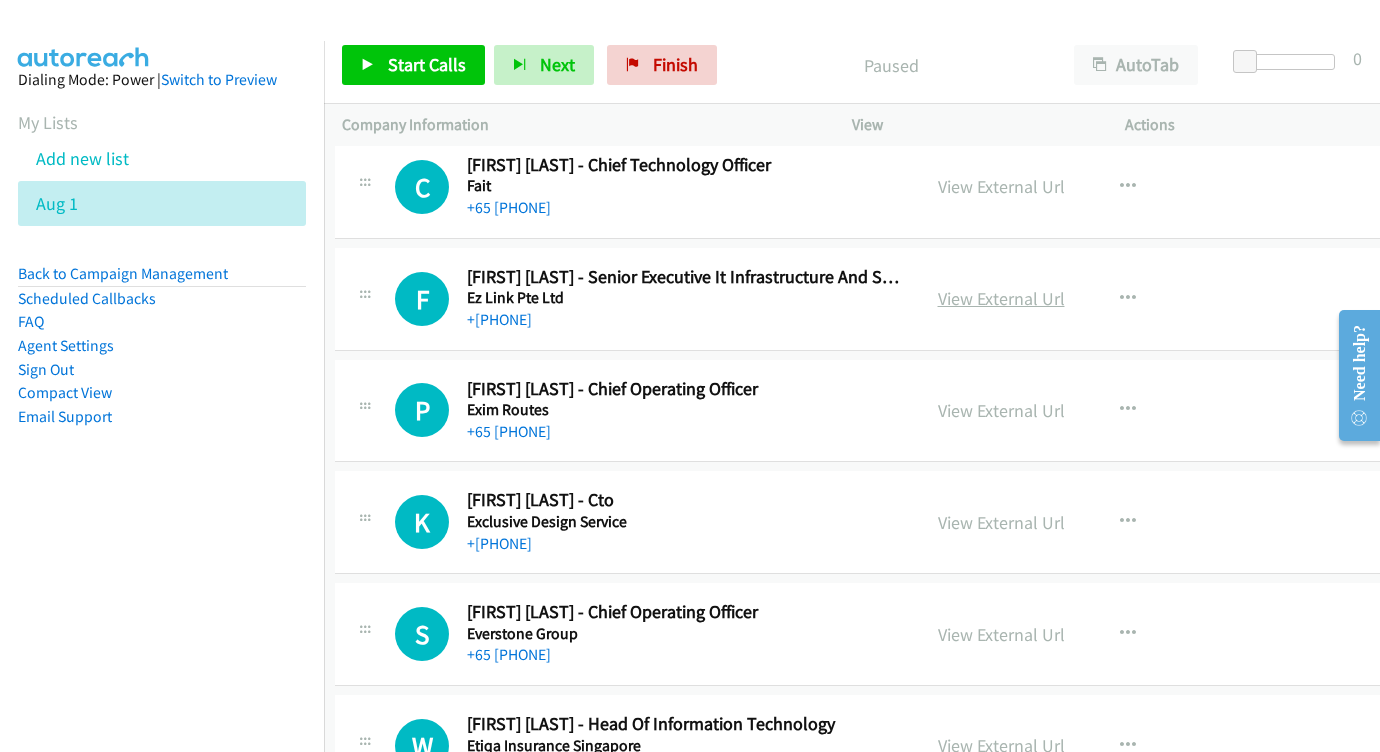 click on "View External Url" at bounding box center [1001, 298] 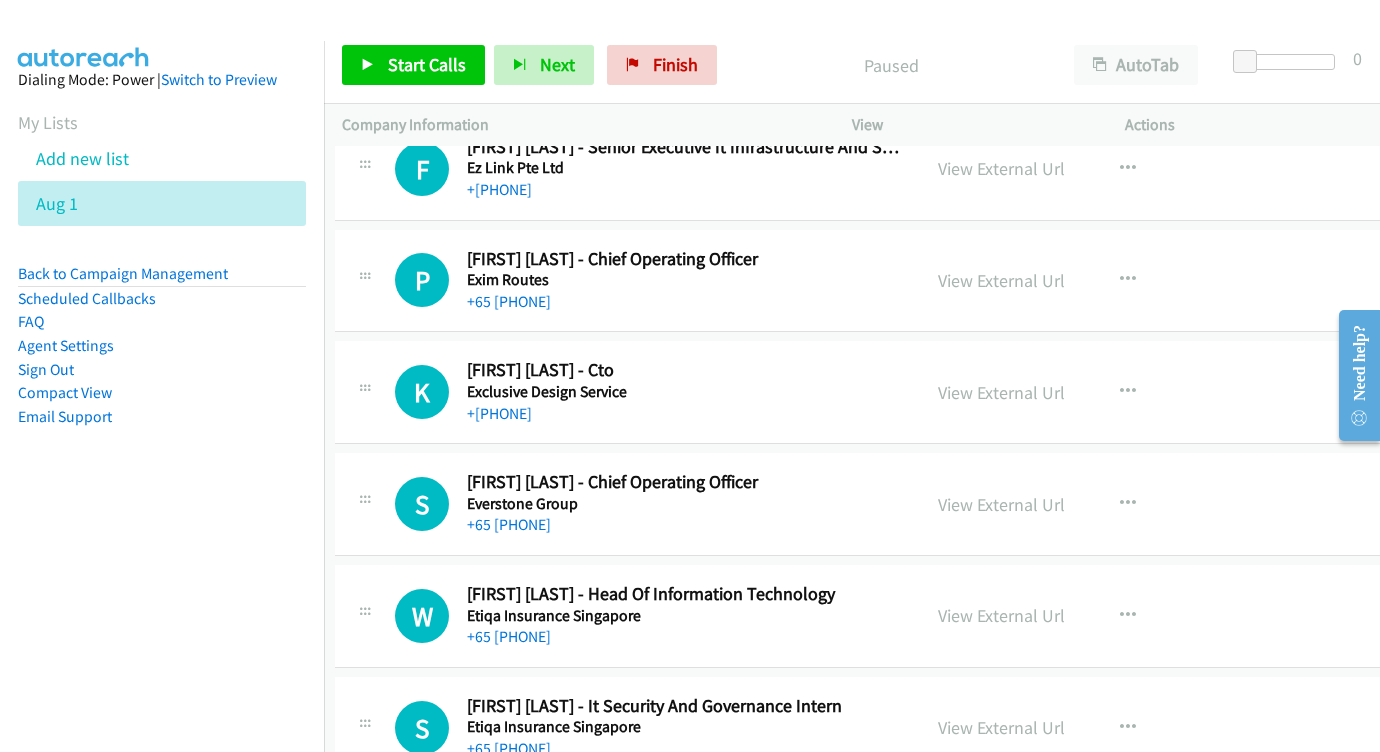 scroll, scrollTop: 4123, scrollLeft: 7, axis: both 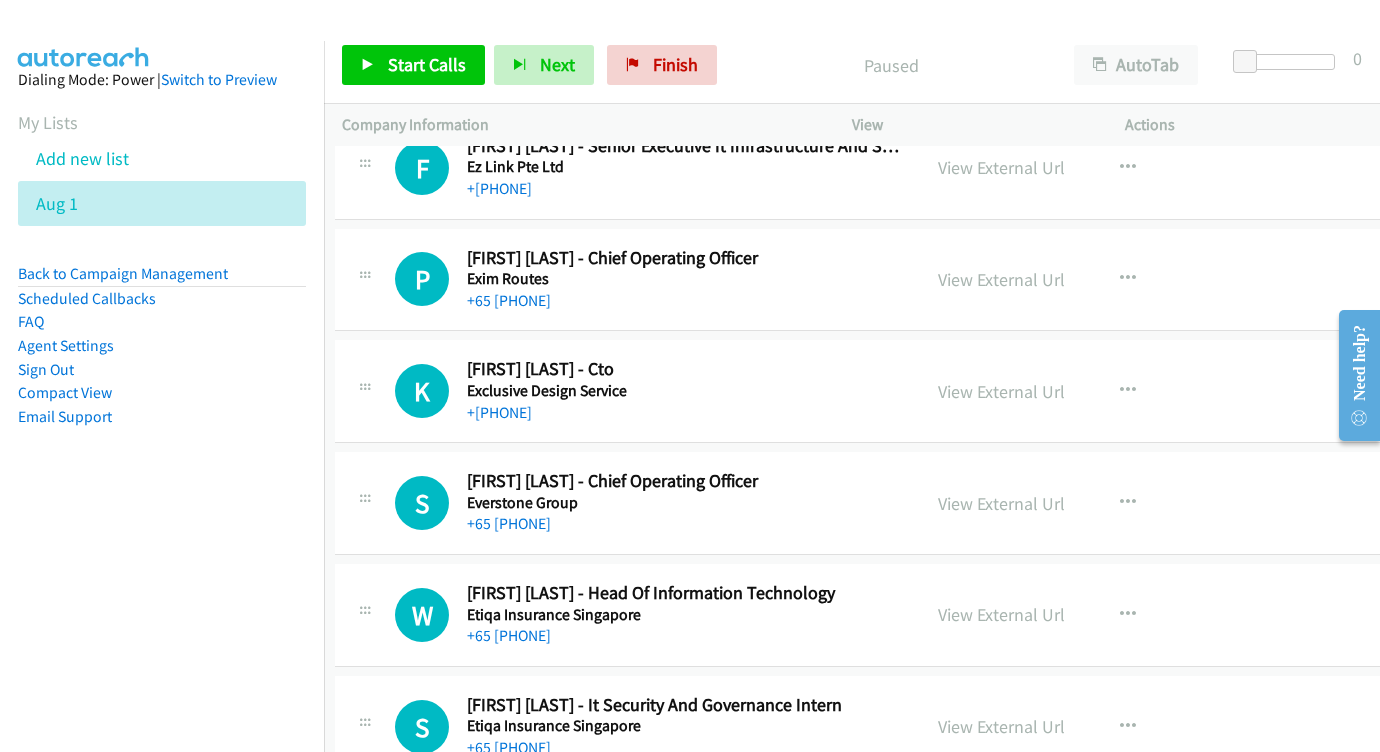 click on "View External Url" at bounding box center [1001, 279] 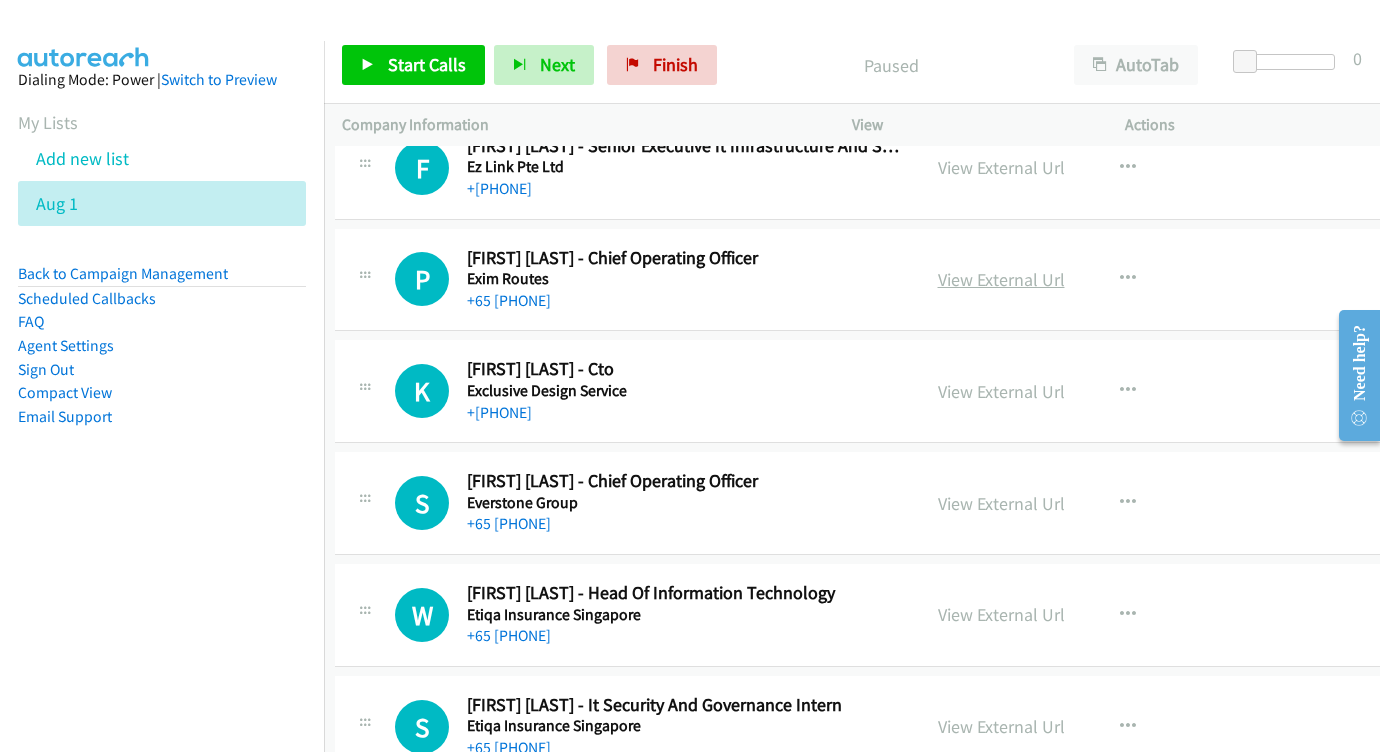 click on "View External Url" at bounding box center [1001, 279] 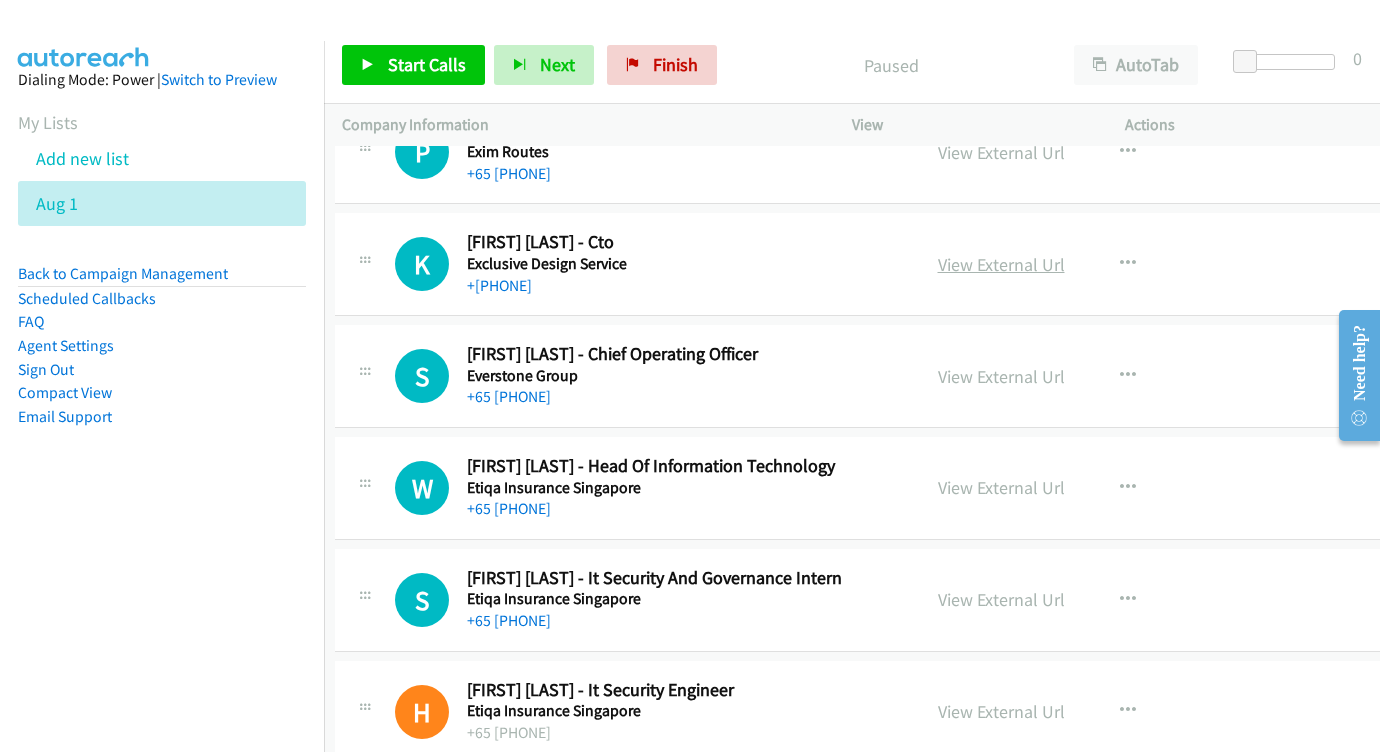 scroll, scrollTop: 4251, scrollLeft: 7, axis: both 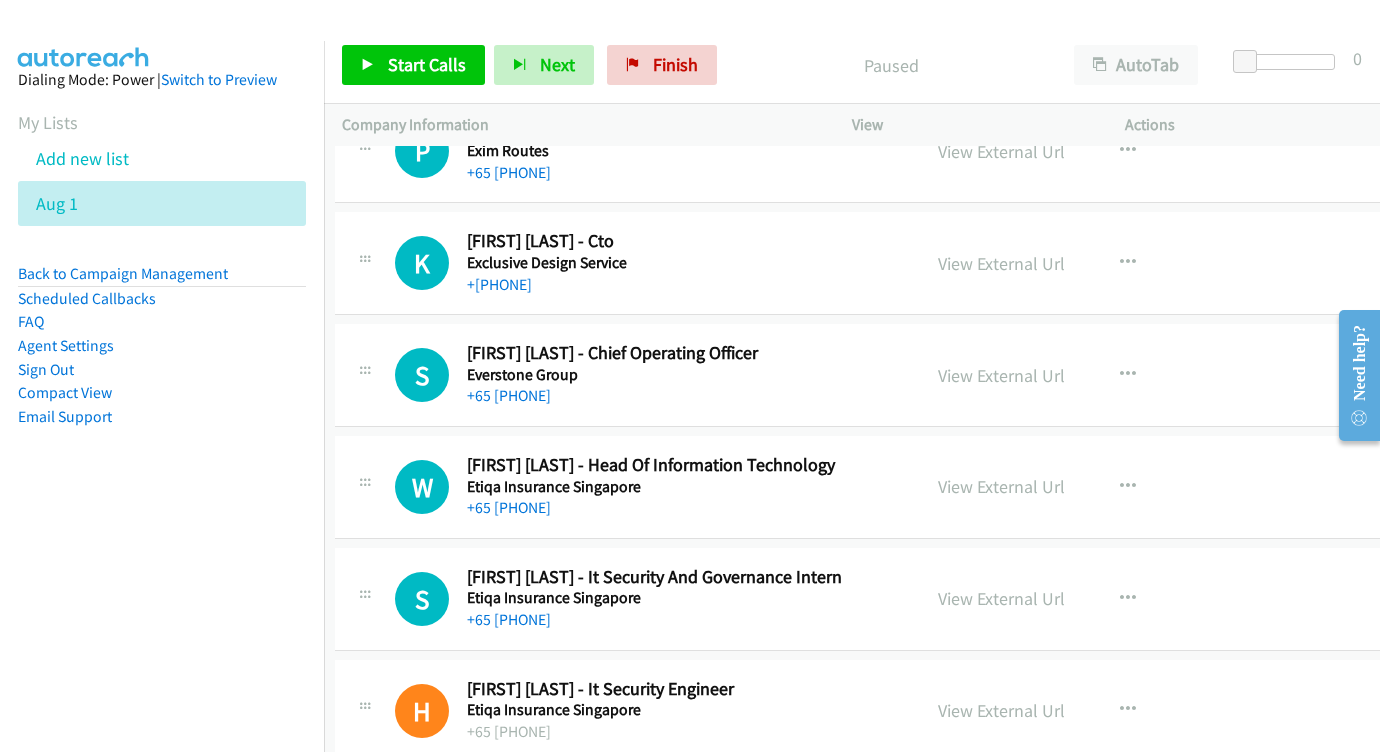 click on "View External Url
View External Url
Schedule/Manage Callback
Start Calls Here
Remove from list
Add to do not call list
Reset Call Status" at bounding box center (1075, 263) 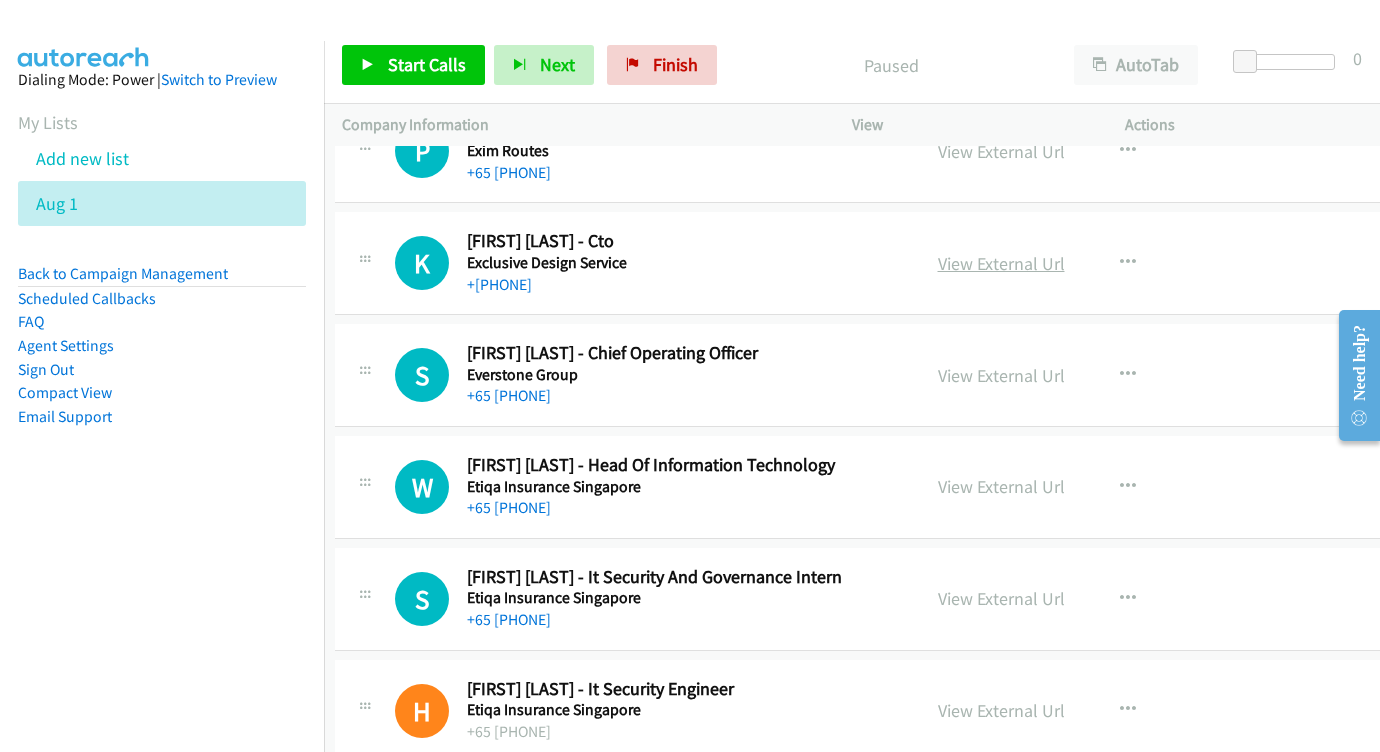 click on "View External Url" at bounding box center [1001, 263] 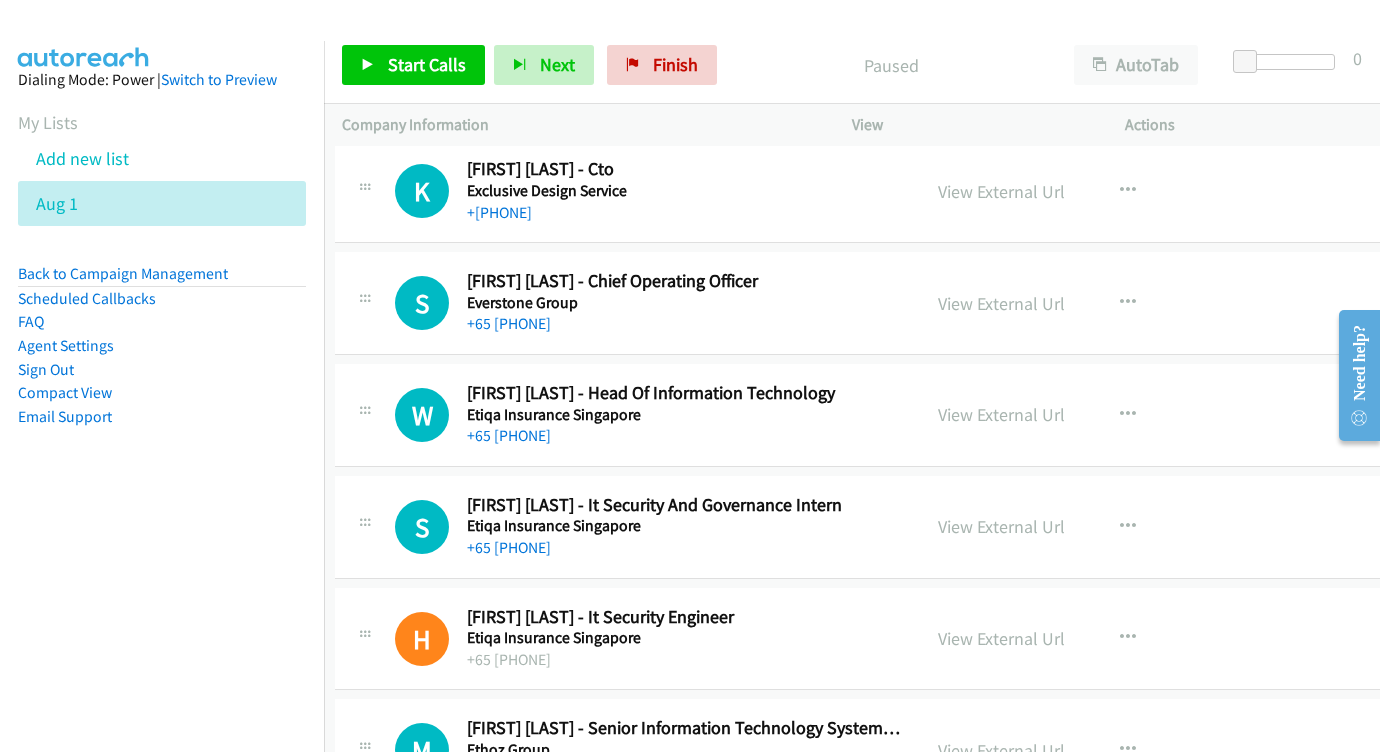 scroll, scrollTop: 4340, scrollLeft: 7, axis: both 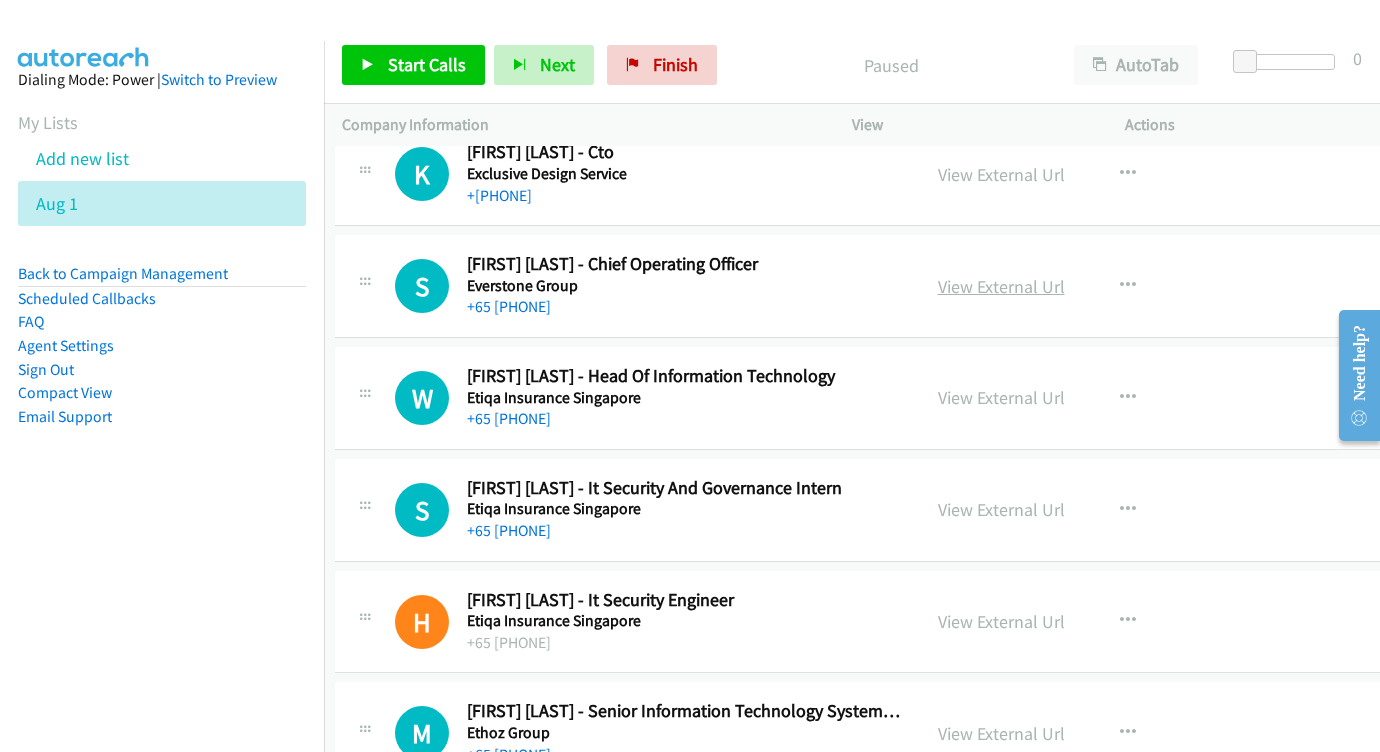click on "View External Url" at bounding box center (1001, 286) 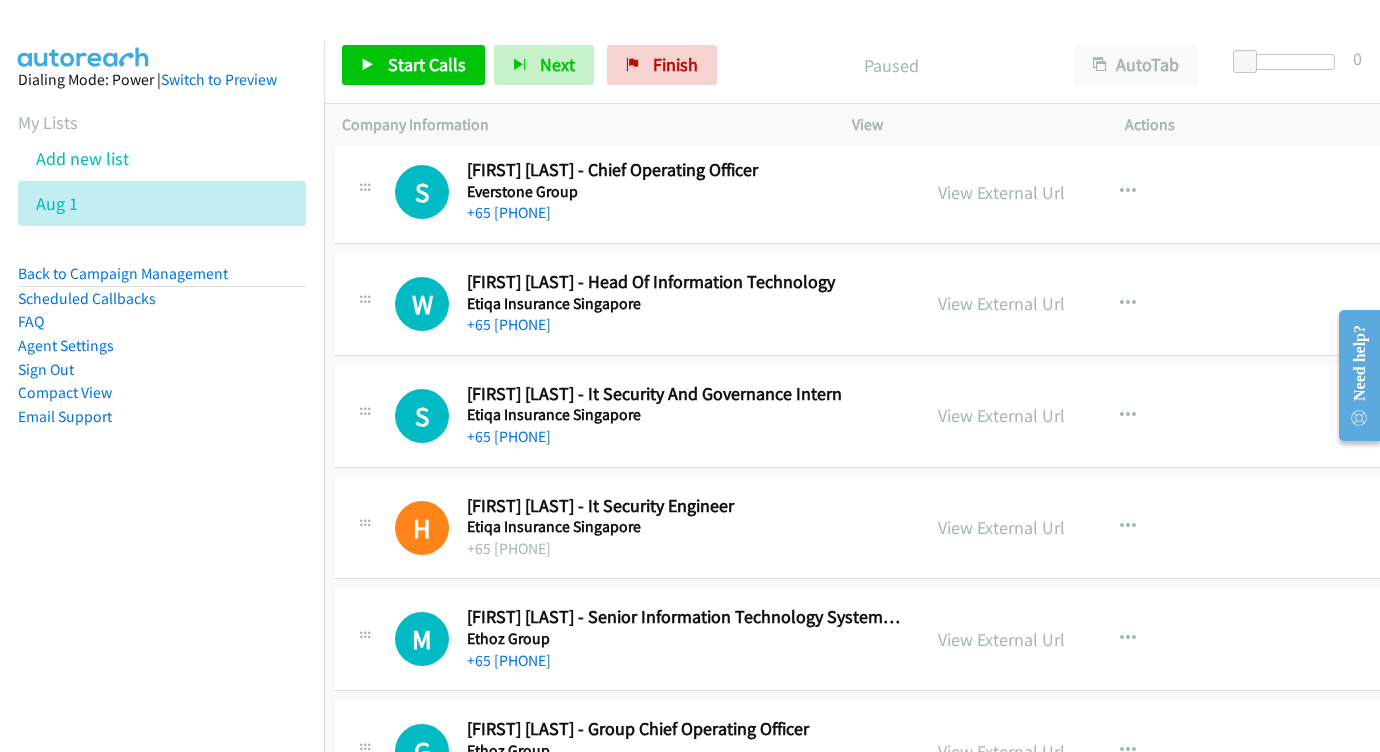 scroll, scrollTop: 4436, scrollLeft: 7, axis: both 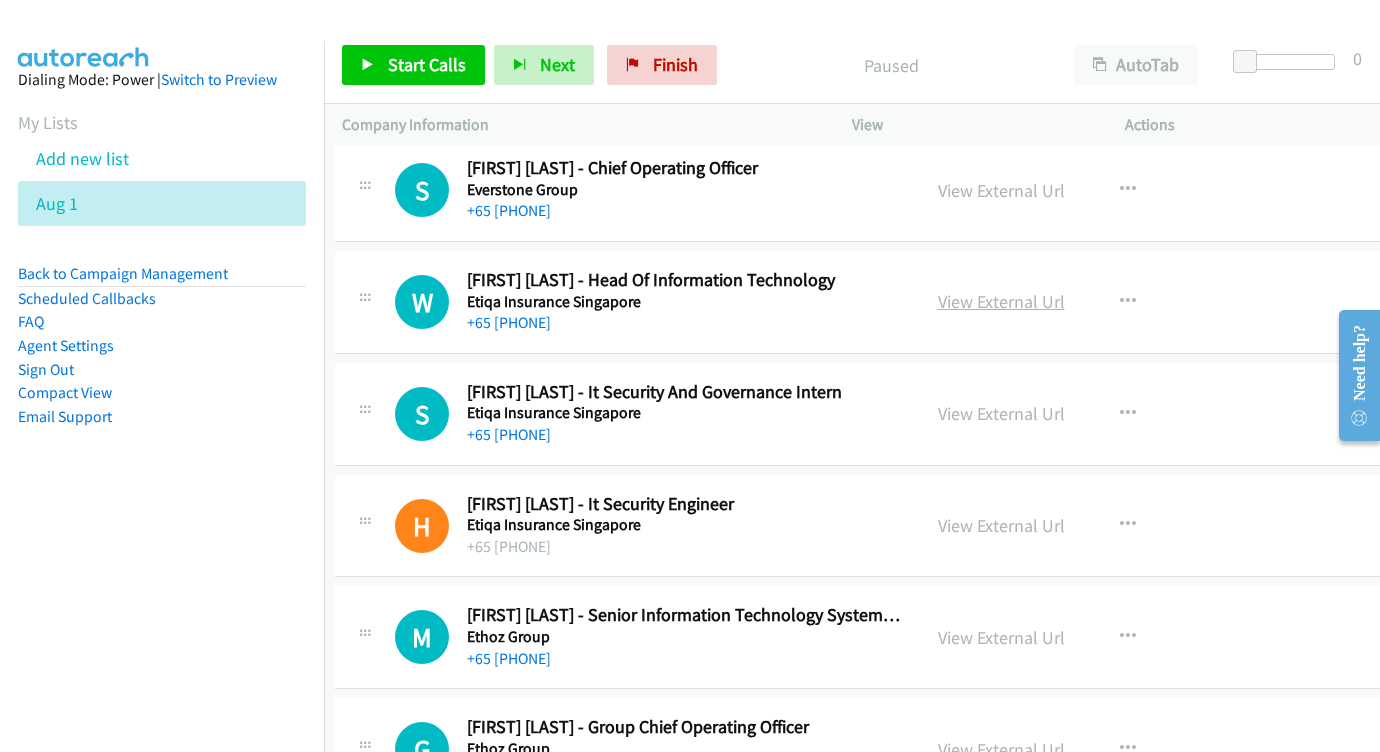 click on "View External Url" at bounding box center (1001, 301) 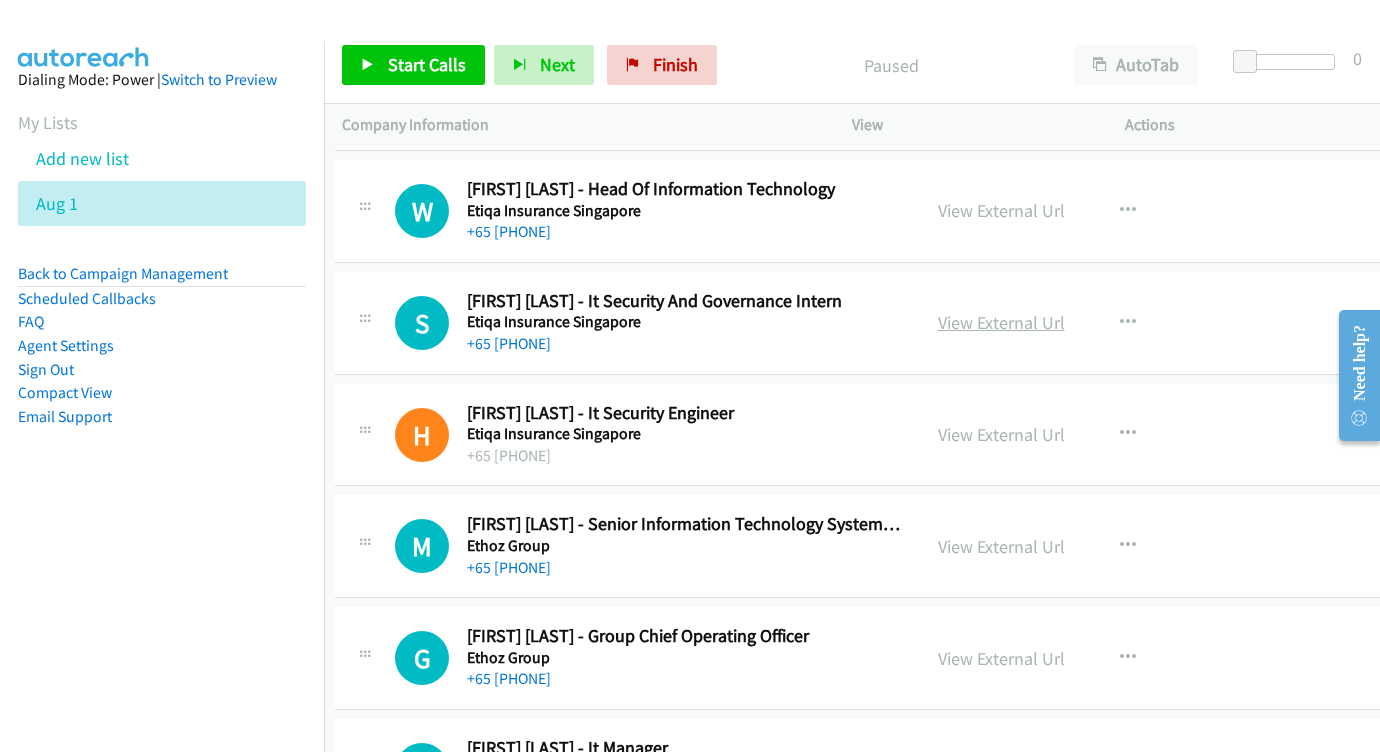 scroll, scrollTop: 4528, scrollLeft: 7, axis: both 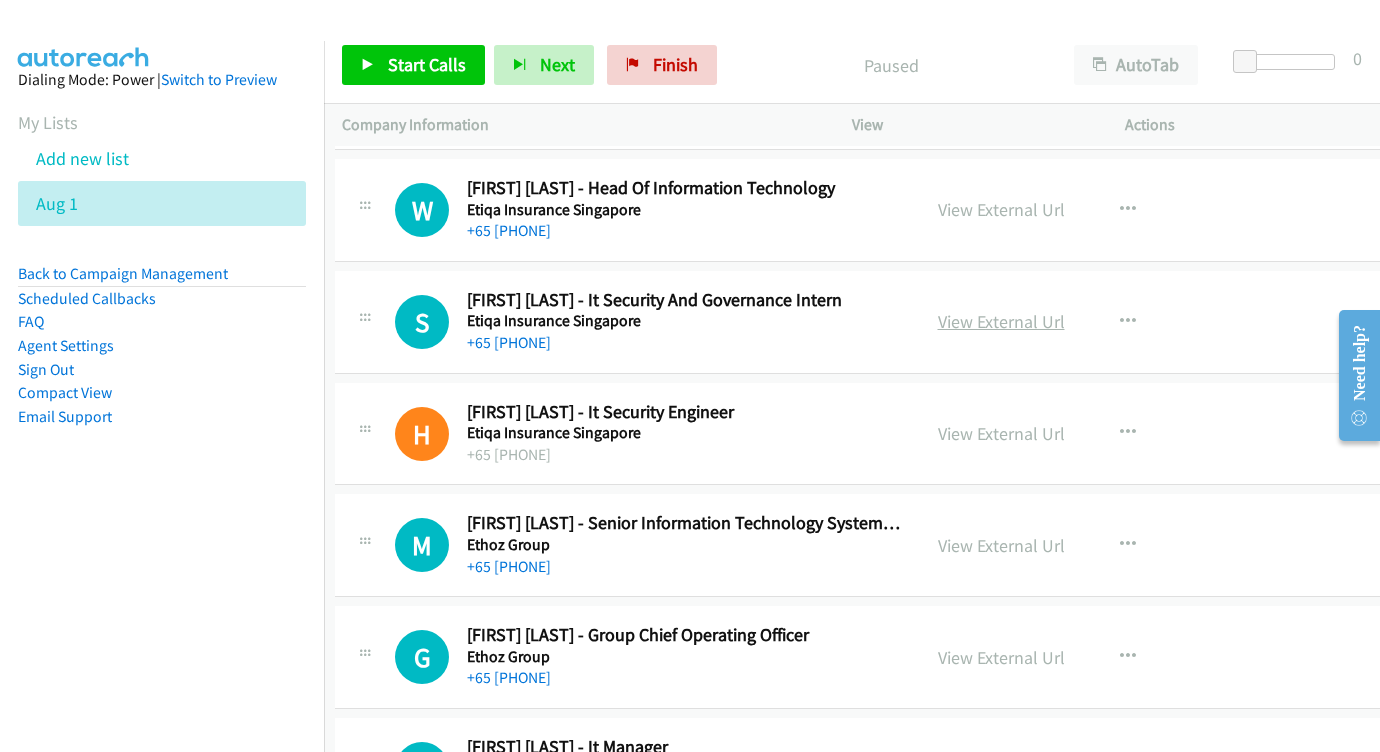 click on "View External Url" at bounding box center [1001, 321] 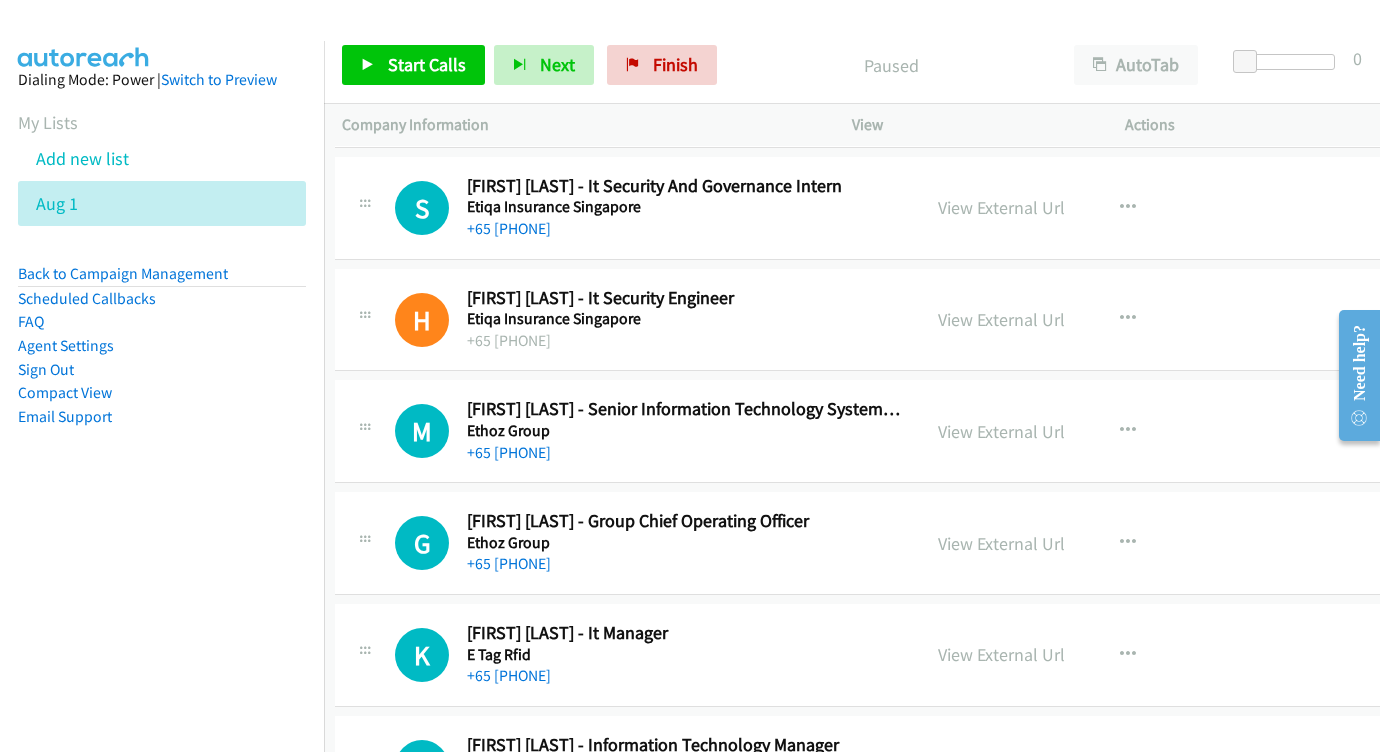 scroll, scrollTop: 4762, scrollLeft: 7, axis: both 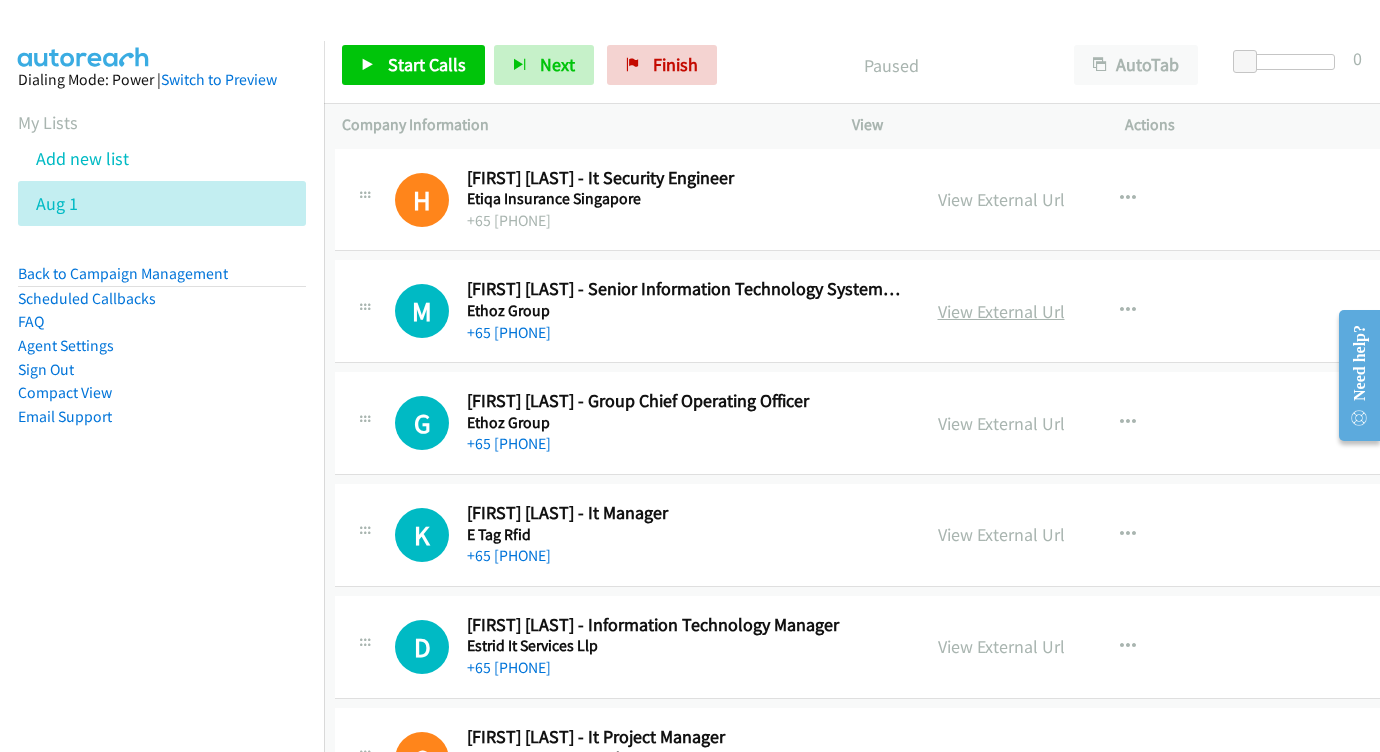click on "View External Url" at bounding box center (1001, 311) 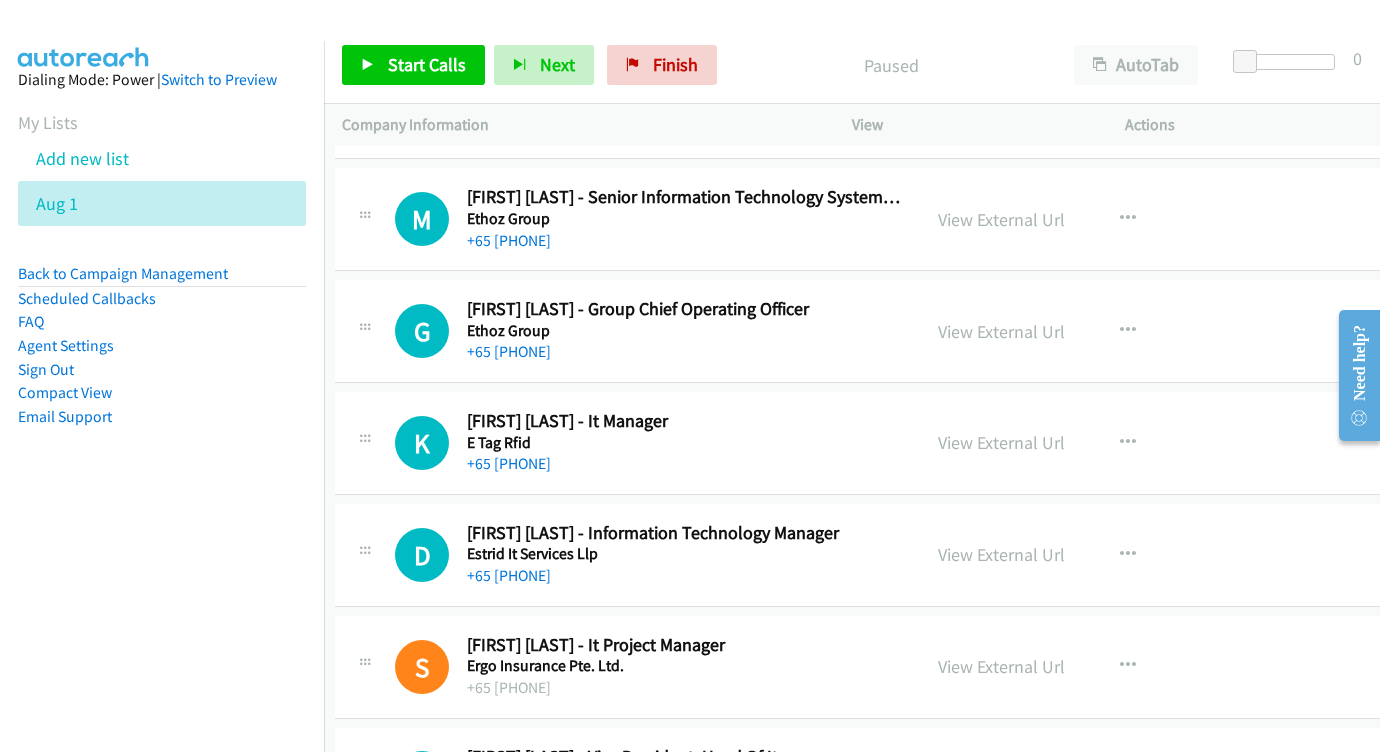 scroll, scrollTop: 4892, scrollLeft: 7, axis: both 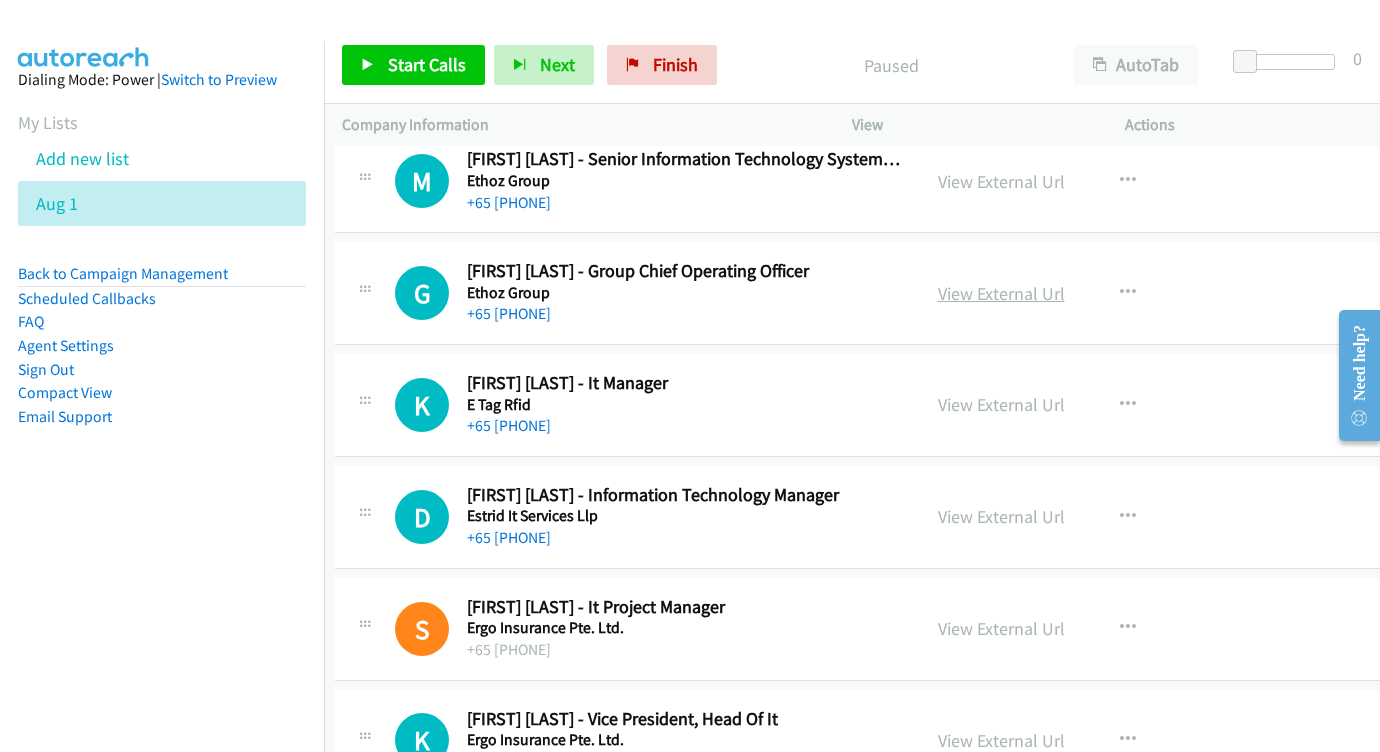 click on "View External Url" at bounding box center (1001, 293) 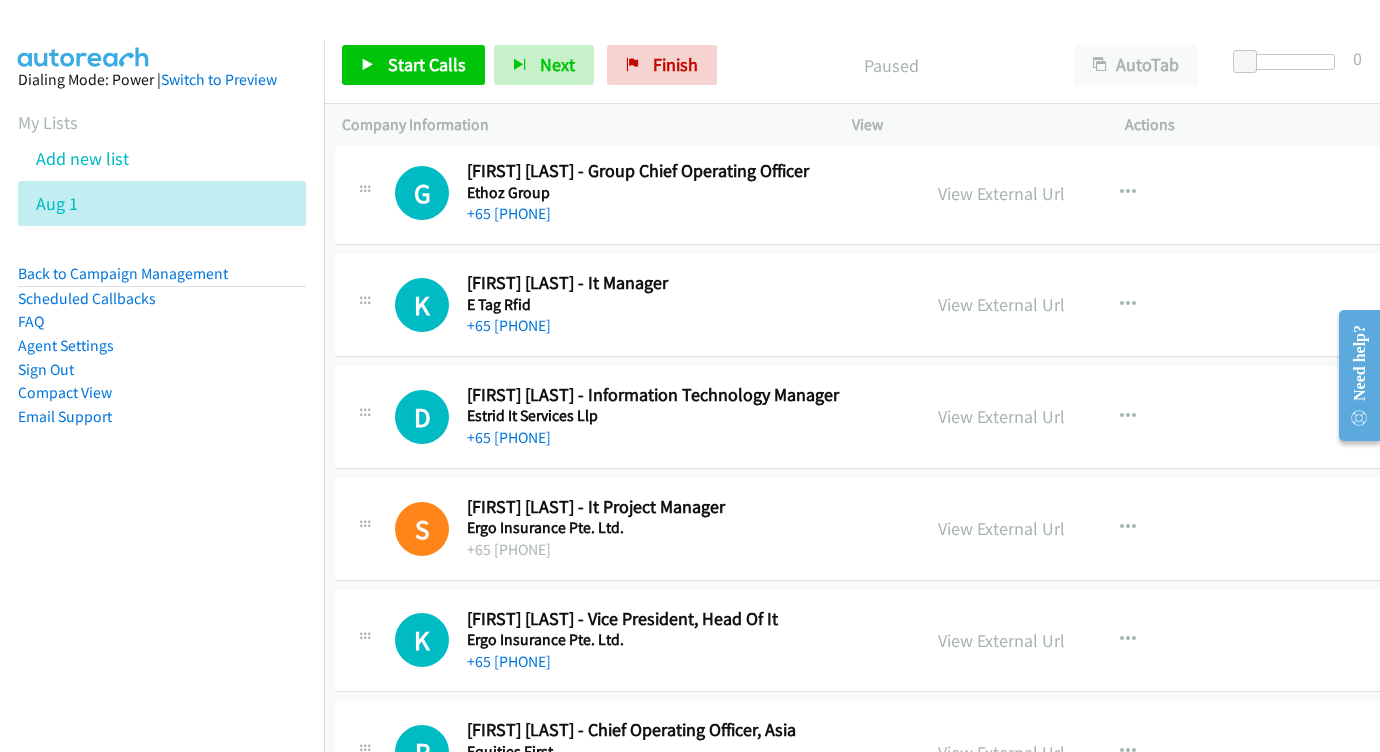 scroll, scrollTop: 5011, scrollLeft: 7, axis: both 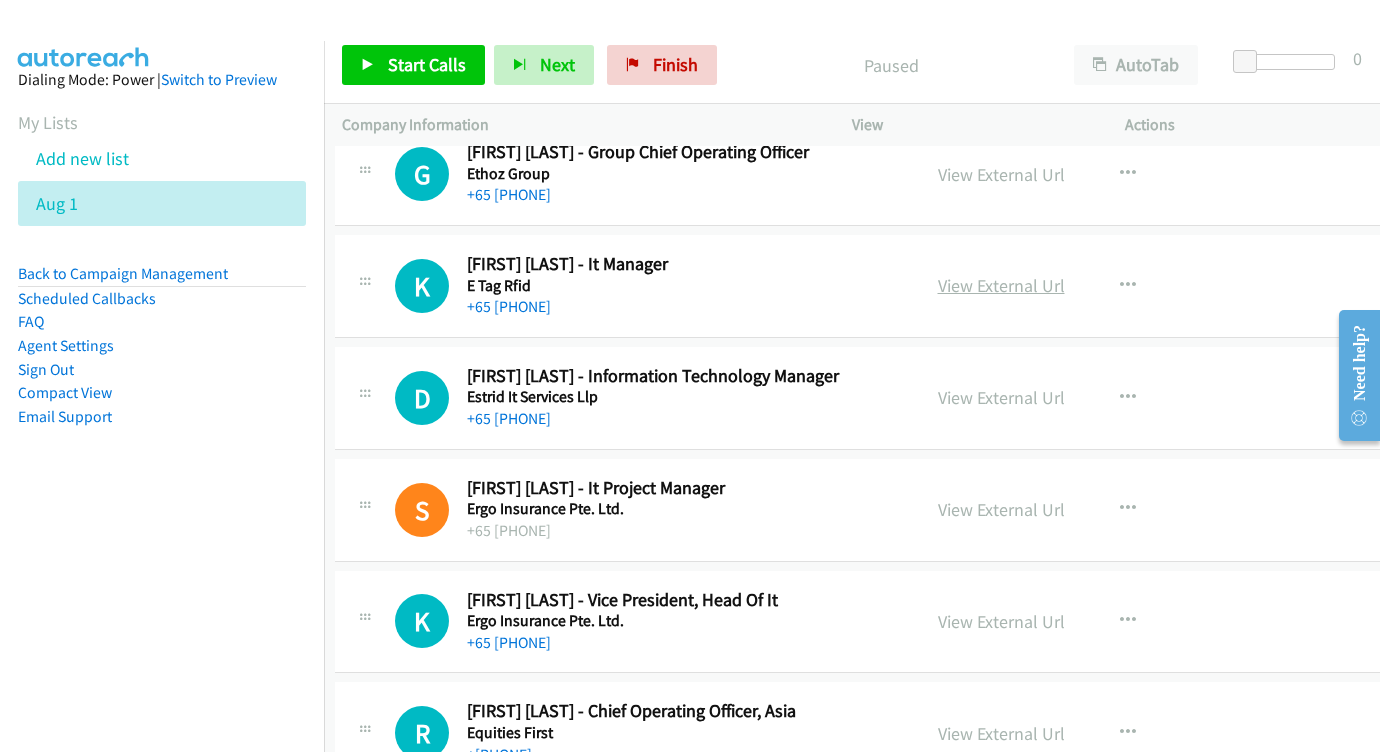 click on "View External Url" at bounding box center (1001, 285) 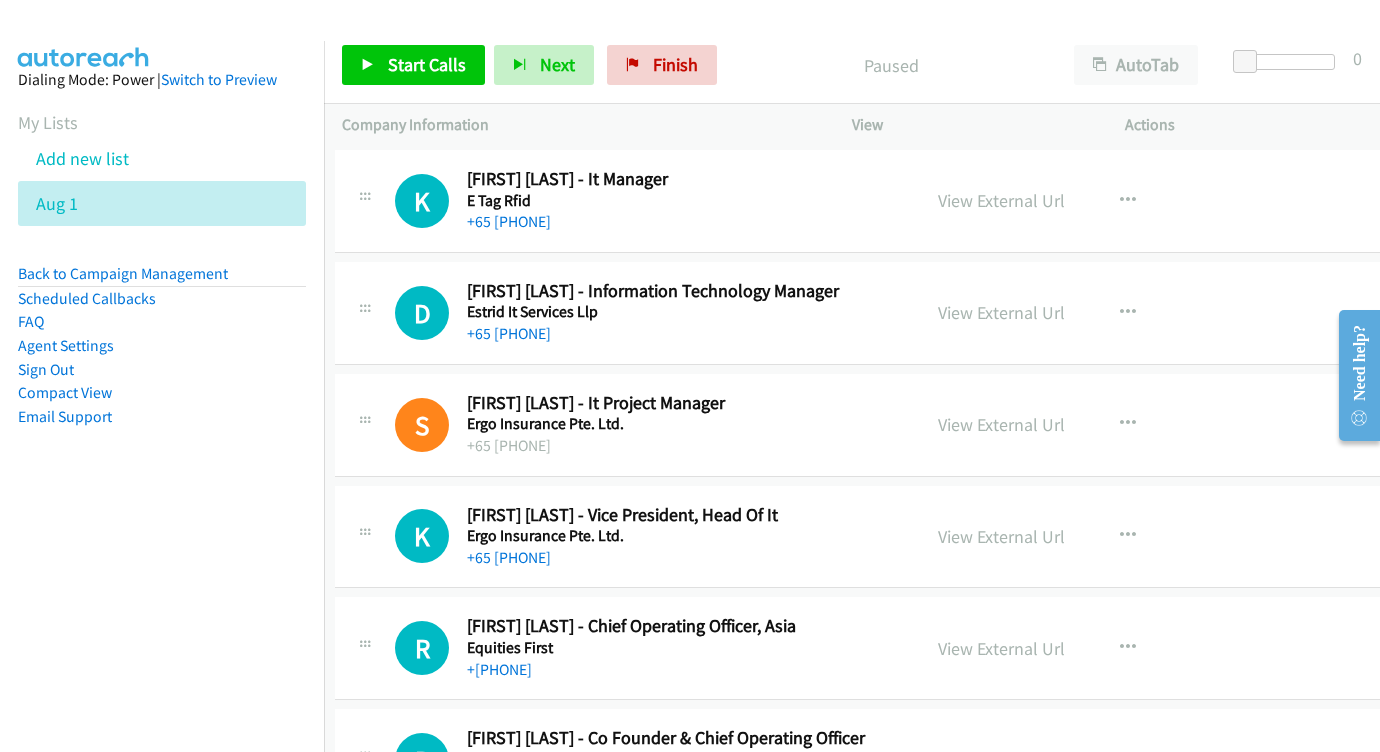 scroll, scrollTop: 5124, scrollLeft: 7, axis: both 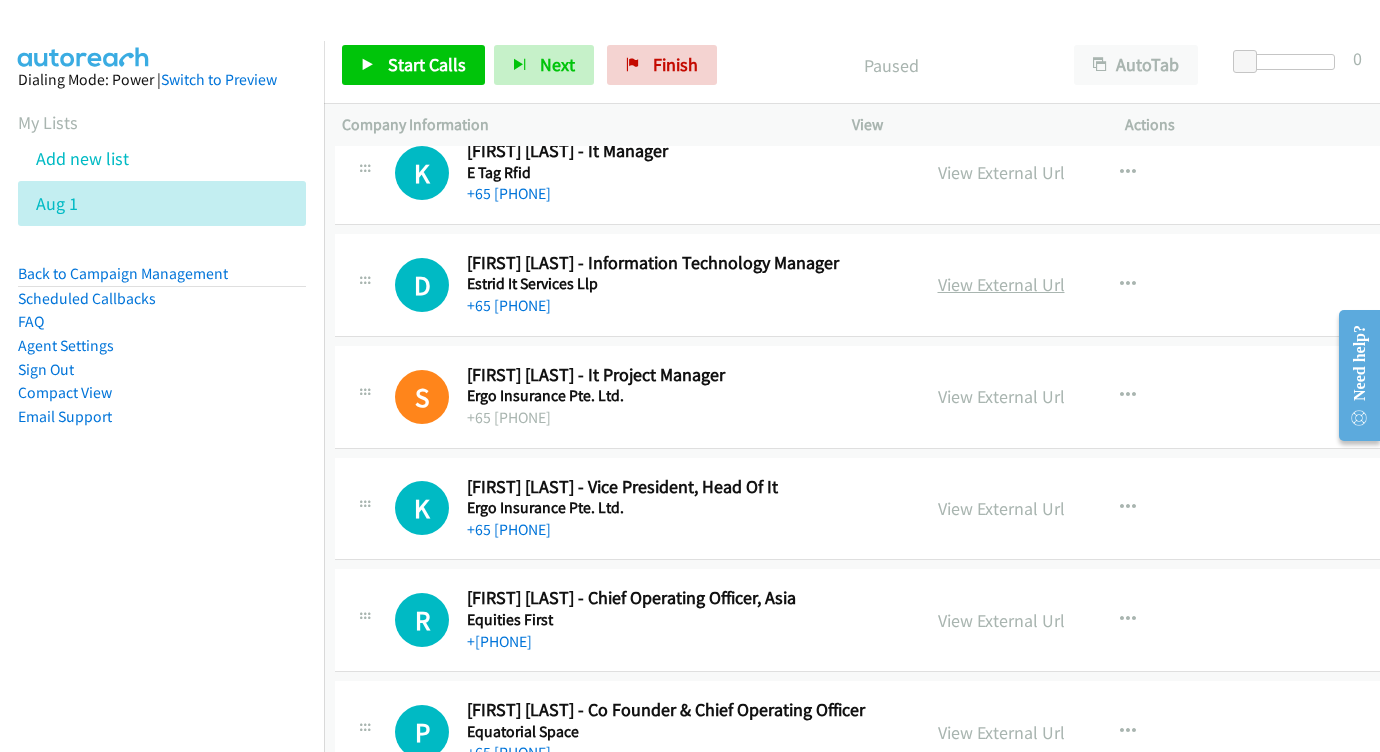 click on "View External Url" at bounding box center (1001, 284) 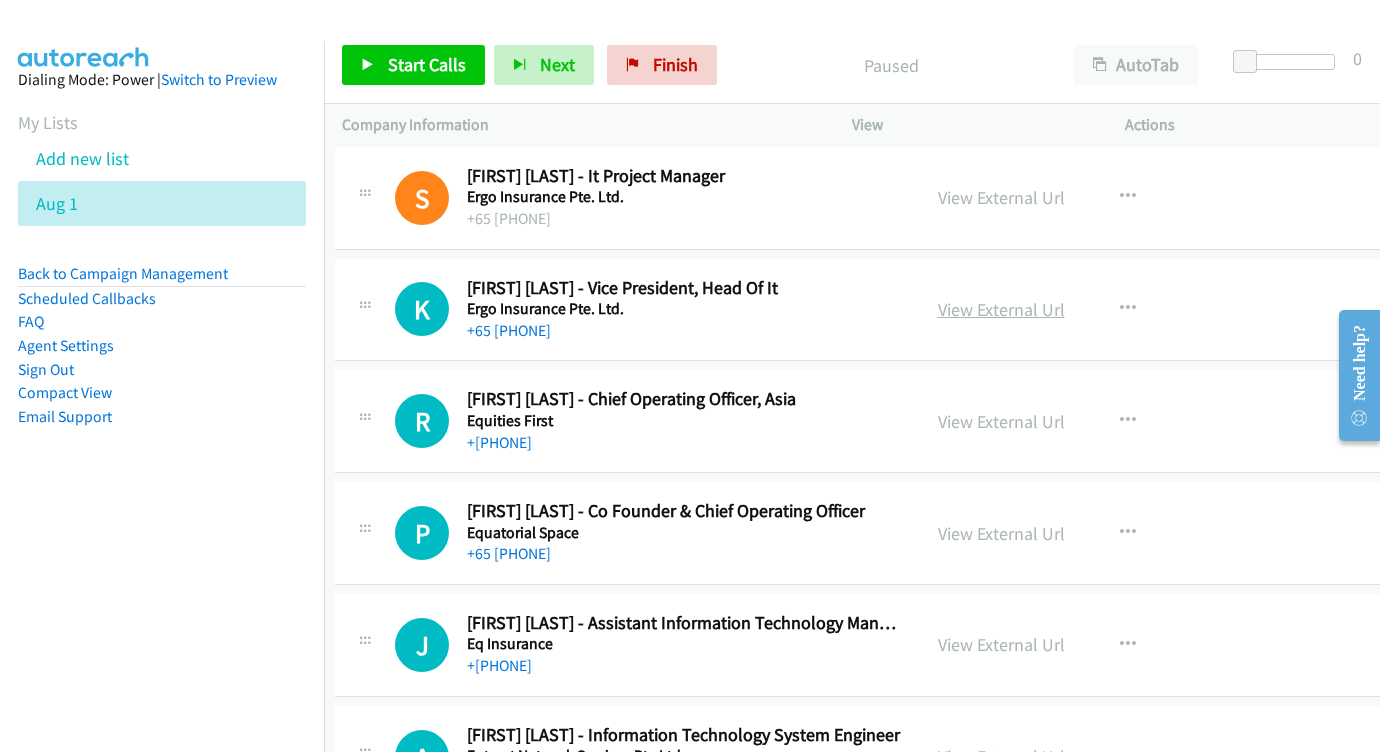 scroll, scrollTop: 5324, scrollLeft: 8, axis: both 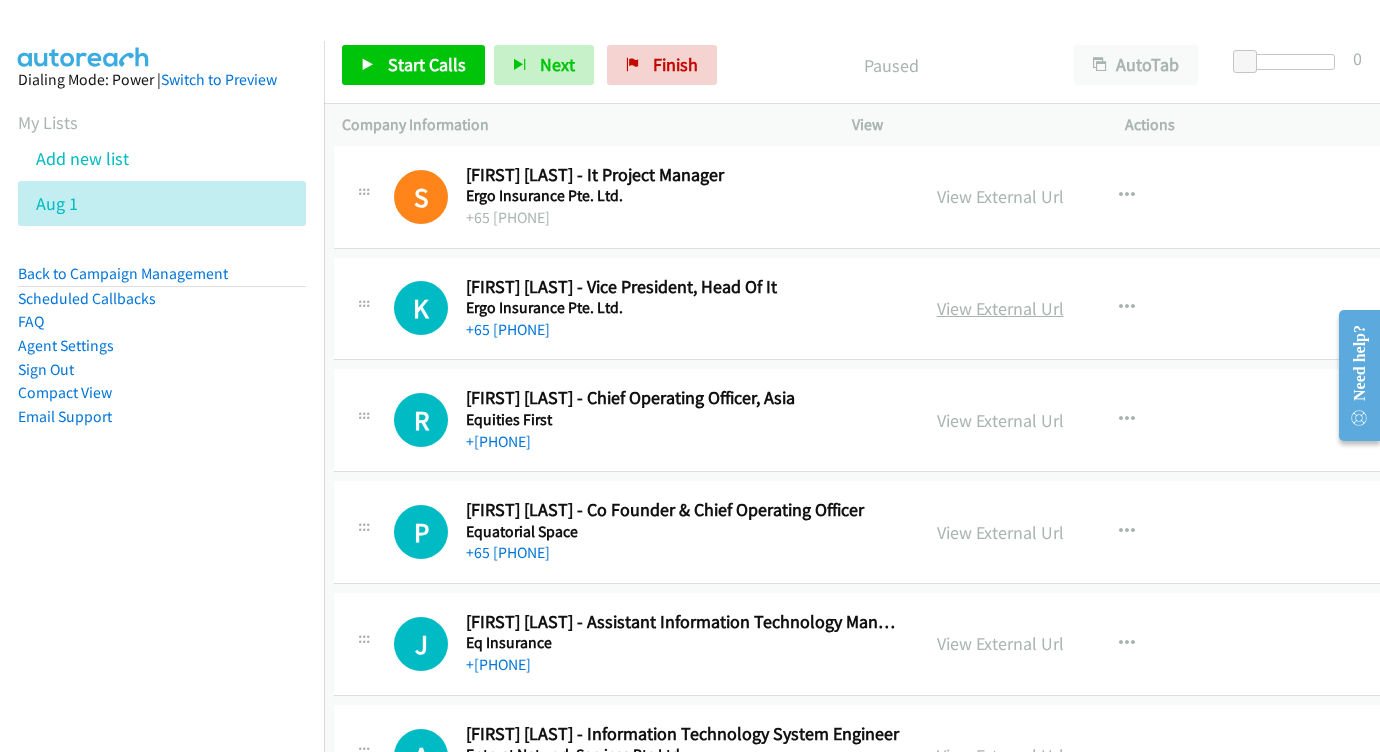 click on "View External Url" at bounding box center [1000, 308] 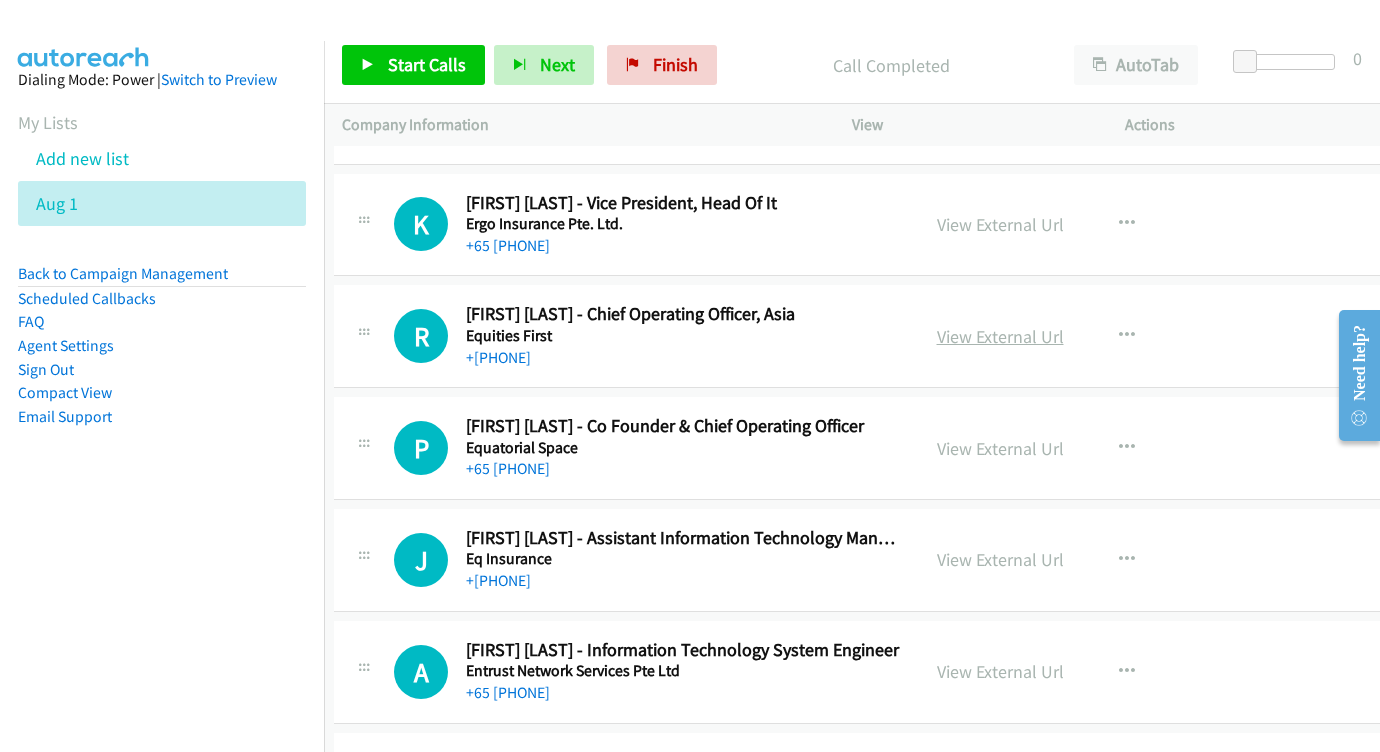 scroll, scrollTop: 5432, scrollLeft: 8, axis: both 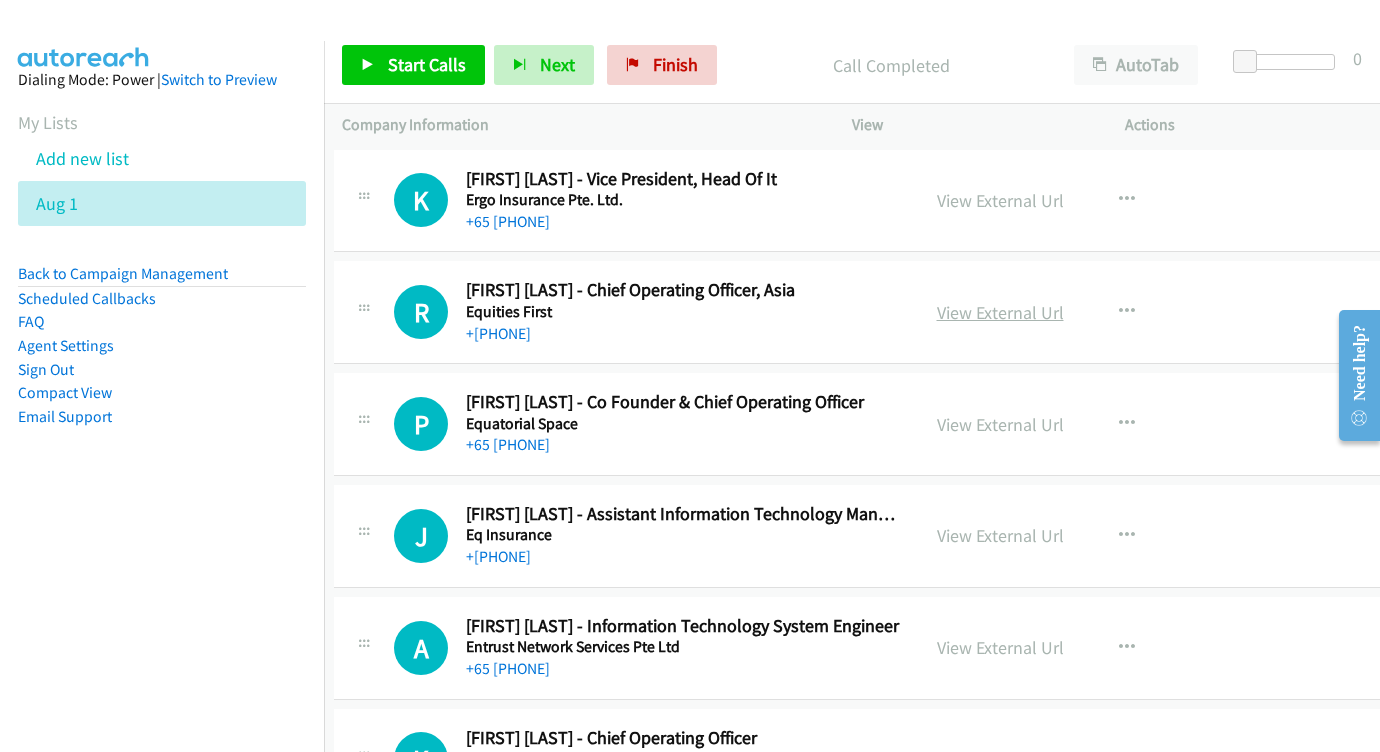 click on "View External Url" at bounding box center [1000, 312] 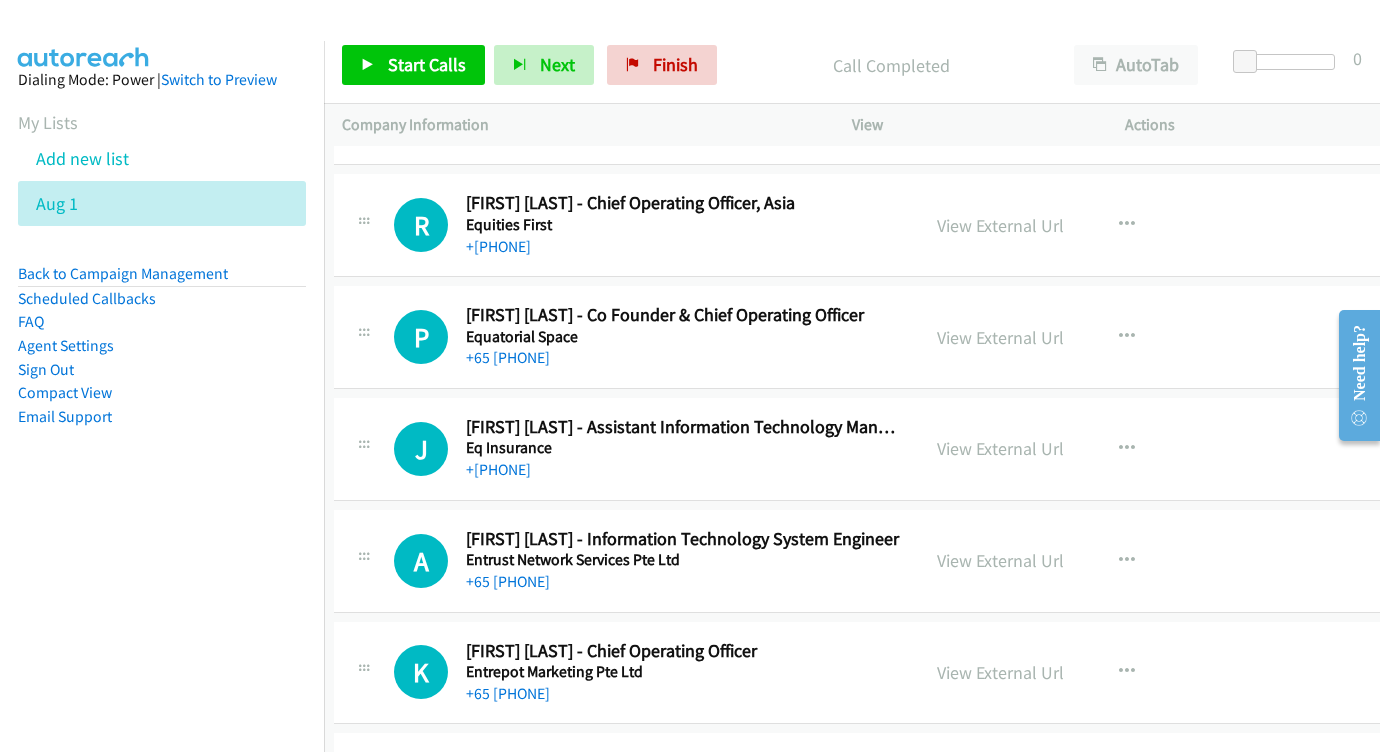 scroll, scrollTop: 5556, scrollLeft: 9, axis: both 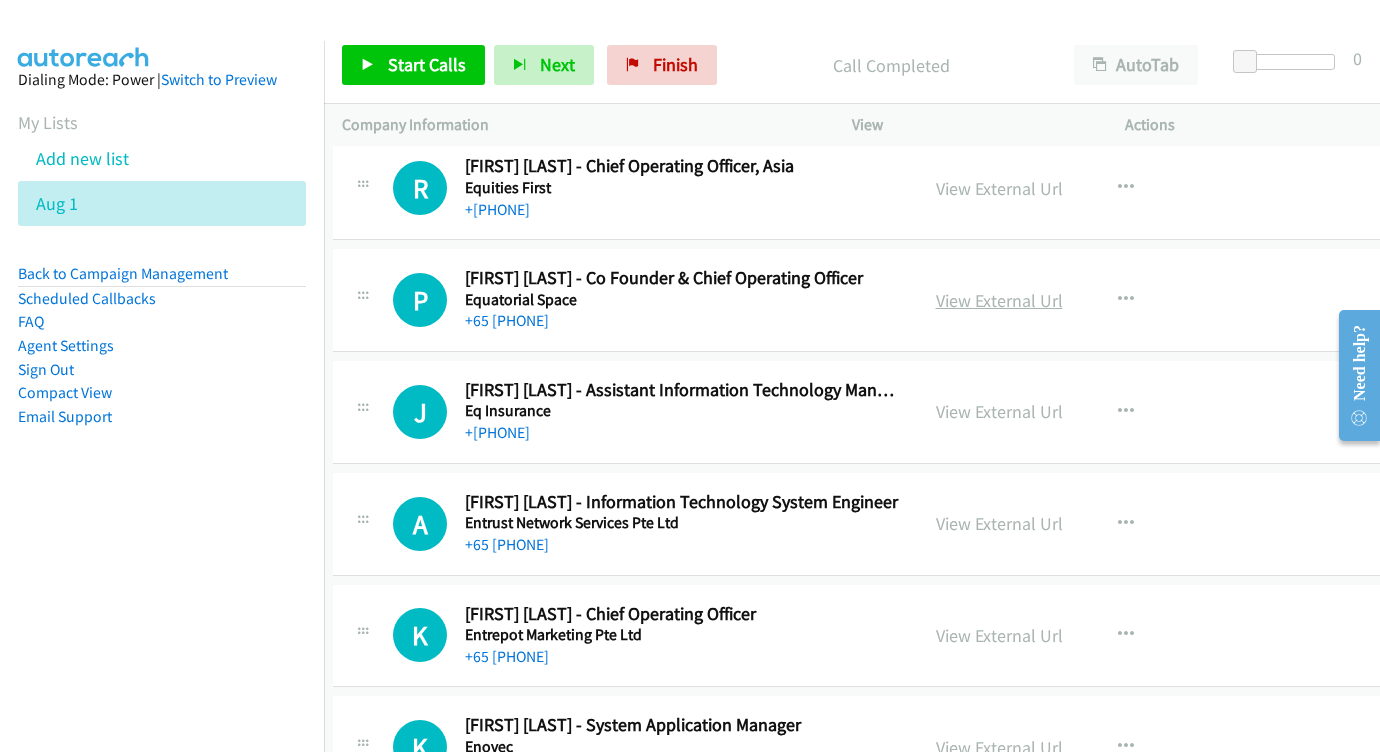 click on "View External Url" at bounding box center [999, 300] 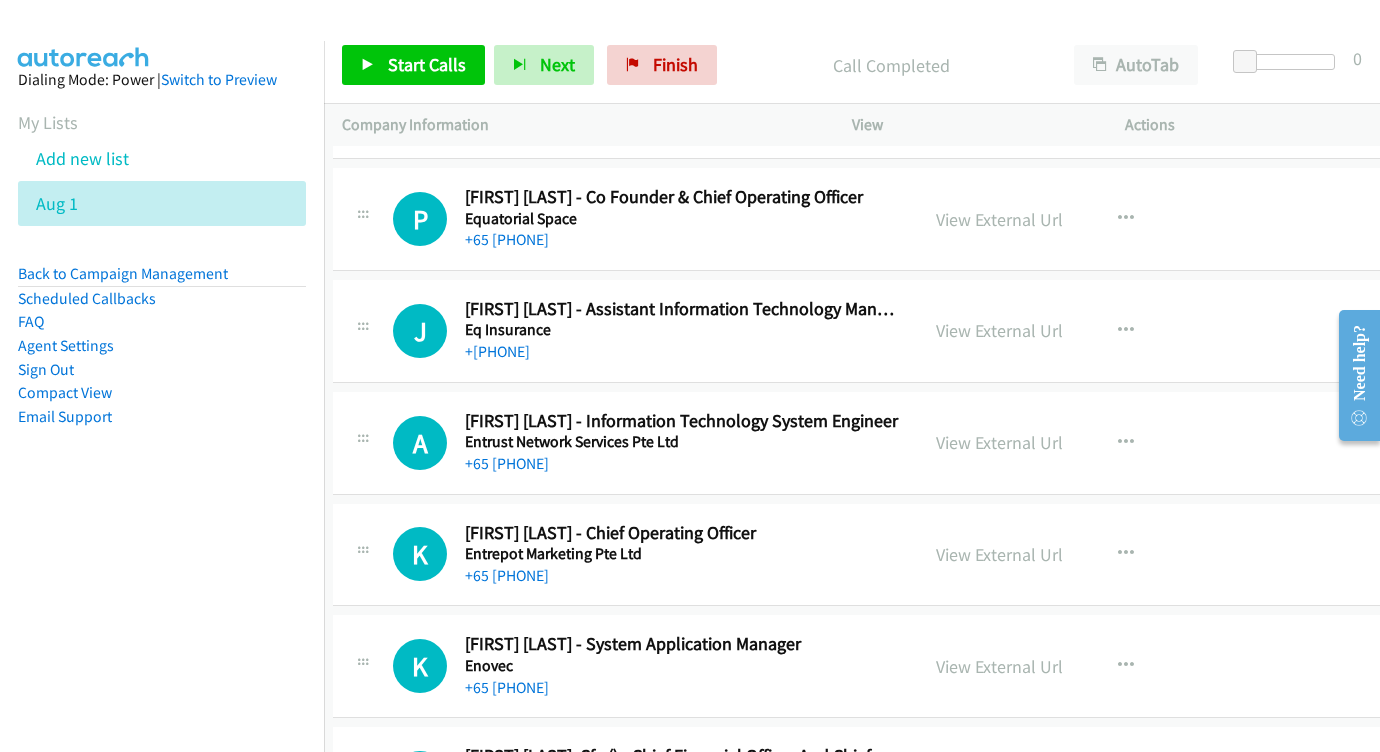 scroll, scrollTop: 5659, scrollLeft: 9, axis: both 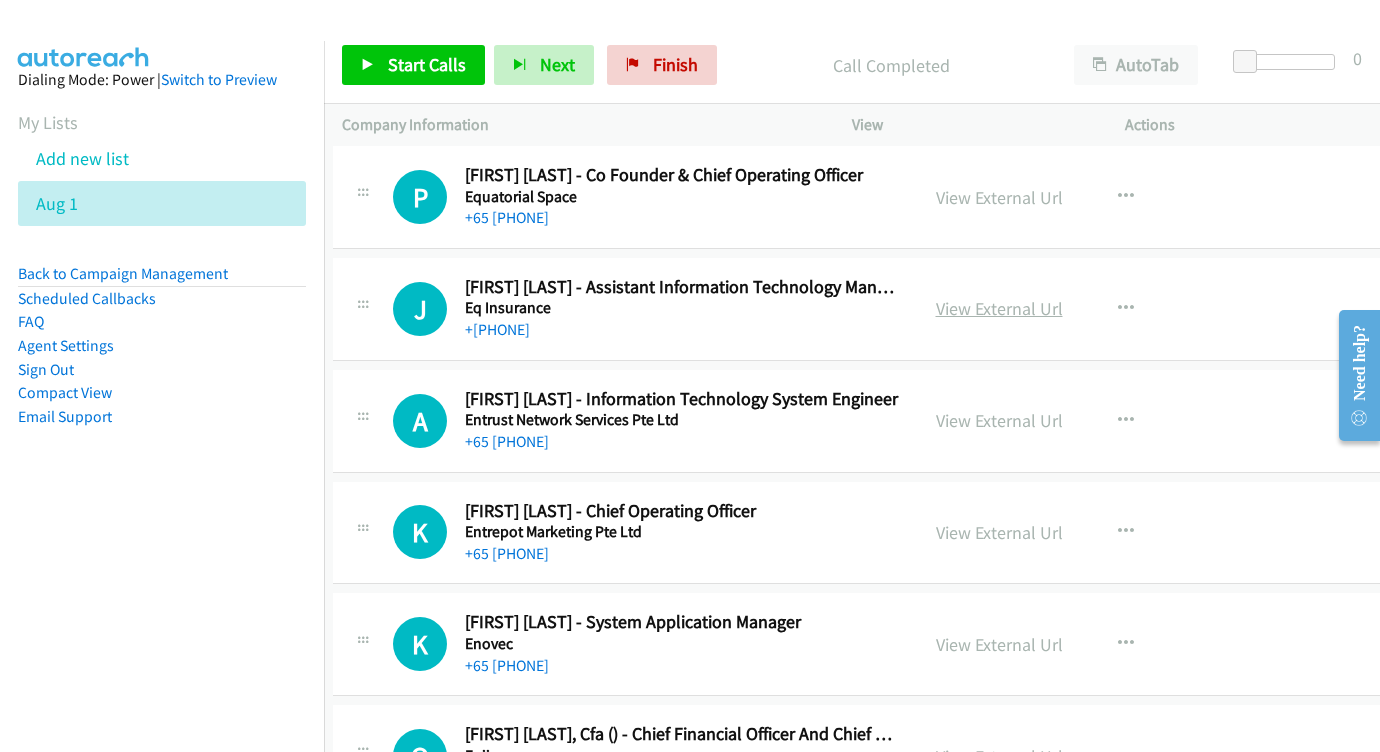 click on "View External Url" at bounding box center (999, 308) 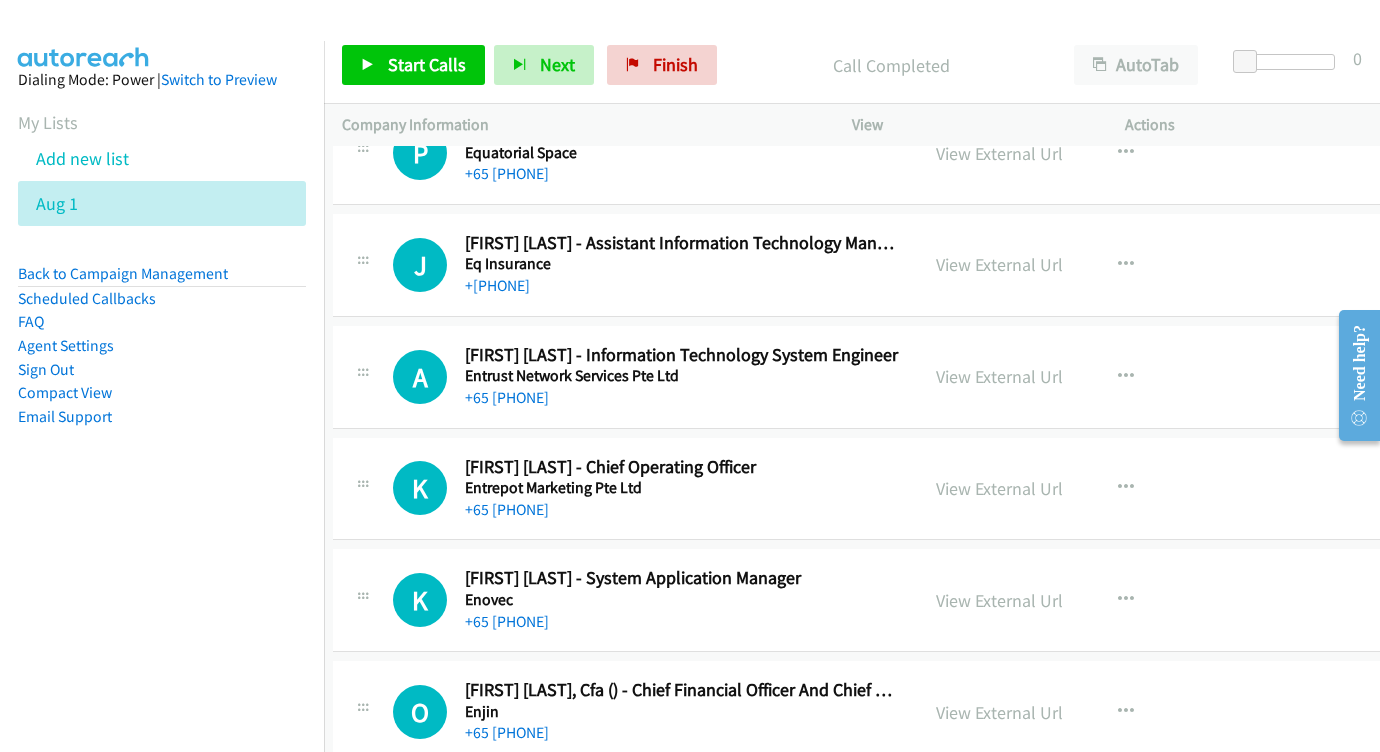 scroll, scrollTop: 5734, scrollLeft: 9, axis: both 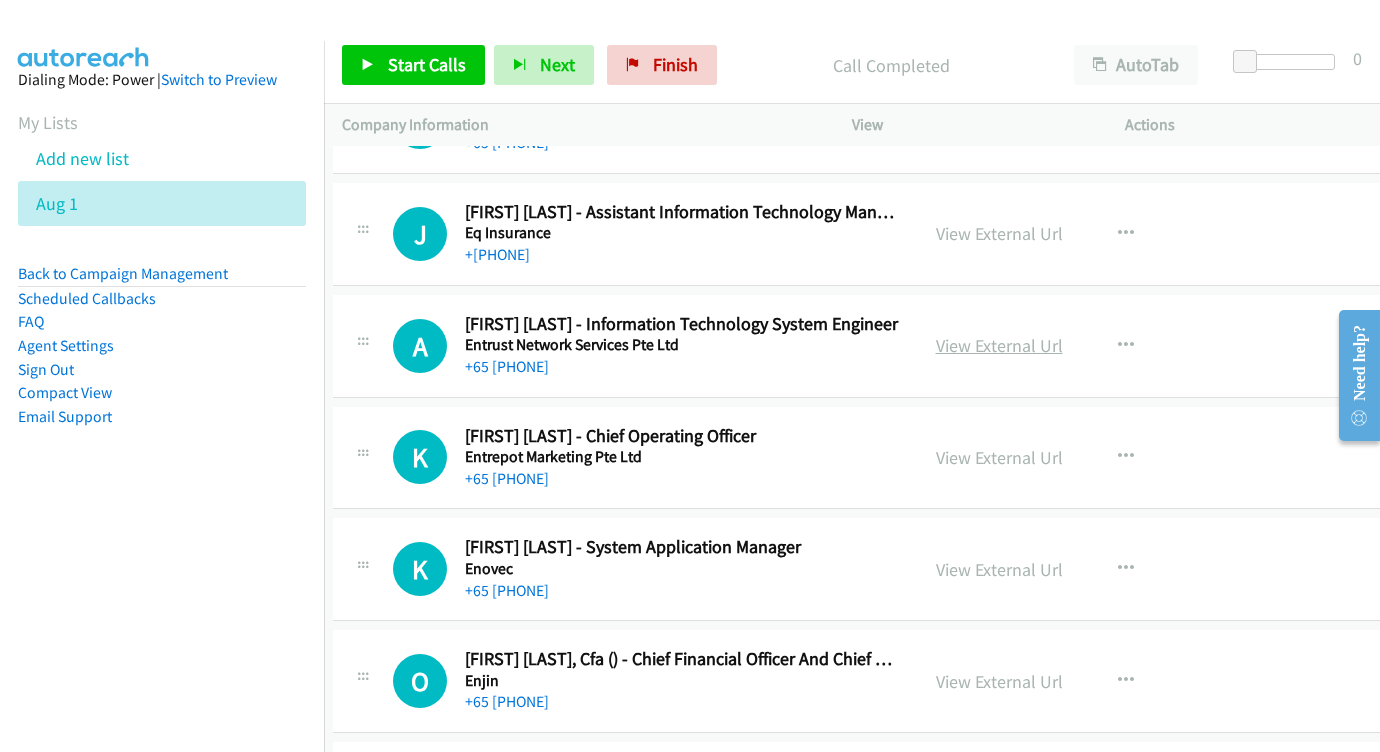 click on "View External Url" at bounding box center [999, 345] 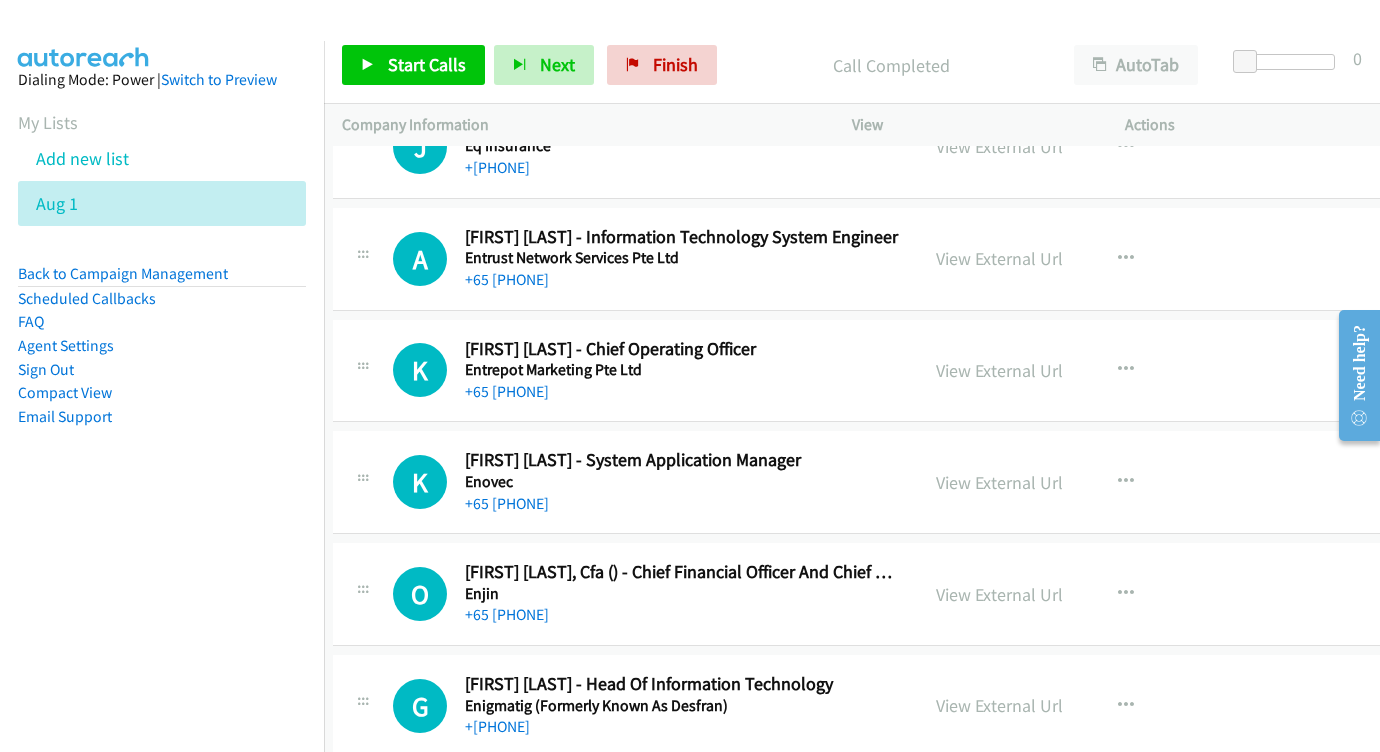 scroll, scrollTop: 5826, scrollLeft: 9, axis: both 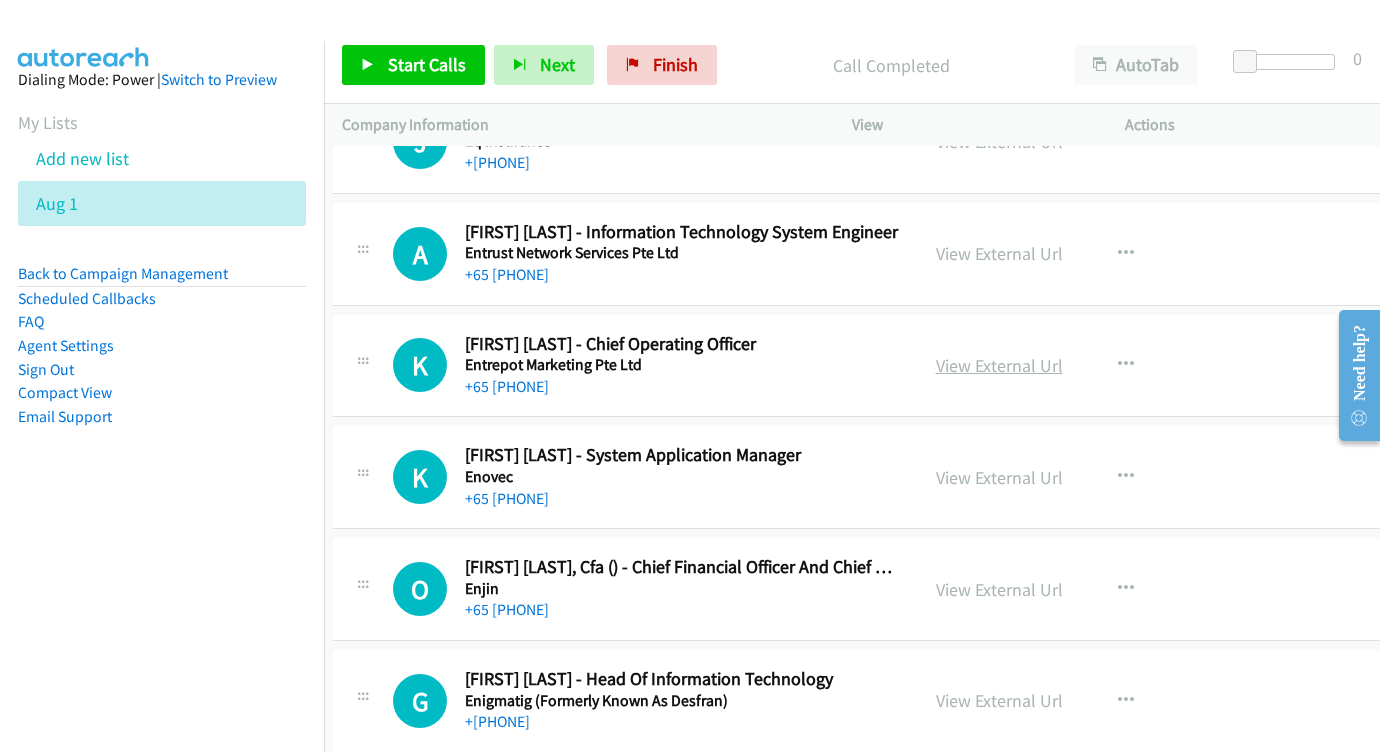 click on "View External Url" at bounding box center (999, 365) 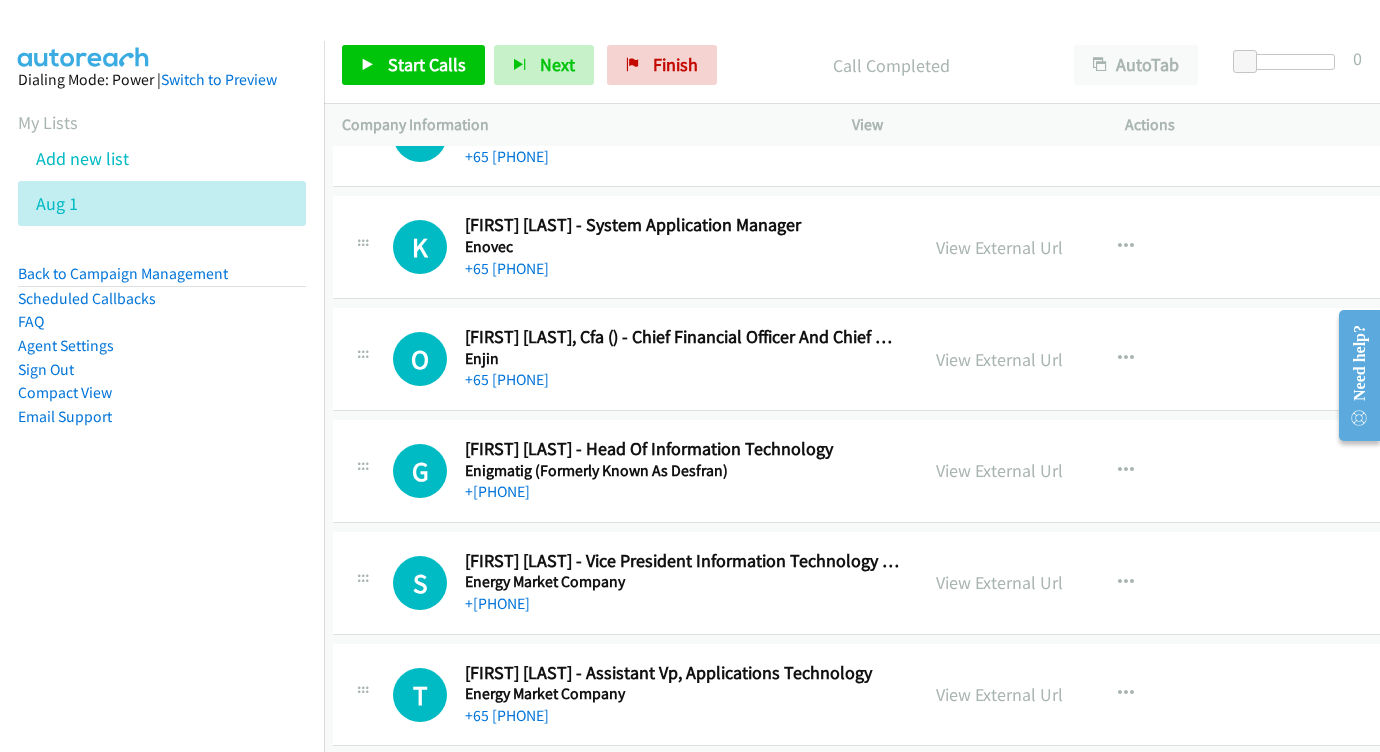 scroll, scrollTop: 6080, scrollLeft: 9, axis: both 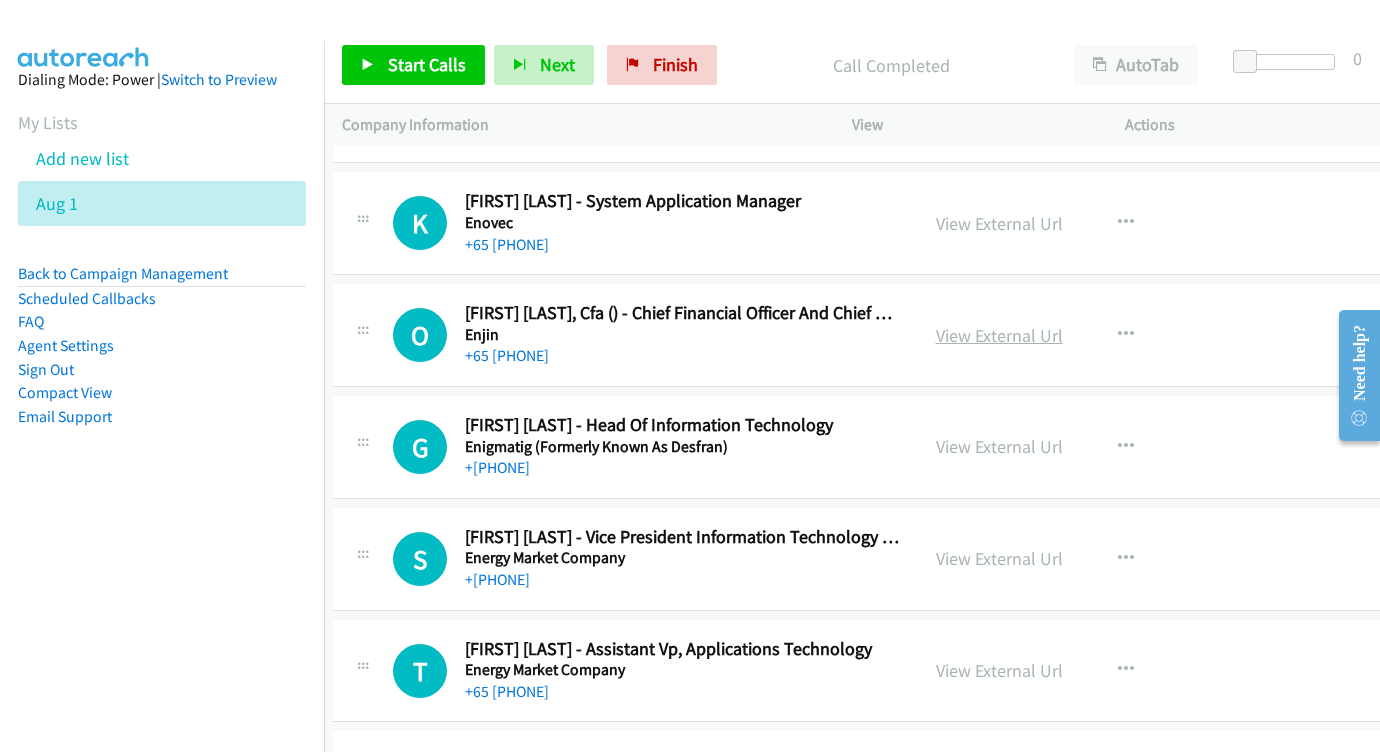 click on "View External Url" at bounding box center (999, 335) 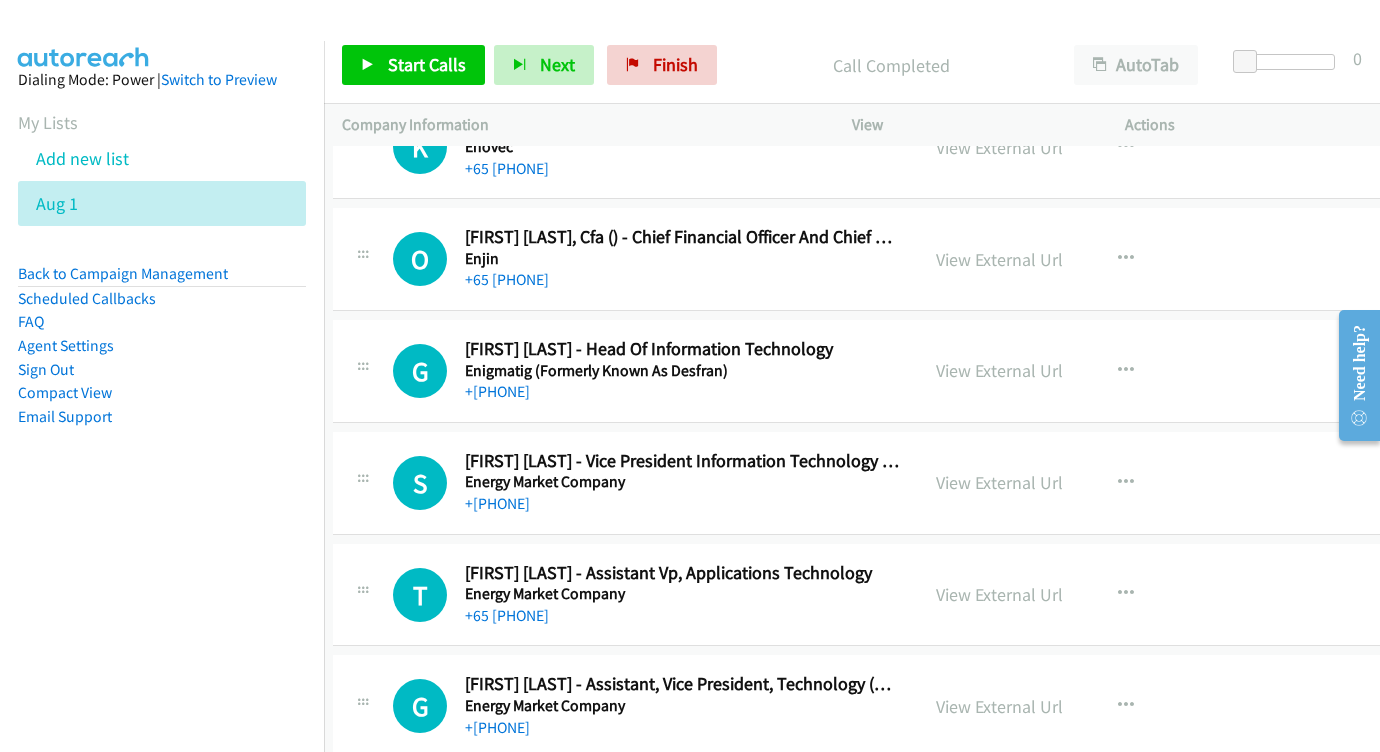 scroll, scrollTop: 6186, scrollLeft: 9, axis: both 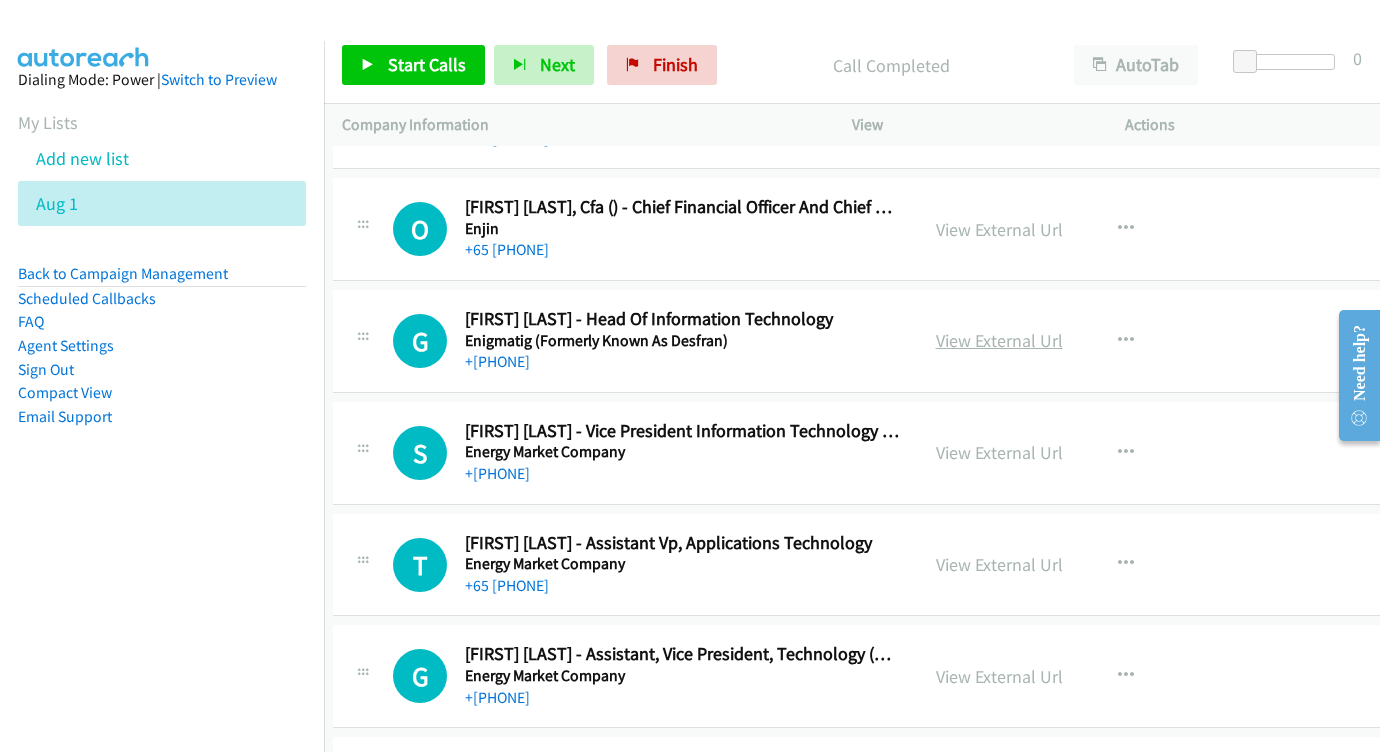 click on "View External Url" at bounding box center [999, 340] 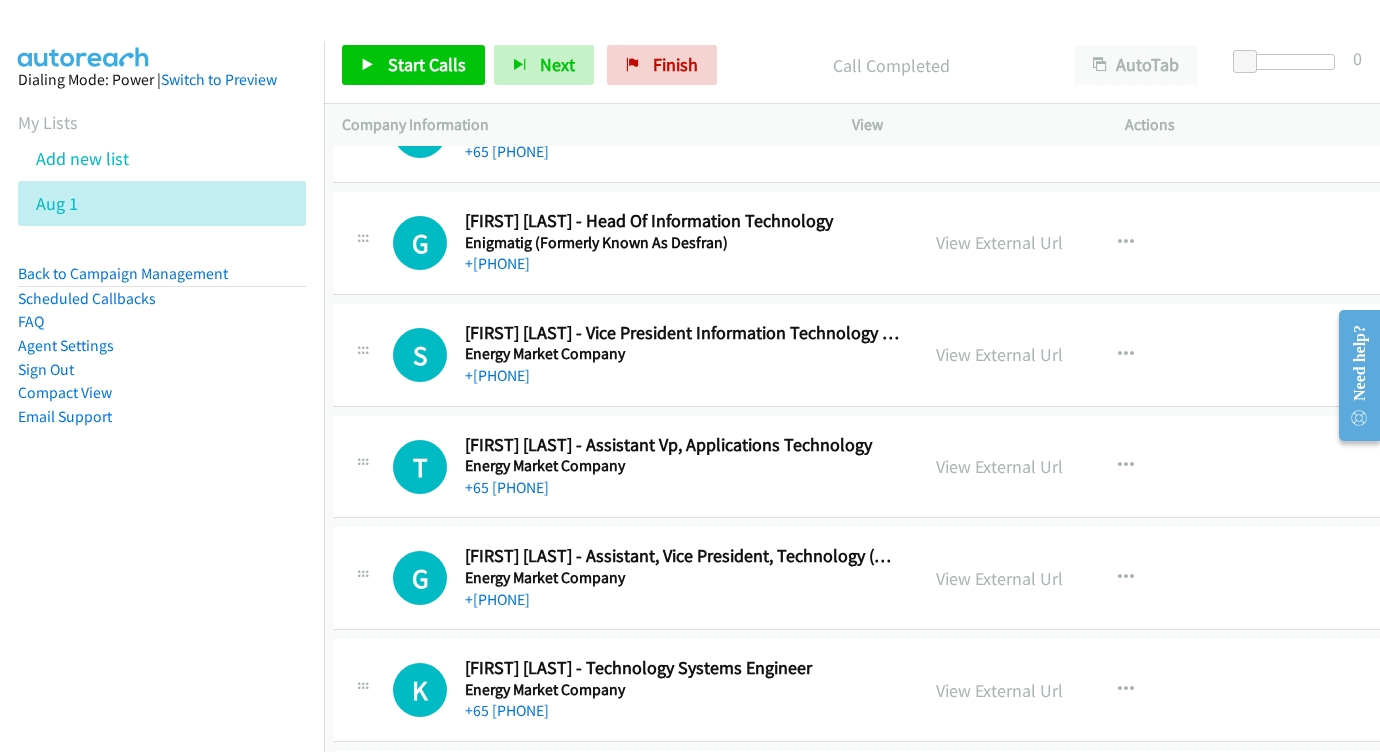 scroll, scrollTop: 6284, scrollLeft: 9, axis: both 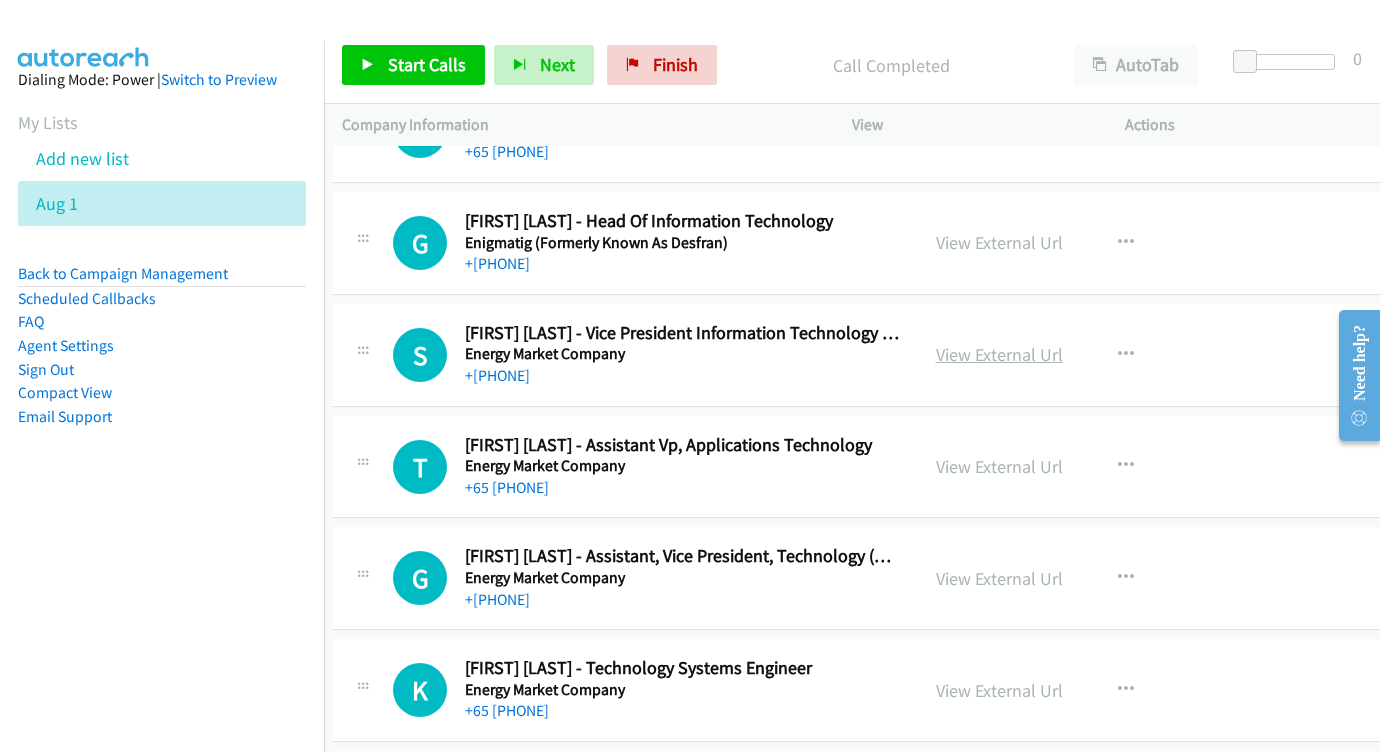 click on "View External Url" at bounding box center [999, 354] 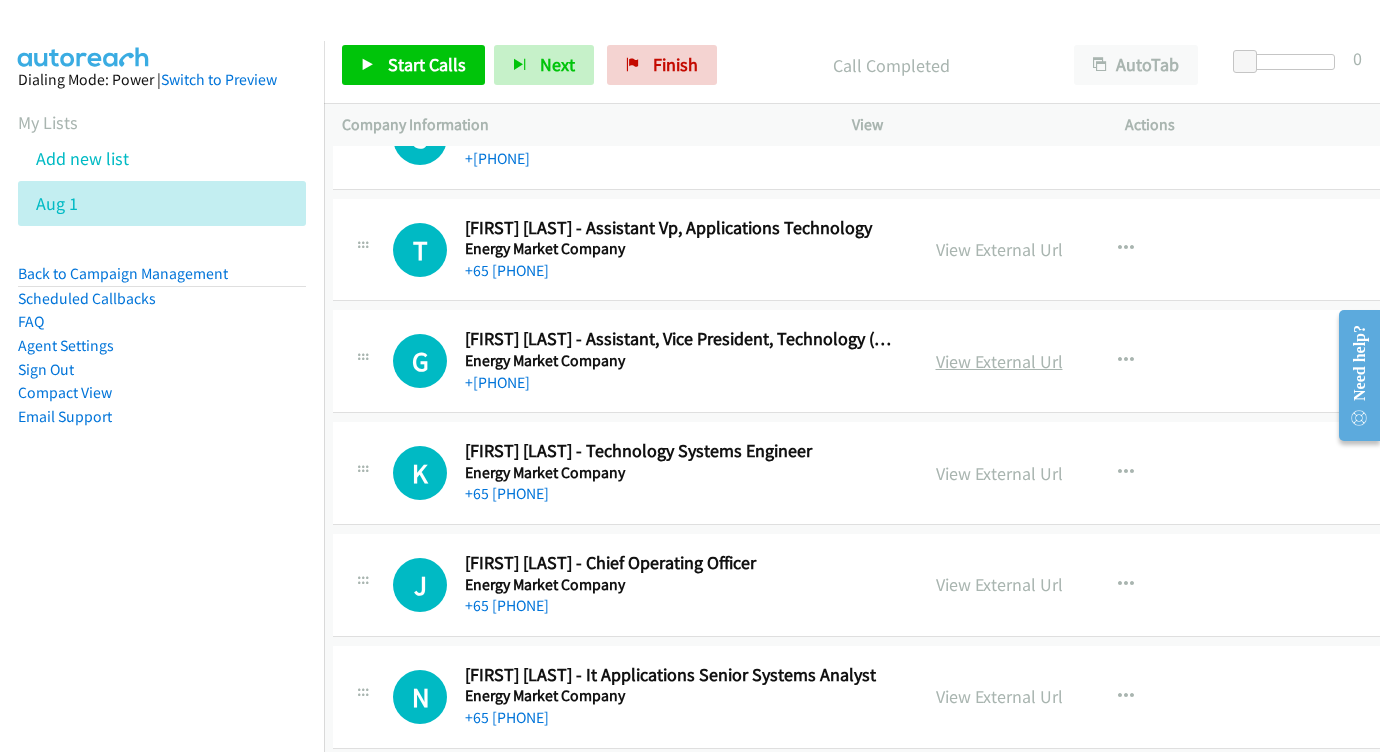 scroll, scrollTop: 6504, scrollLeft: 9, axis: both 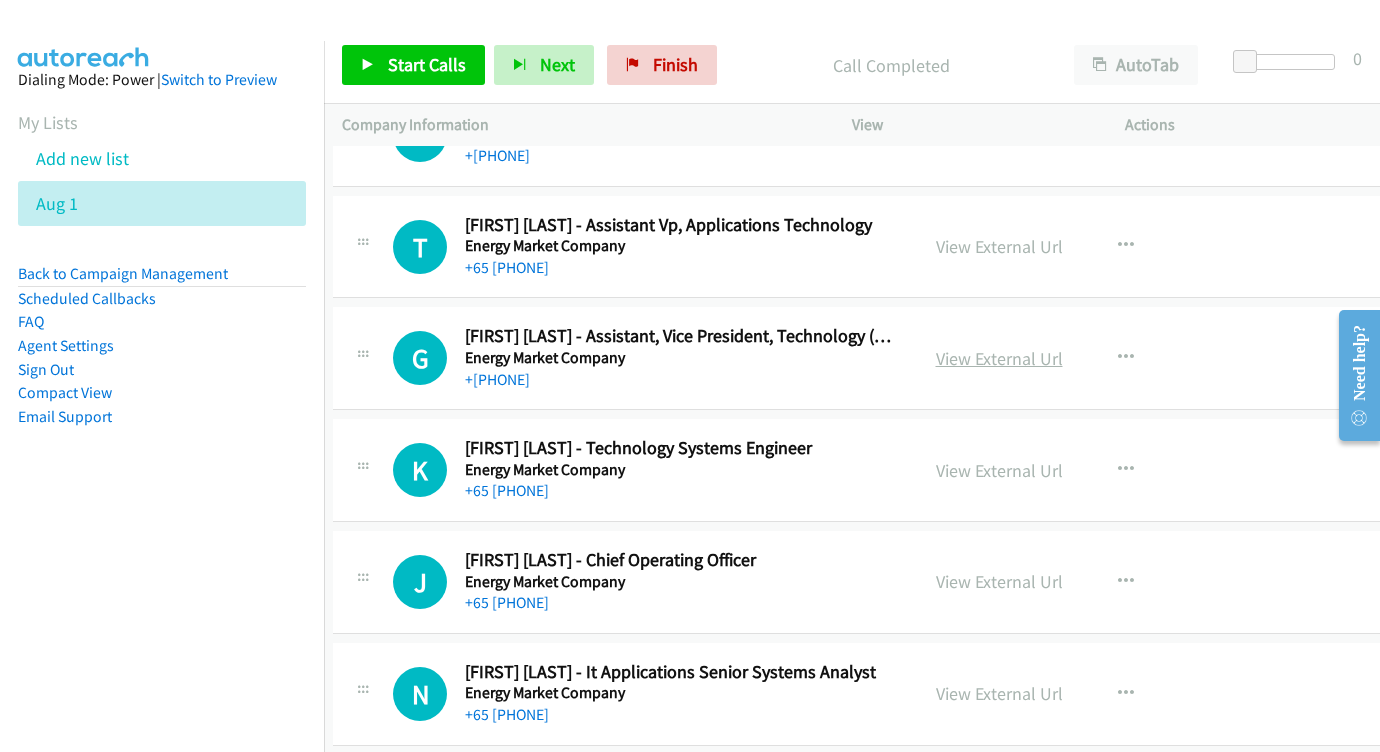 click on "View External Url" at bounding box center (999, 358) 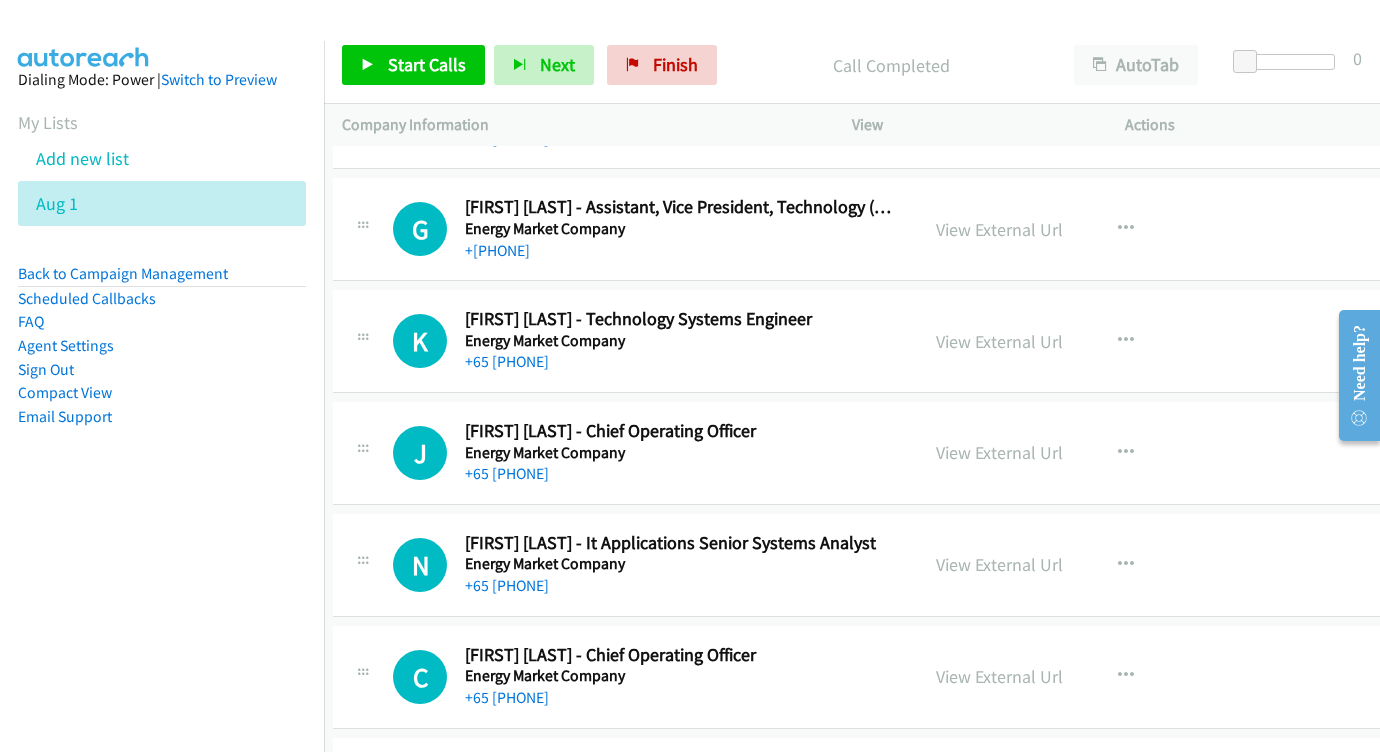 scroll, scrollTop: 6732, scrollLeft: 9, axis: both 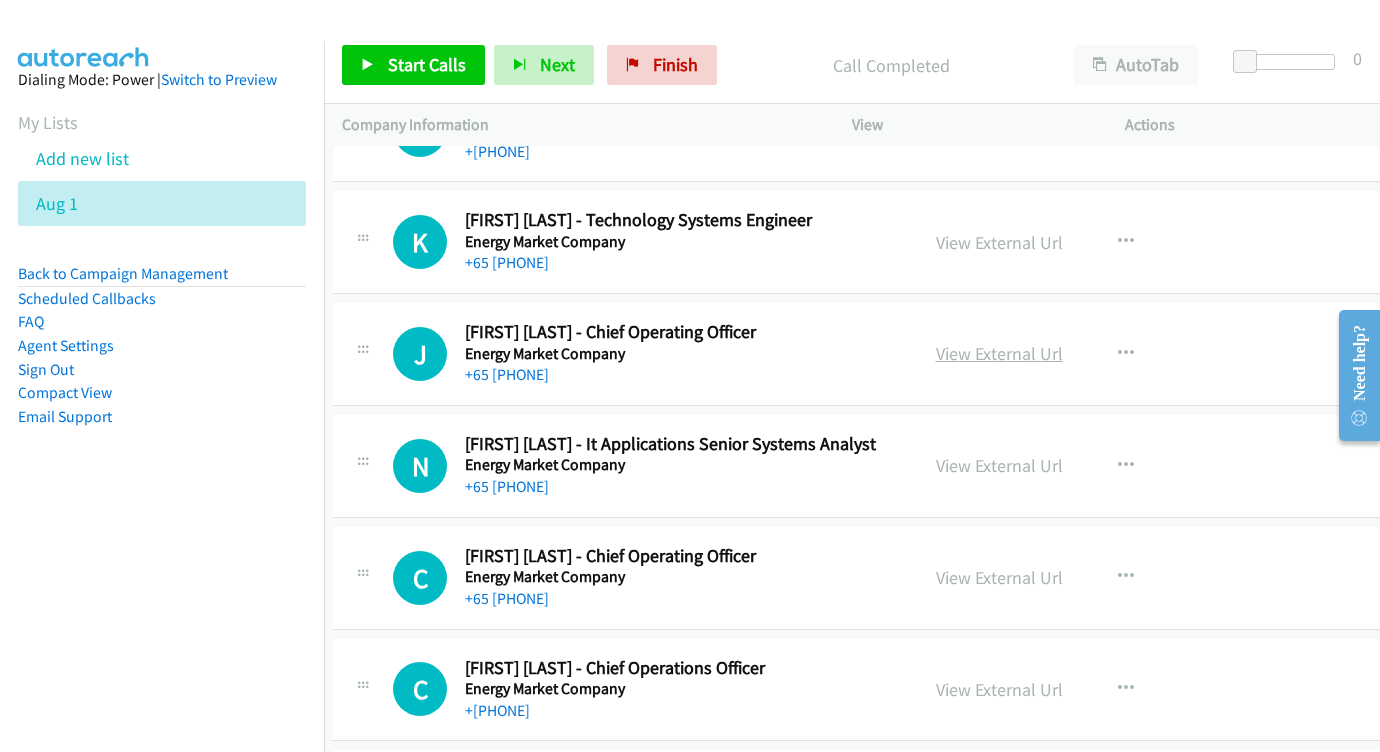 click on "View External Url" at bounding box center (999, 353) 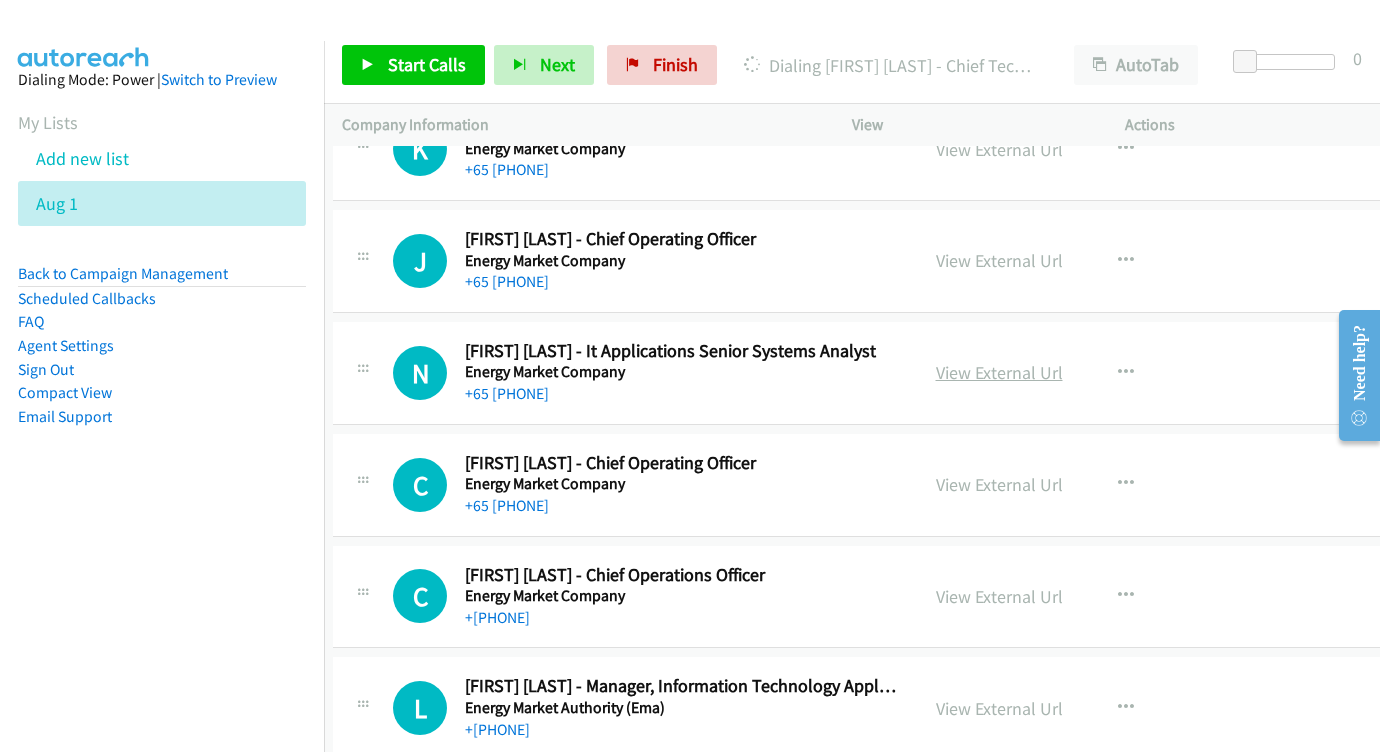 scroll, scrollTop: 6825, scrollLeft: 8, axis: both 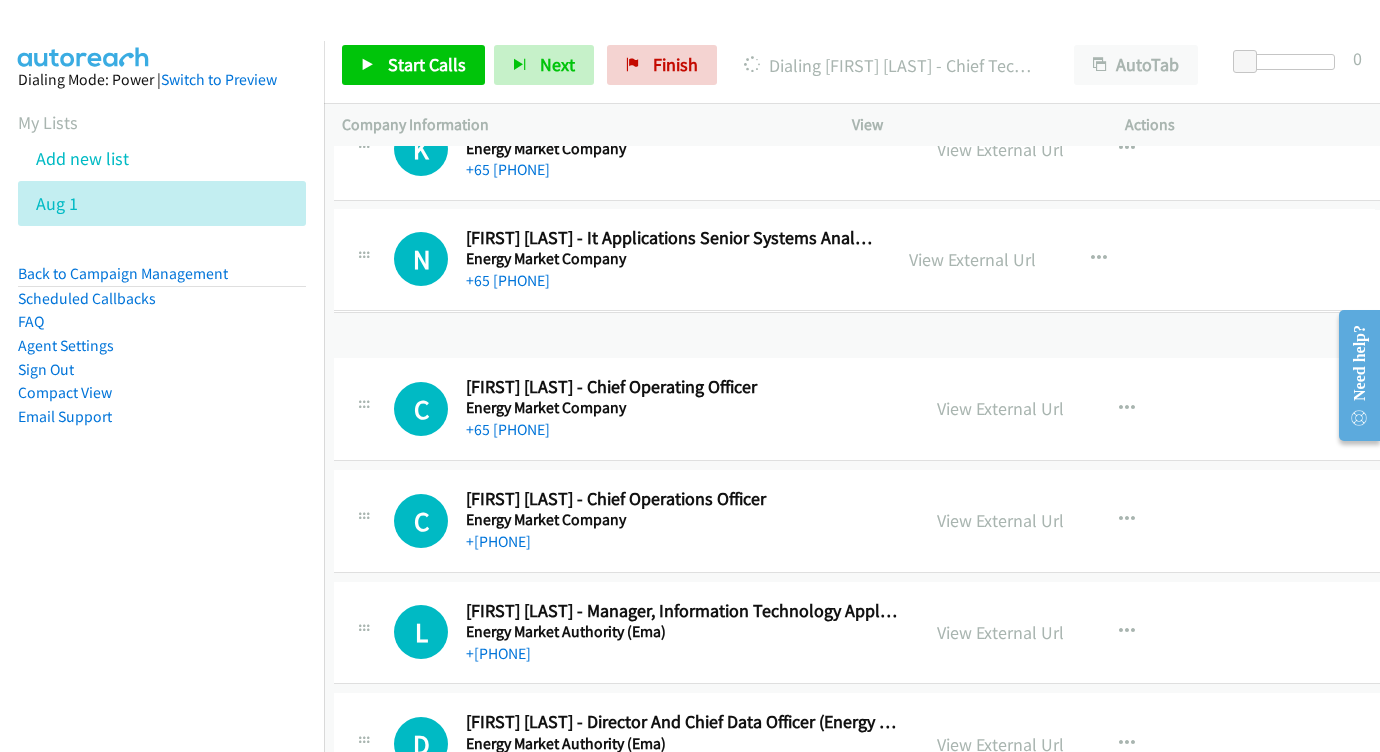 drag, startPoint x: 1063, startPoint y: 255, endPoint x: 999, endPoint y: 246, distance: 64.629715 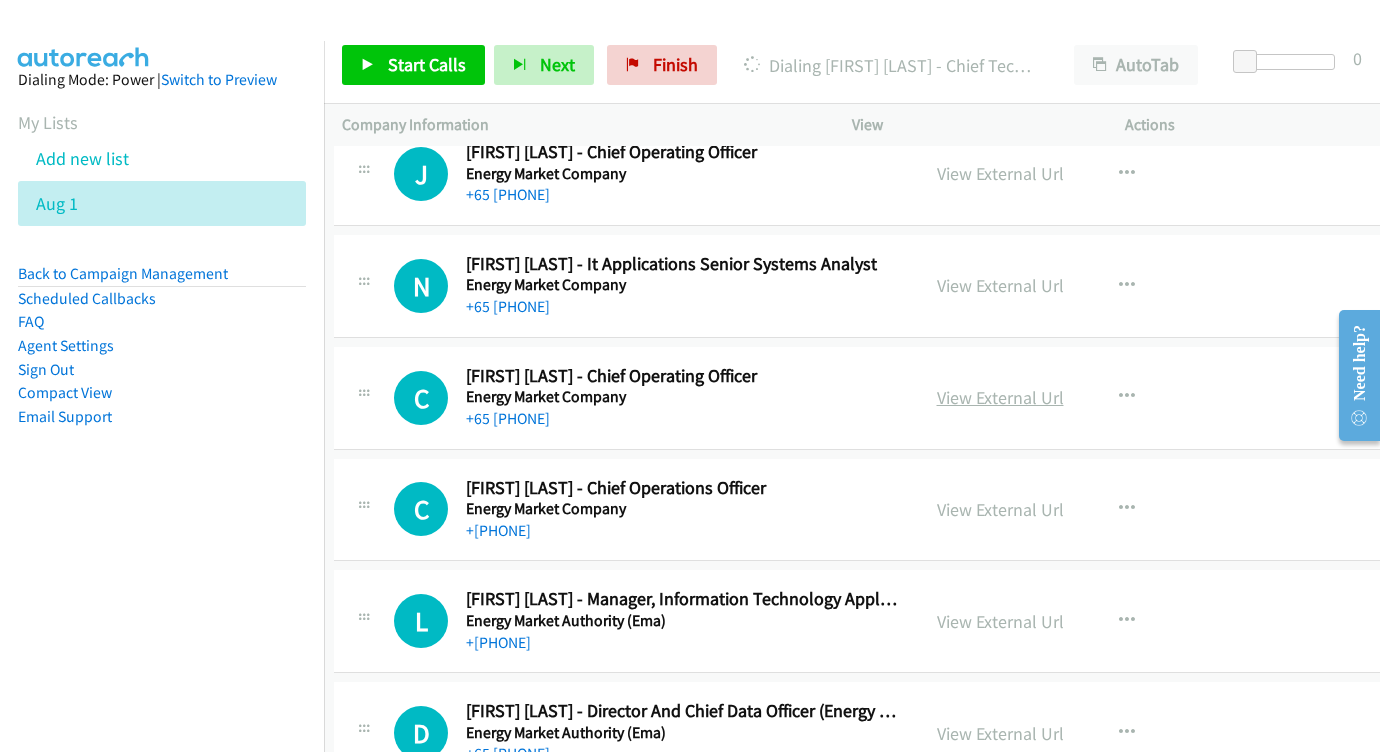 scroll, scrollTop: 6919, scrollLeft: 8, axis: both 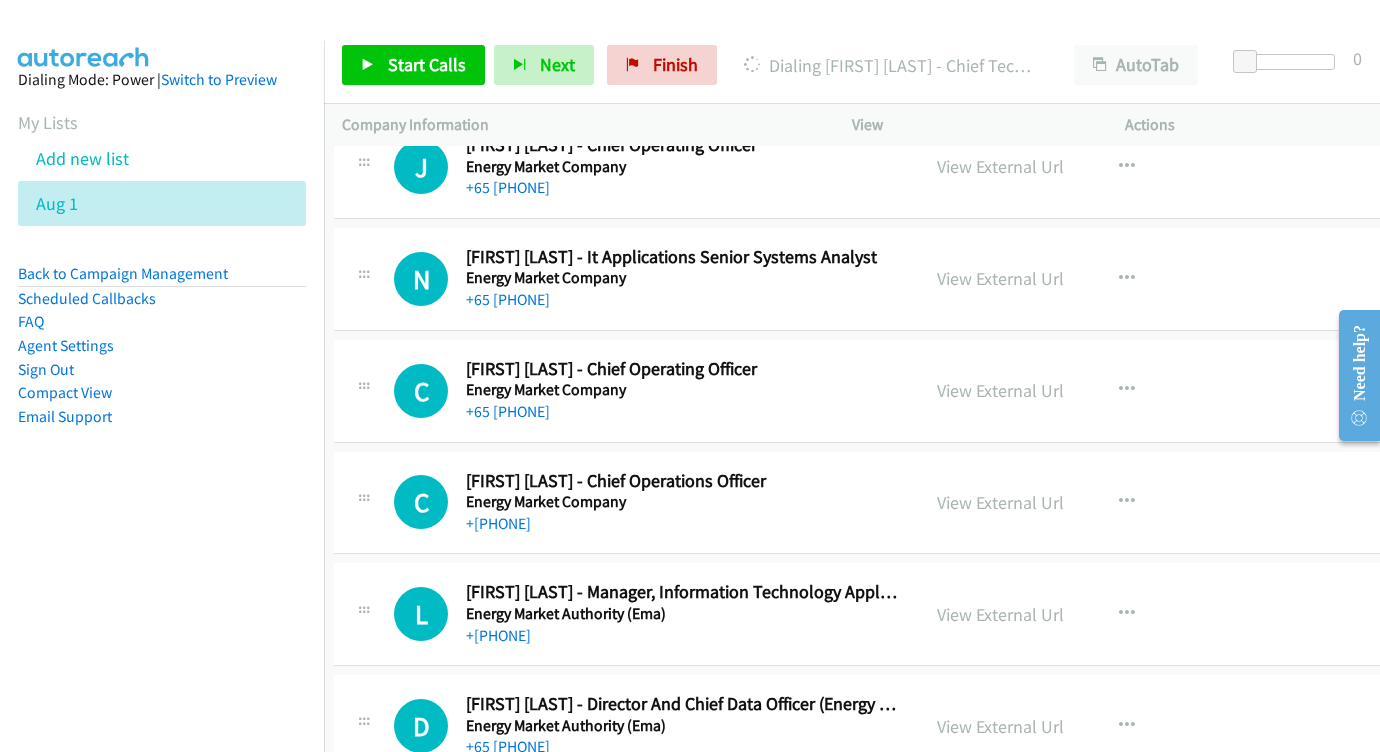 click on "View External Url
View External Url
Schedule/Manage Callback
Start Calls Here
Remove from list
Add to do not call list
Reset Call Status" at bounding box center (1074, 391) 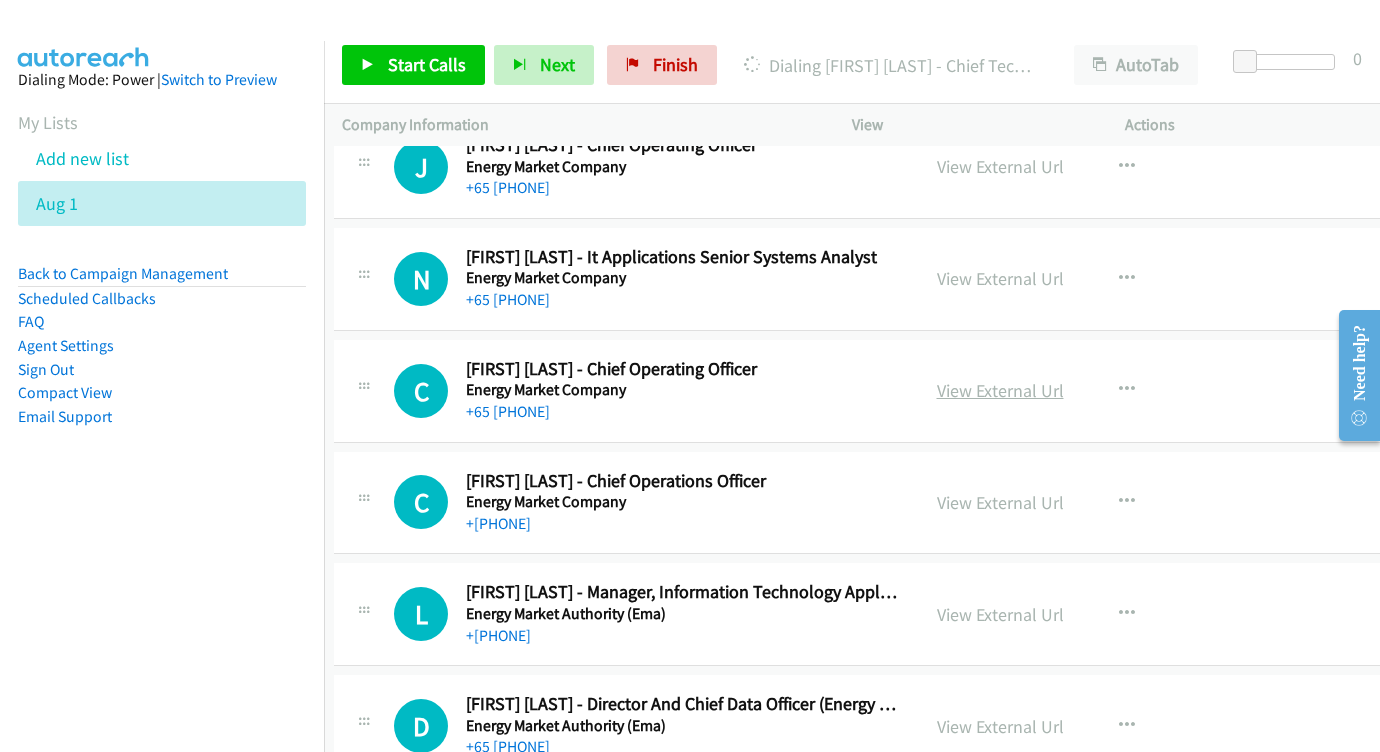 click on "View External Url" at bounding box center [1000, 390] 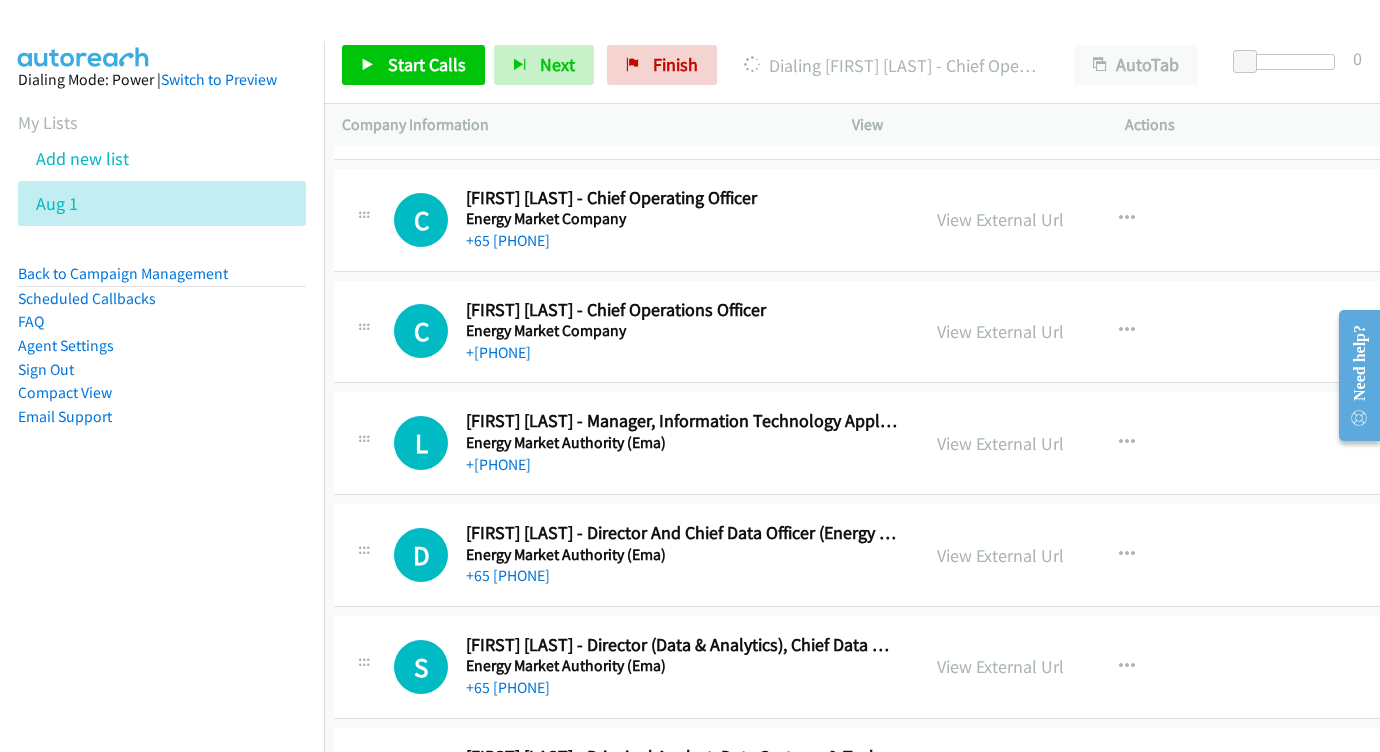 scroll, scrollTop: 7092, scrollLeft: 8, axis: both 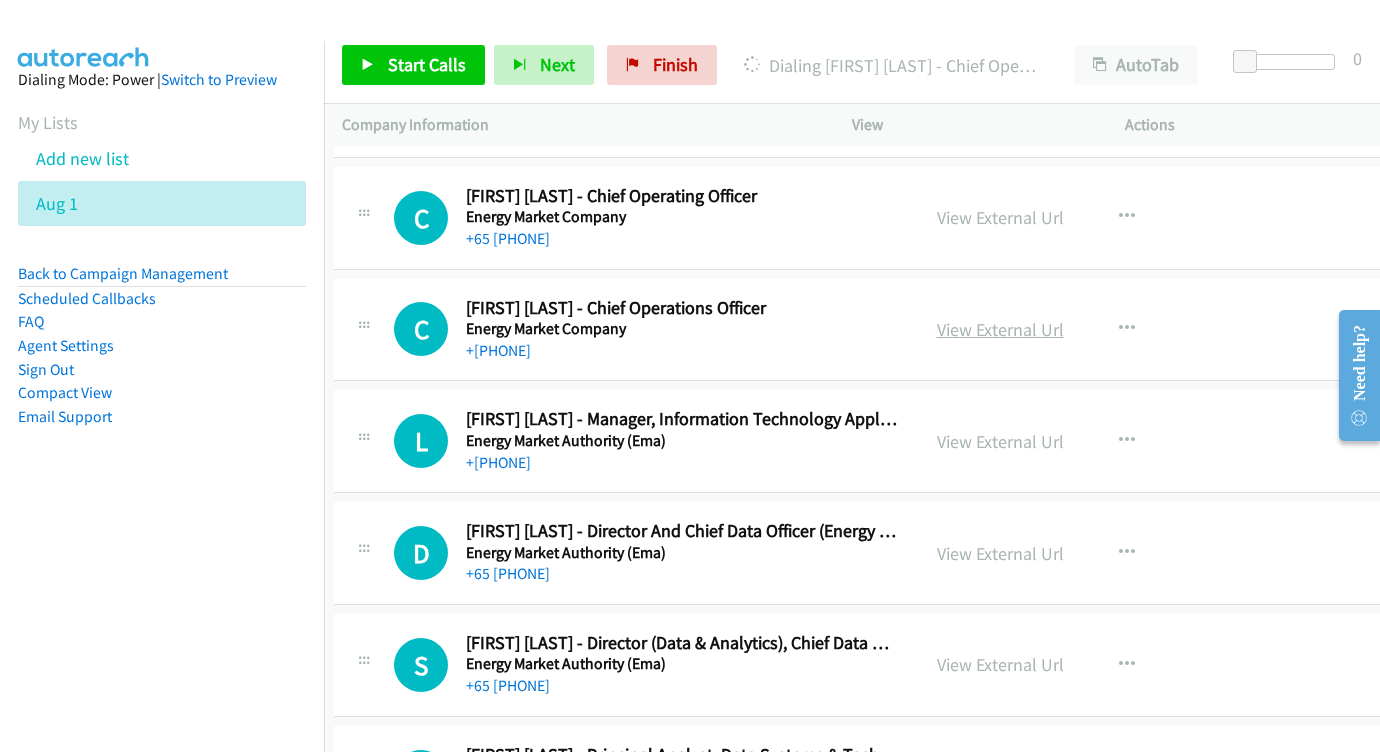 click on "View External Url" at bounding box center (1000, 329) 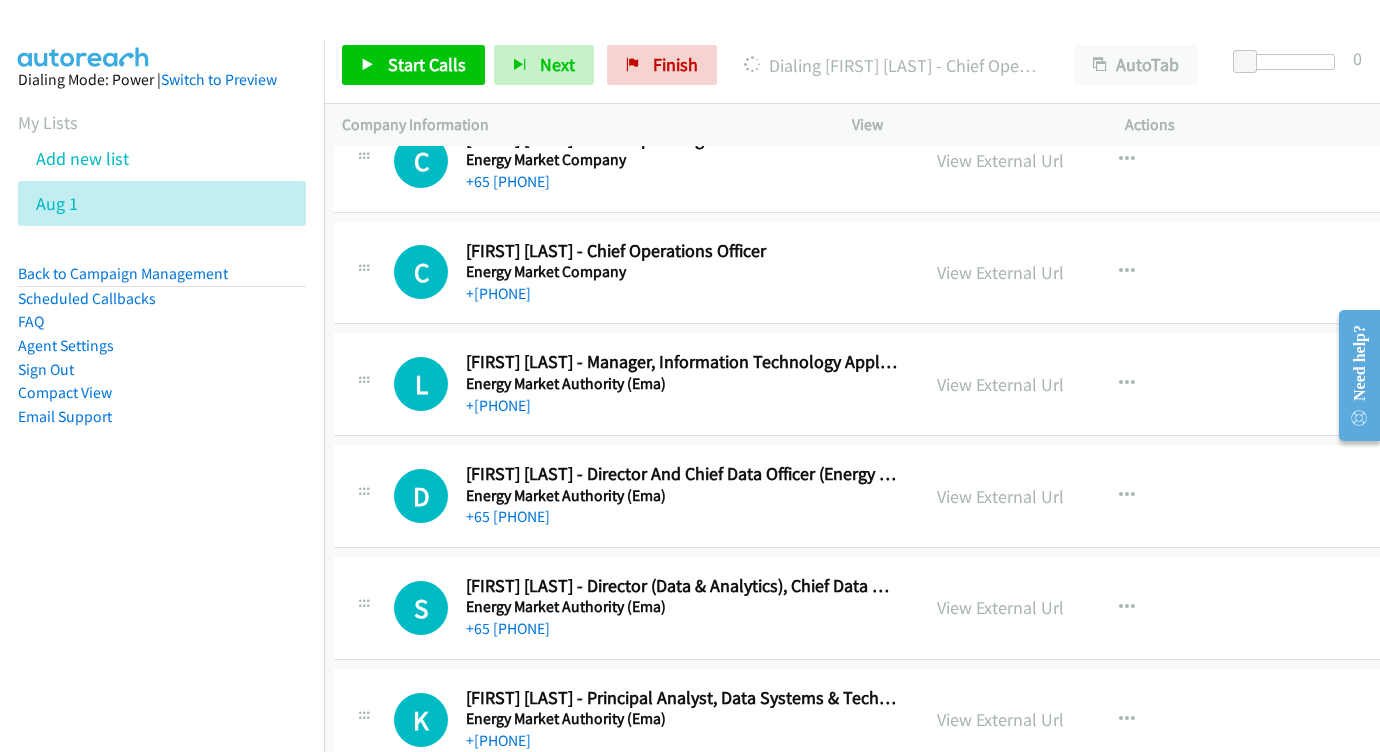 scroll, scrollTop: 7176, scrollLeft: 8, axis: both 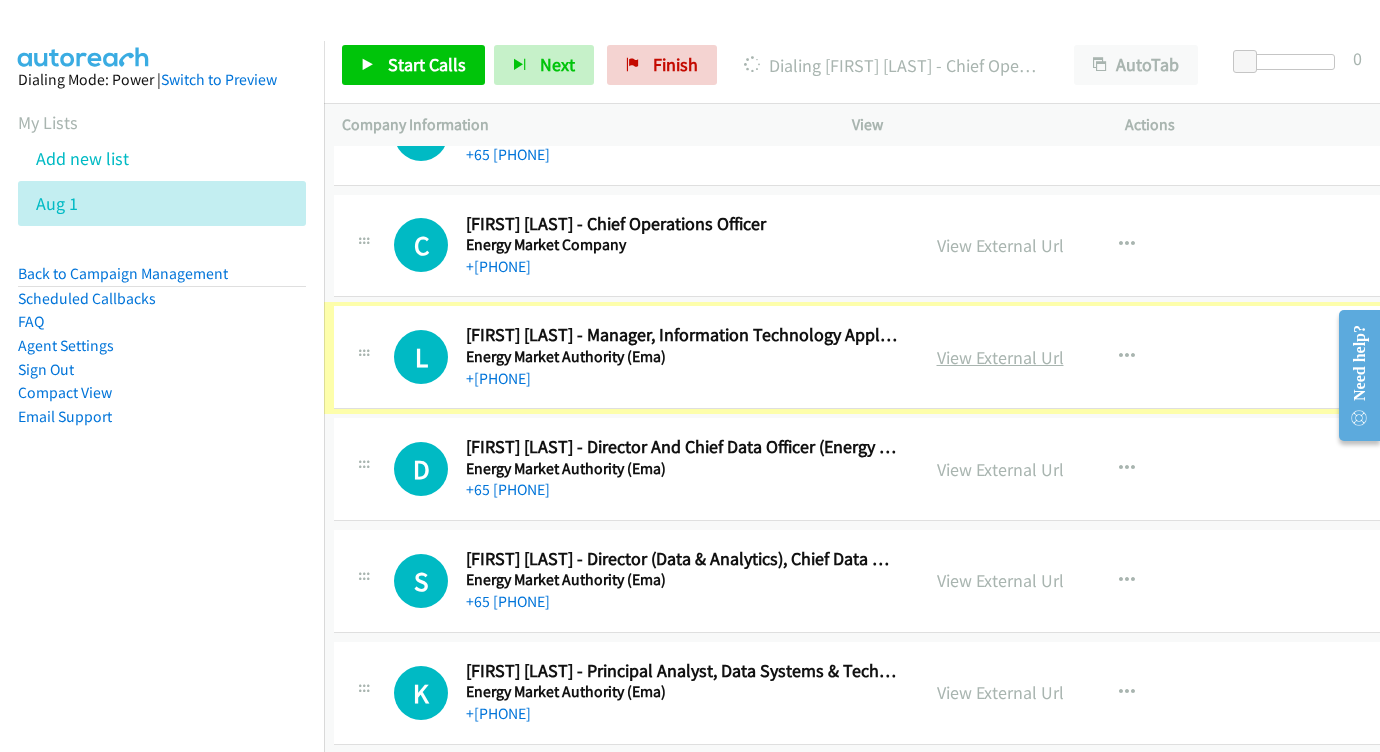 click on "View External Url" at bounding box center [1000, 357] 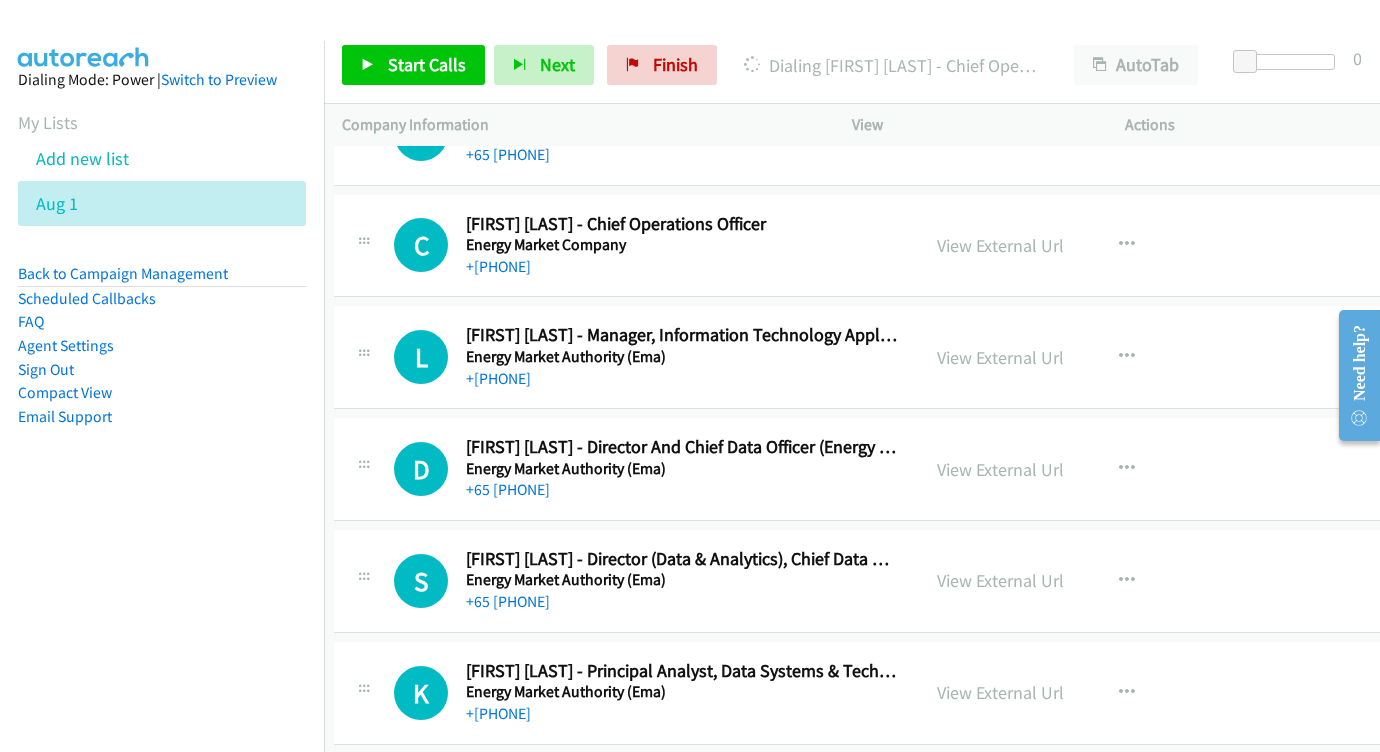scroll, scrollTop: 7279, scrollLeft: 7, axis: both 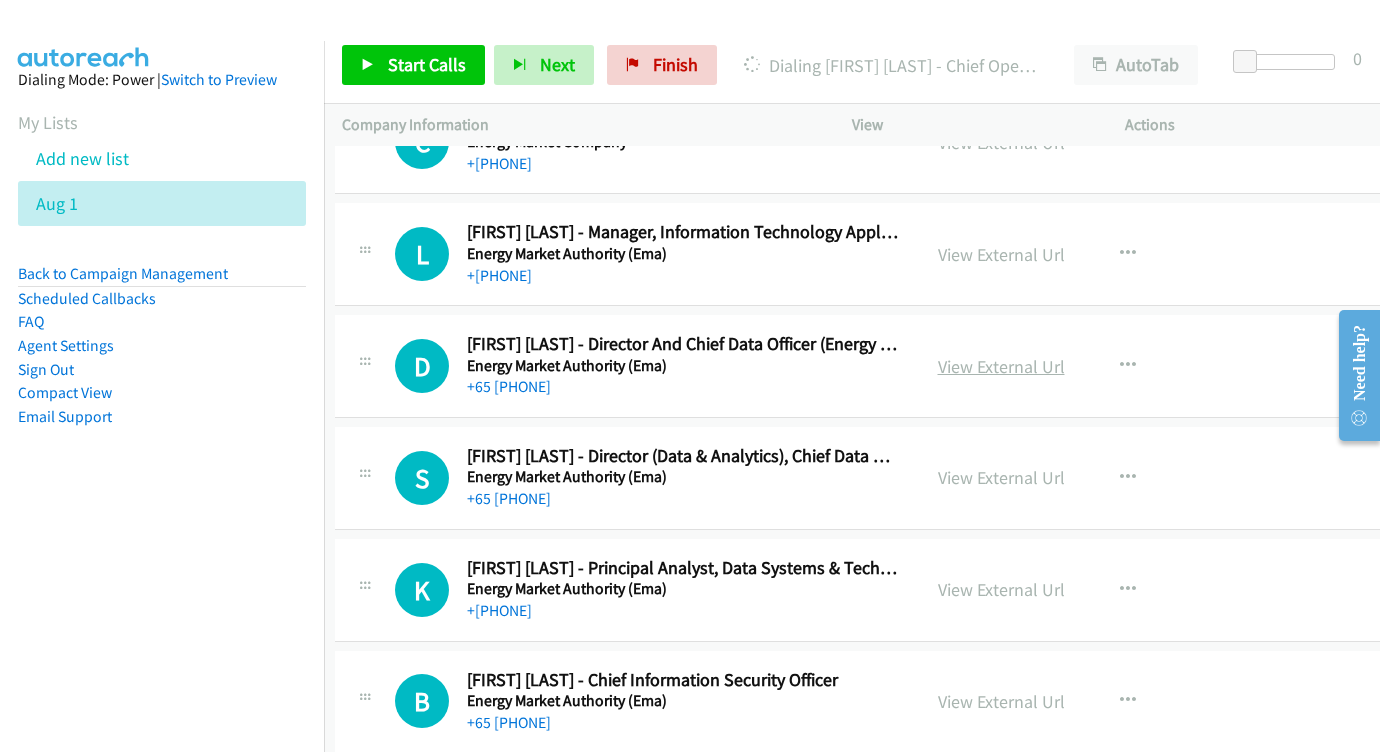 click on "View External Url" at bounding box center (1001, 366) 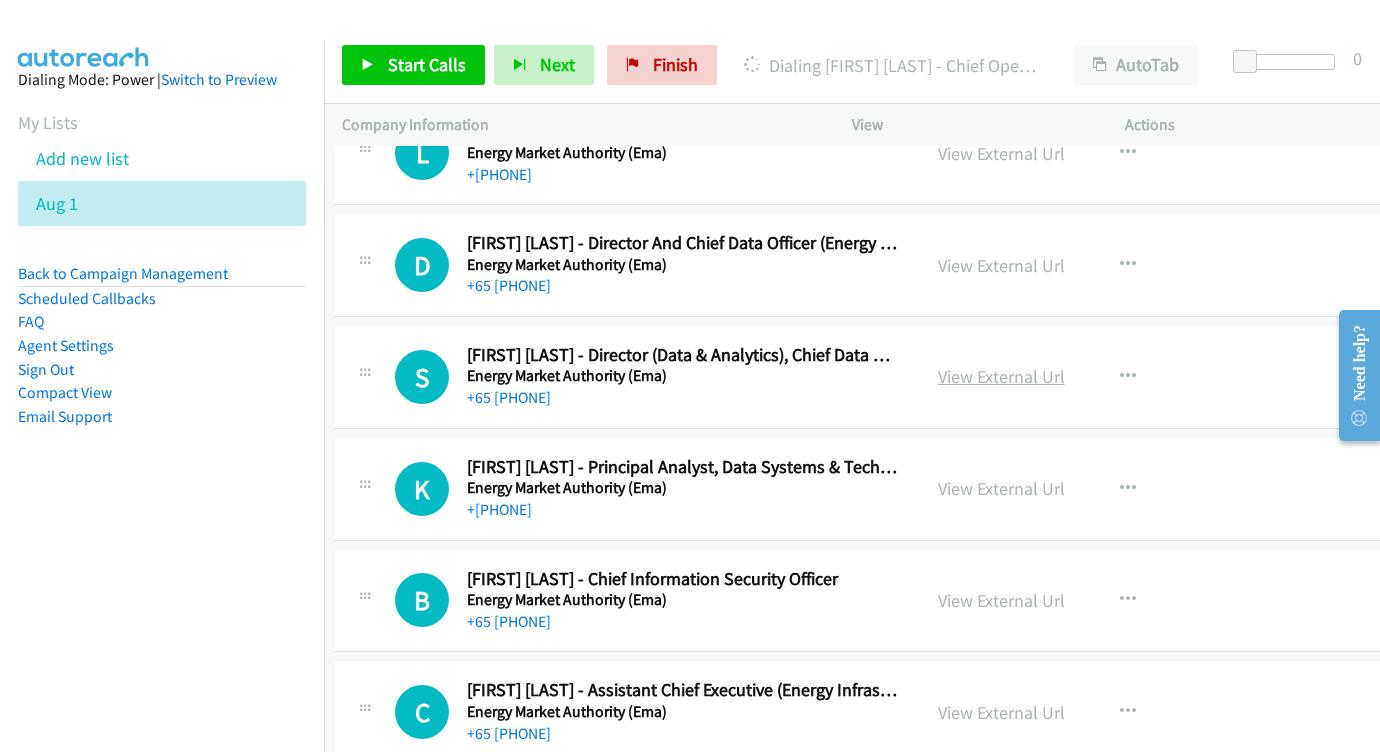 scroll, scrollTop: 7381, scrollLeft: 7, axis: both 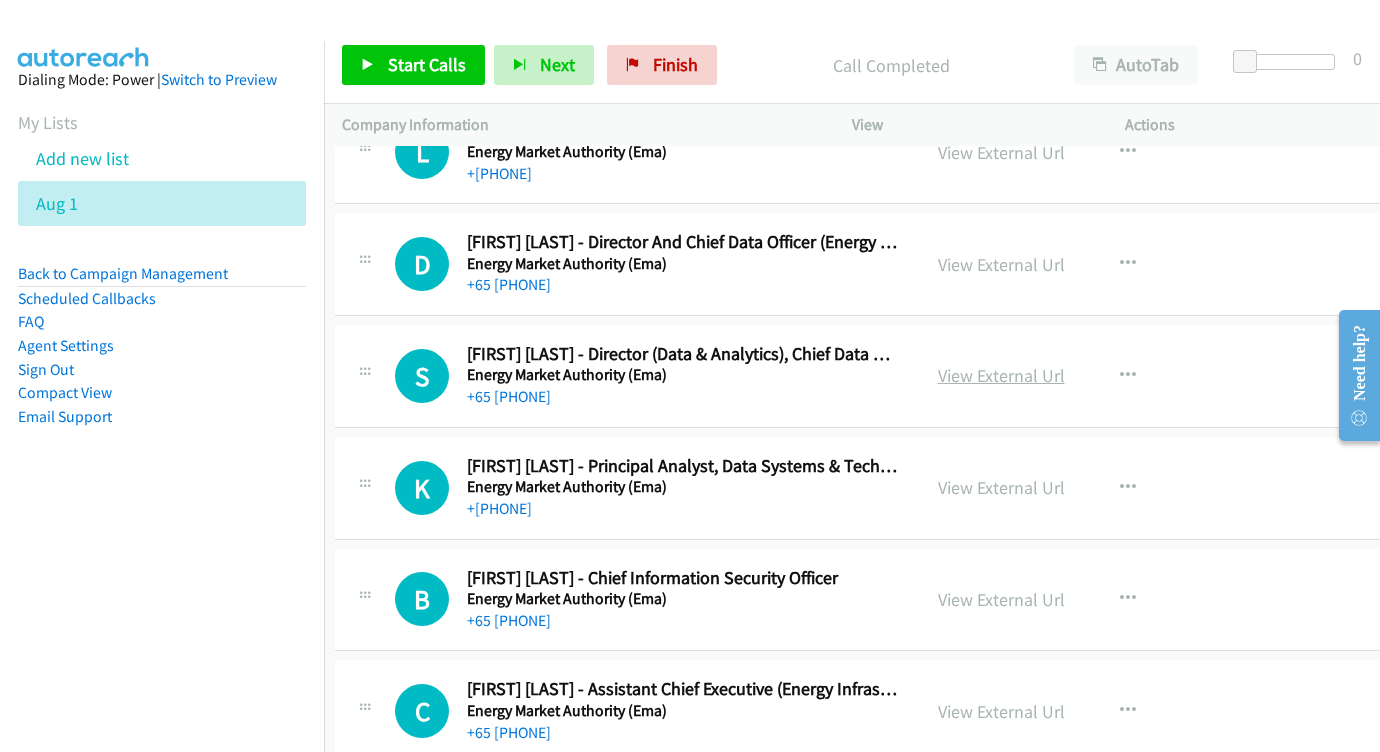 click on "View External Url" at bounding box center (1001, 375) 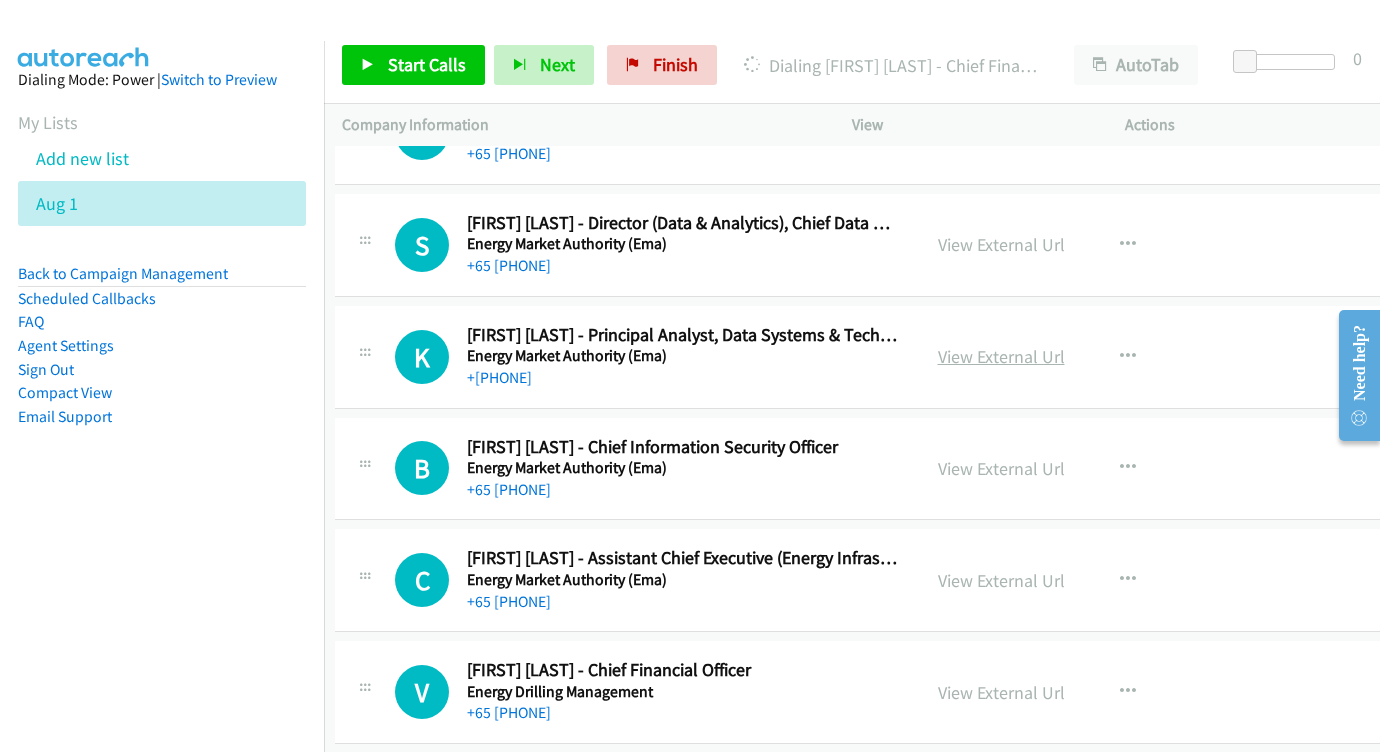scroll, scrollTop: 7631, scrollLeft: 7, axis: both 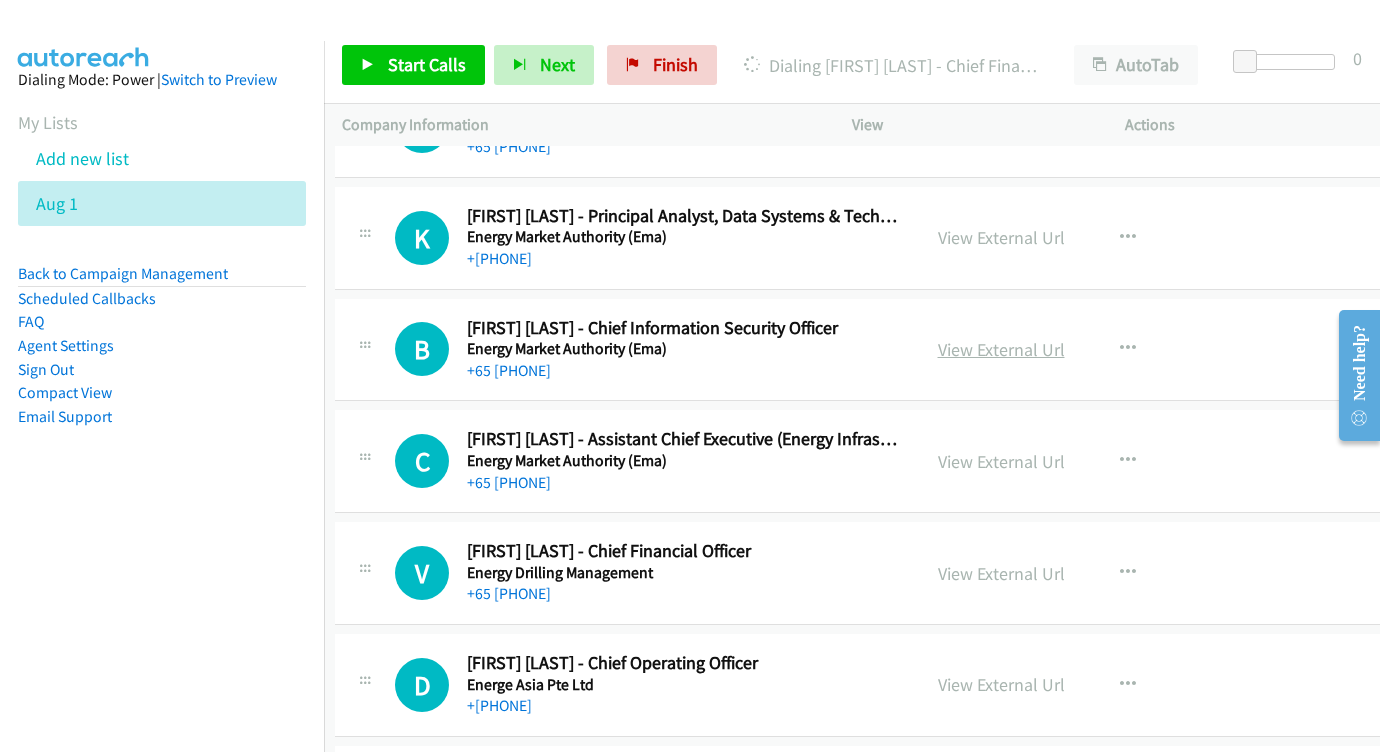click on "View External Url" at bounding box center [1001, 349] 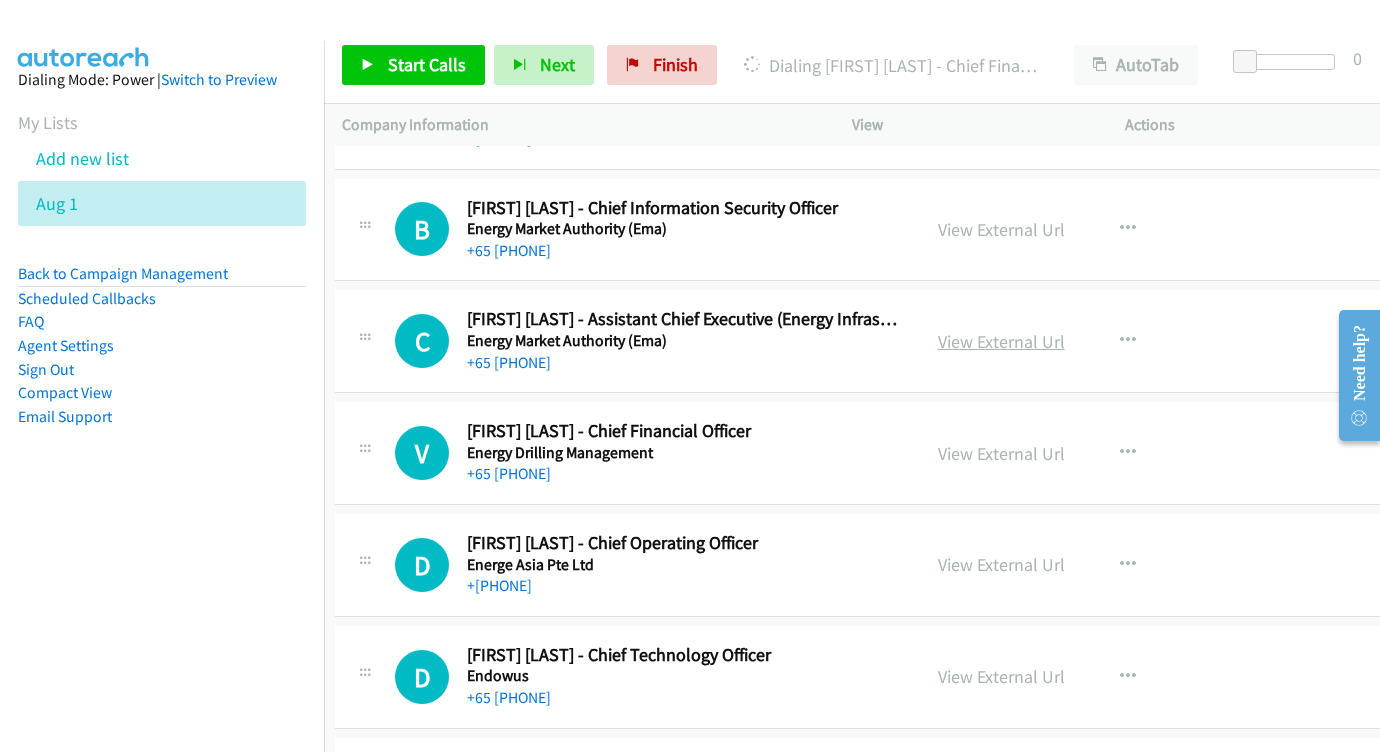 scroll, scrollTop: 7877, scrollLeft: 7, axis: both 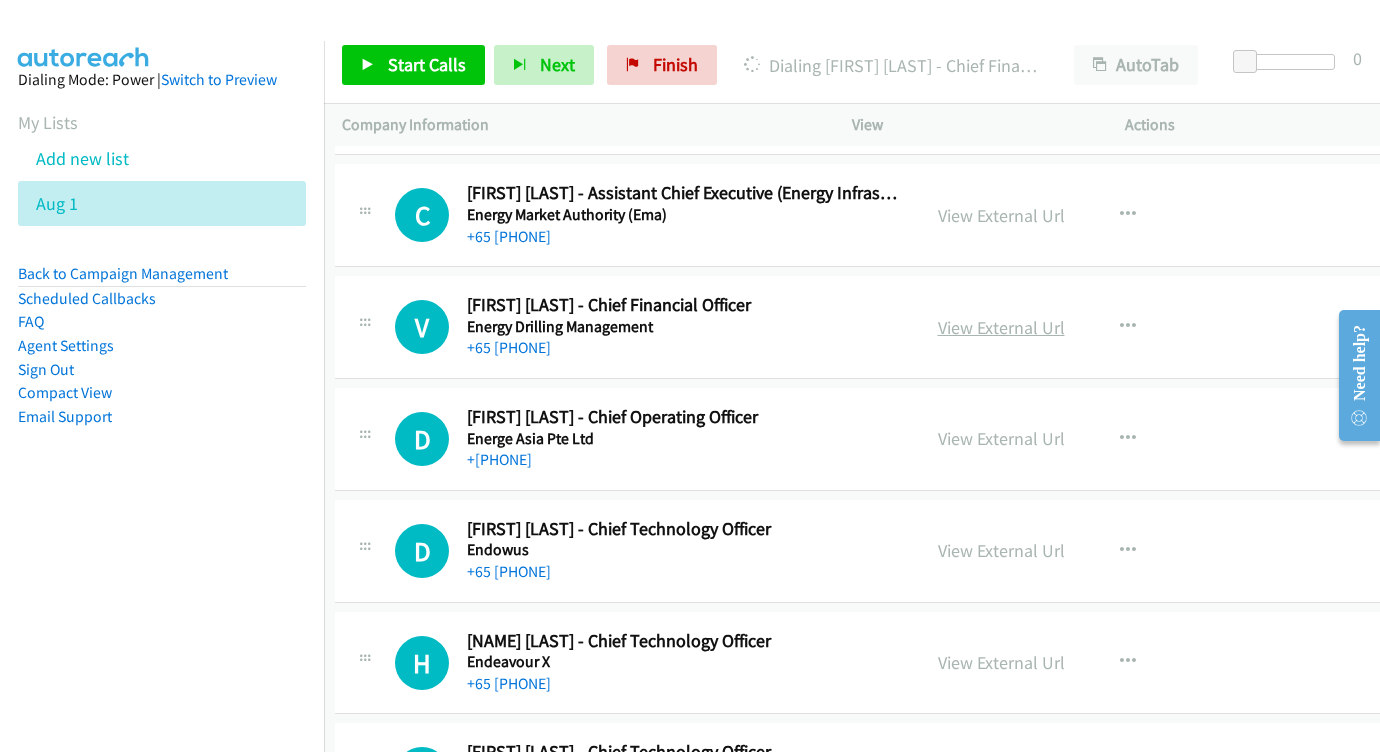 click on "View External Url" at bounding box center (1001, 327) 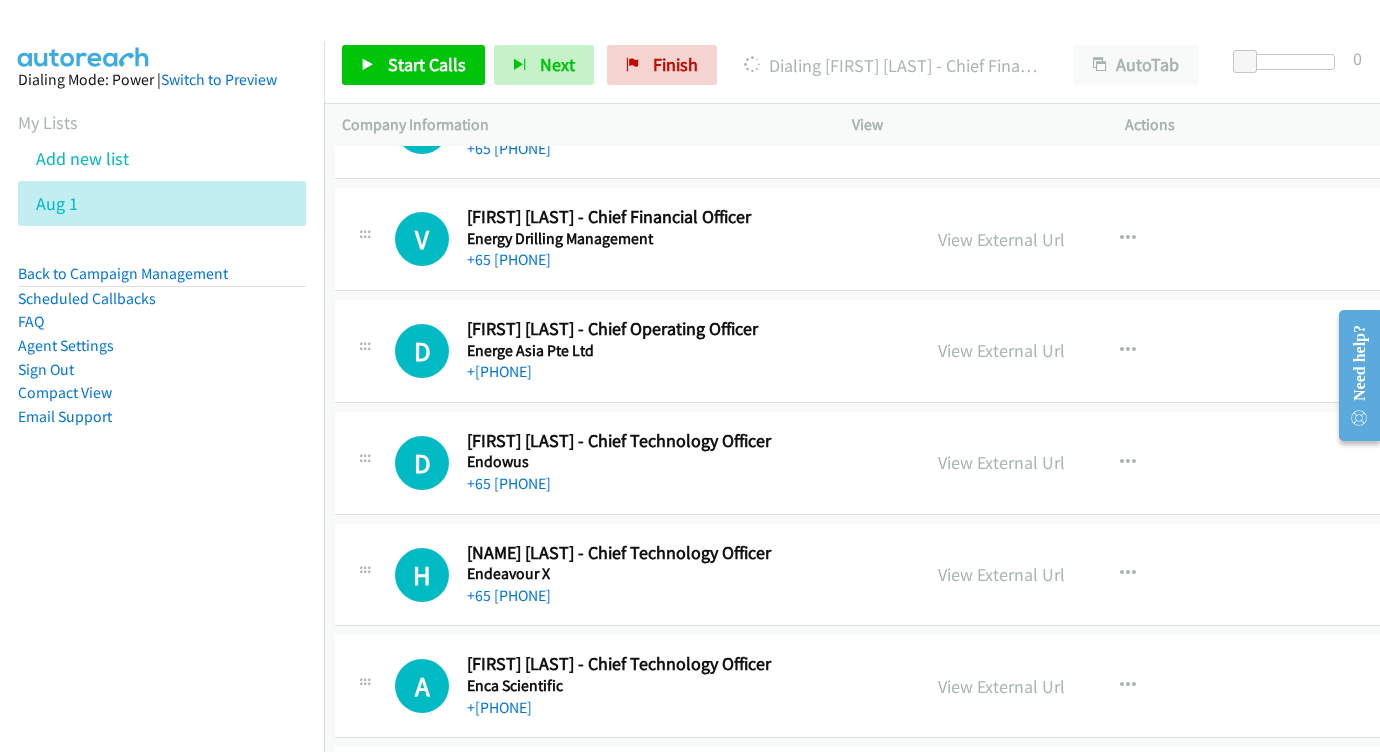 scroll, scrollTop: 7977, scrollLeft: 7, axis: both 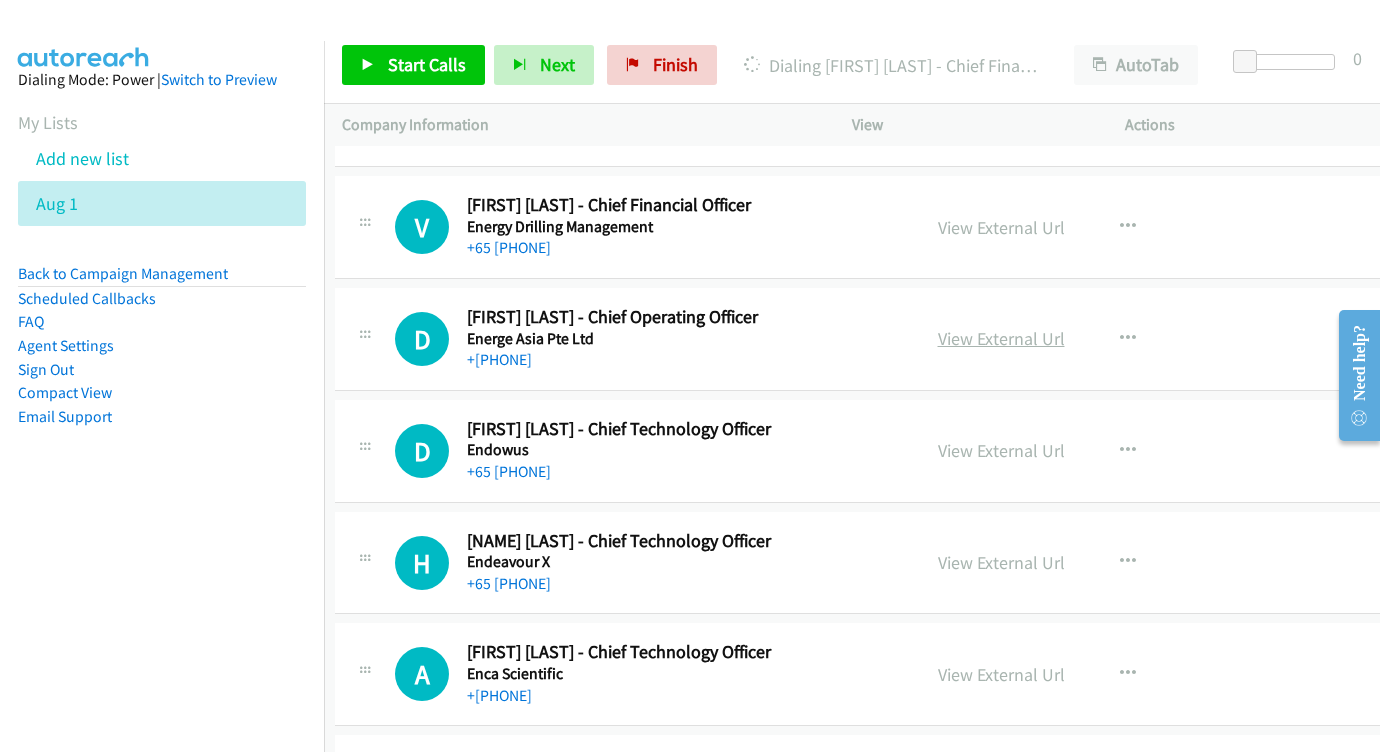 click on "View External Url" at bounding box center (1001, 338) 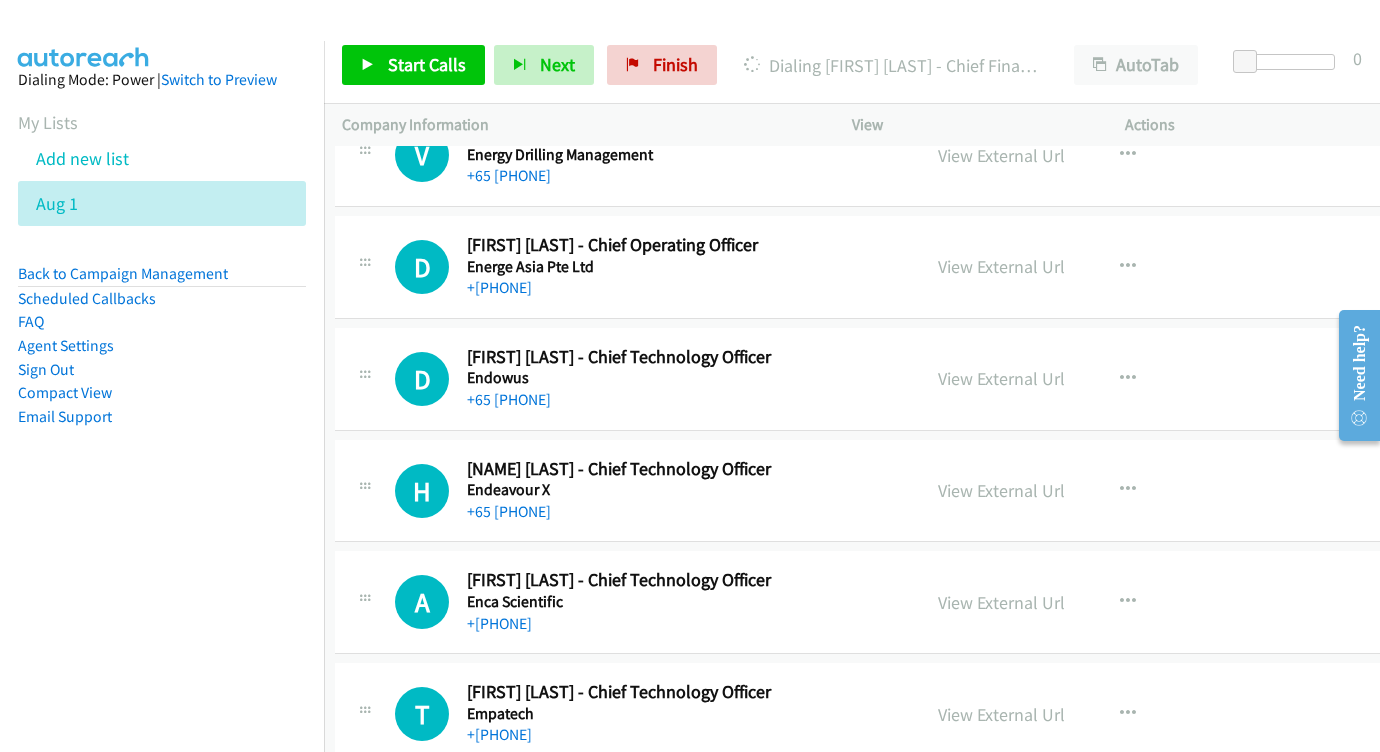 scroll, scrollTop: 8077, scrollLeft: 7, axis: both 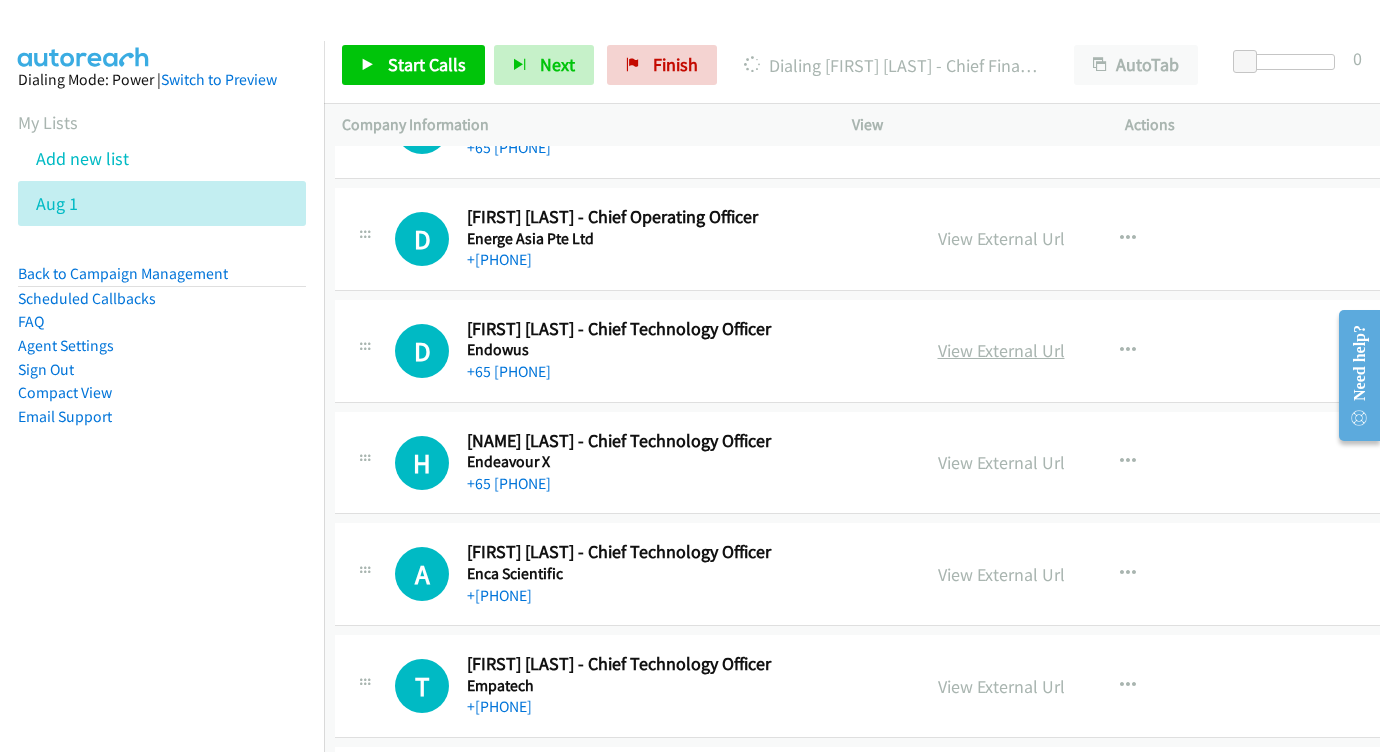 click on "View External Url" at bounding box center [1001, 350] 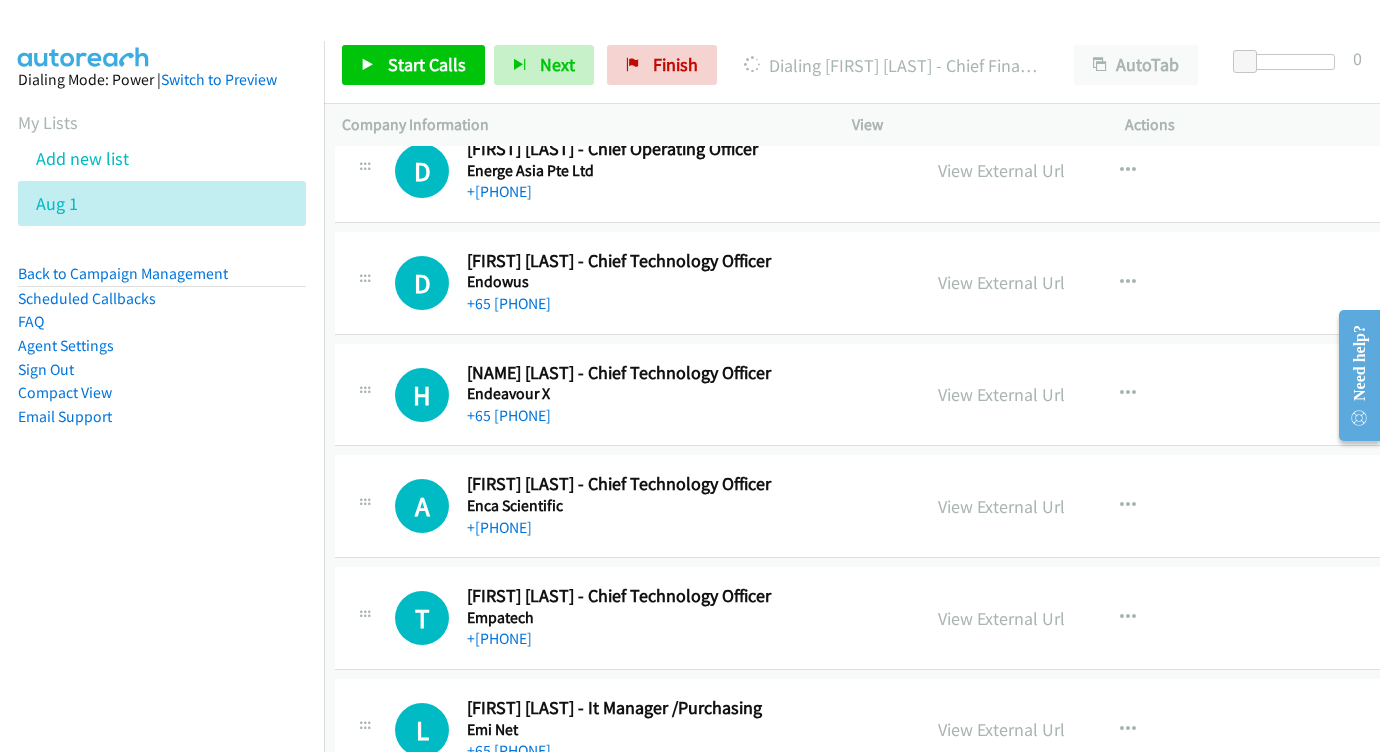 scroll, scrollTop: 8158, scrollLeft: 7, axis: both 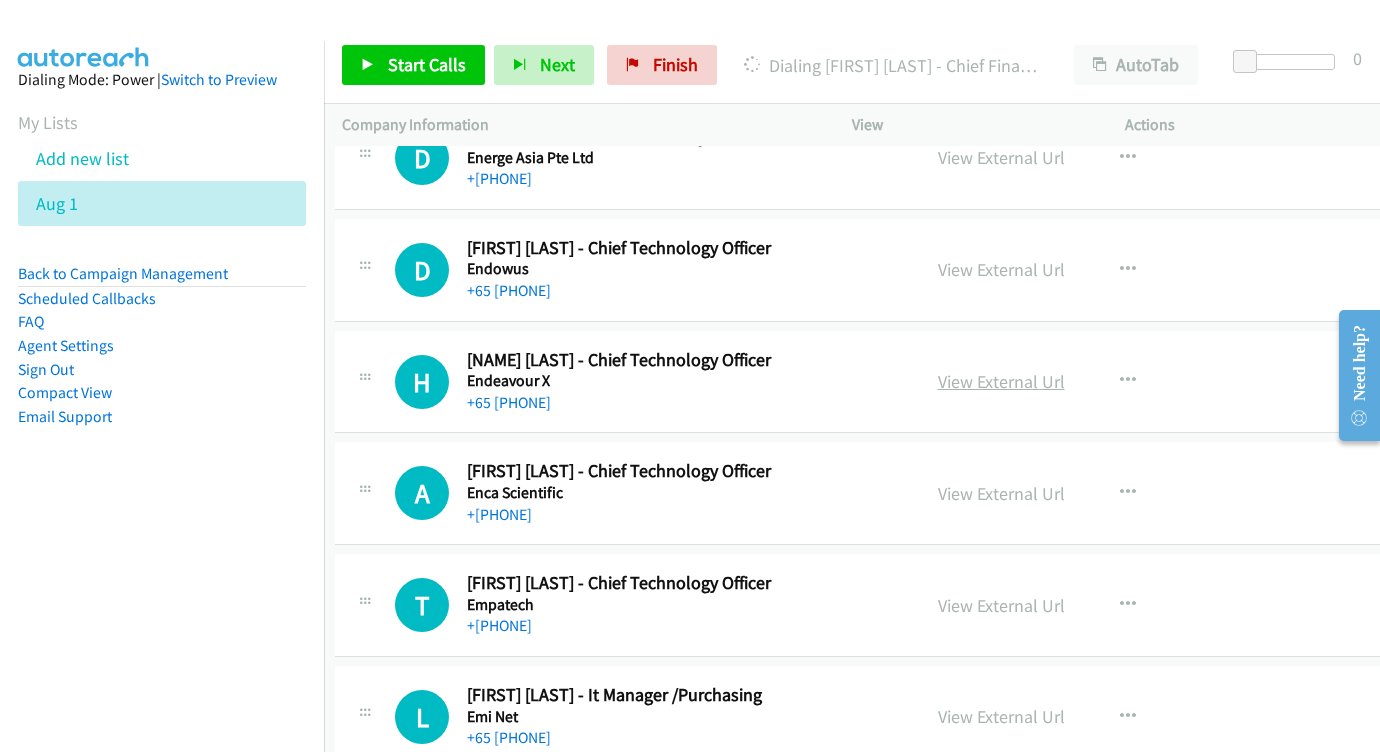 click on "View External Url" at bounding box center [1001, 381] 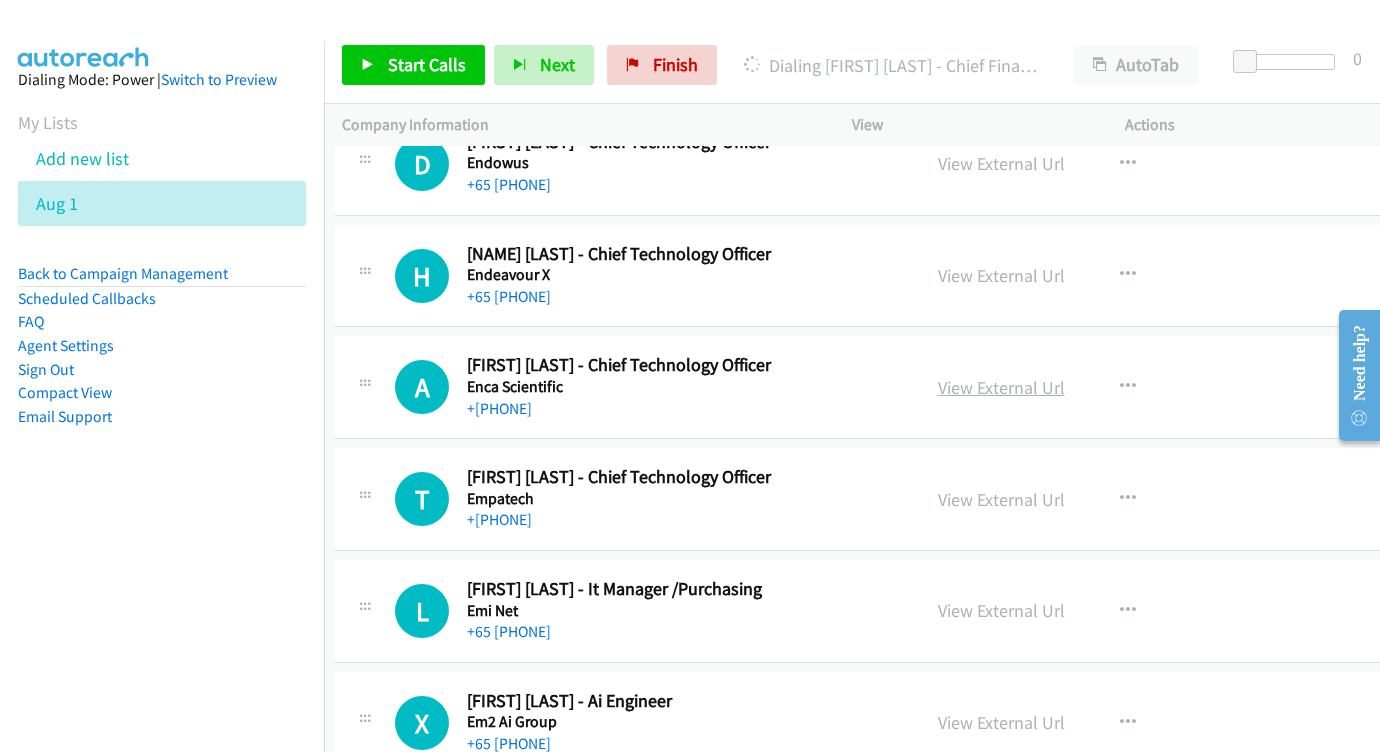 scroll, scrollTop: 8264, scrollLeft: 7, axis: both 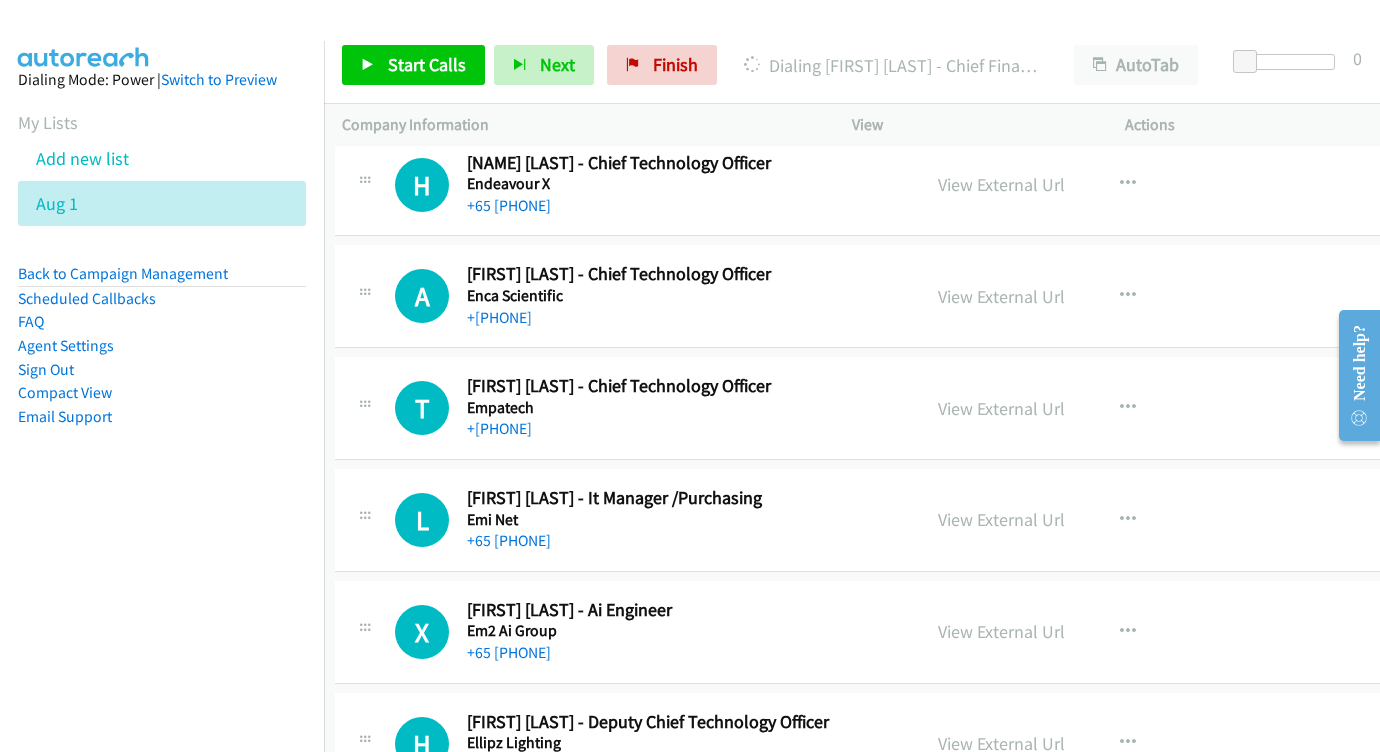 click on "View External Url
View External Url
Schedule/Manage Callback
Start Calls Here
Remove from list
Add to do not call list
Reset Call Status" at bounding box center [1075, 408] 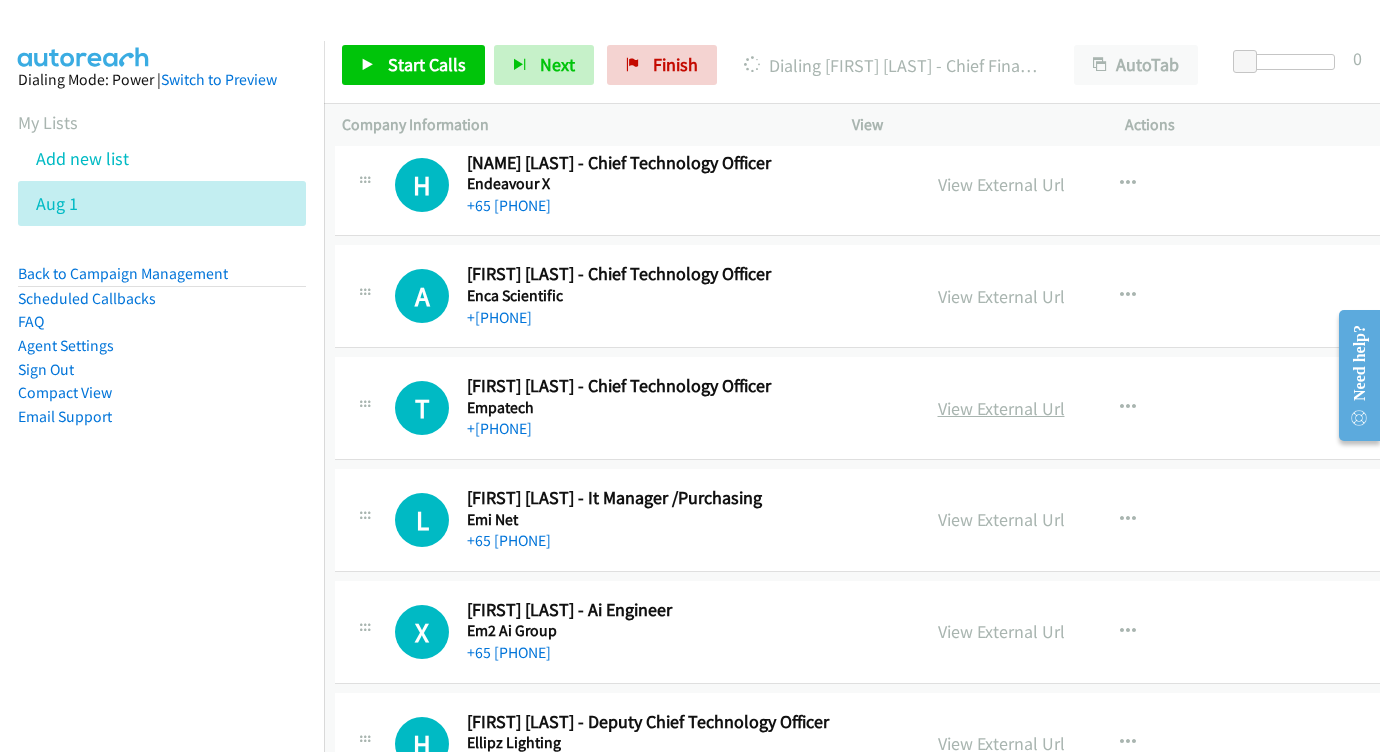 click on "View External Url" at bounding box center [1001, 408] 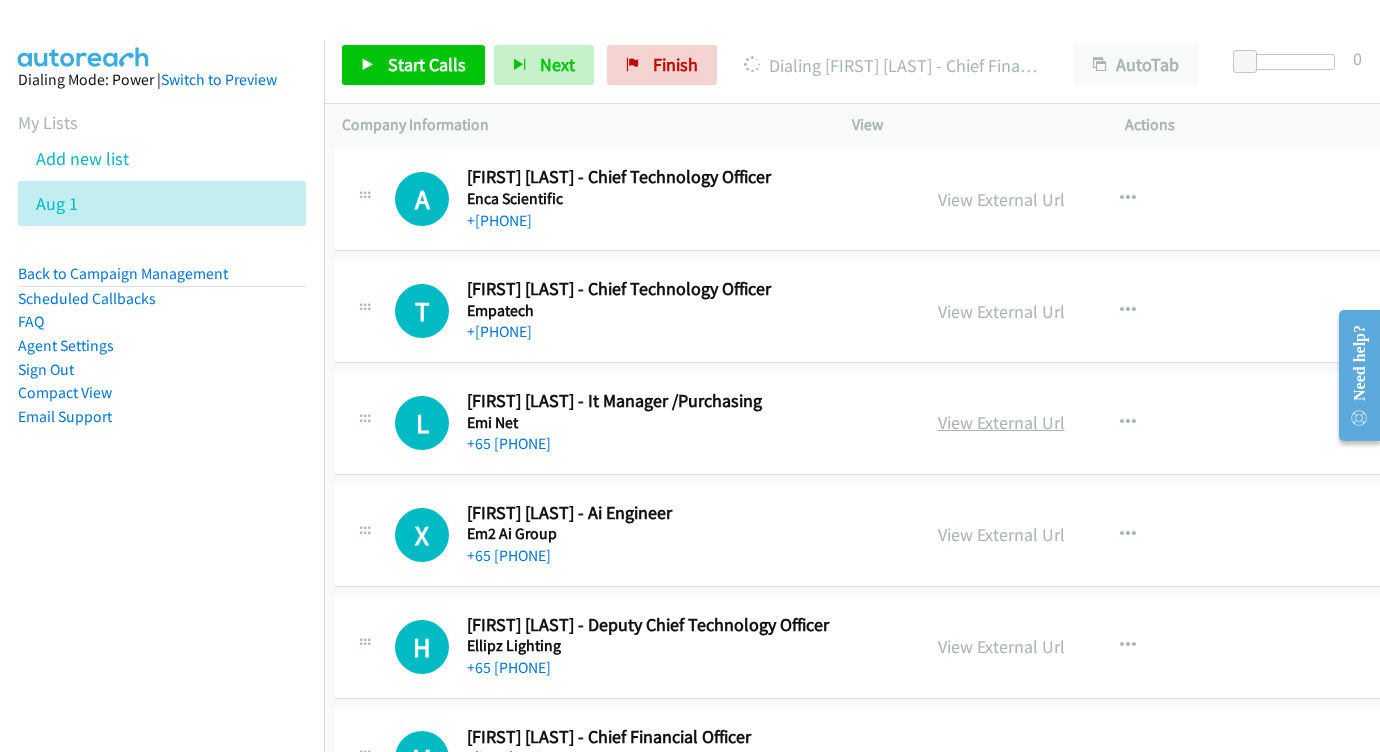 scroll, scrollTop: 8452, scrollLeft: 7, axis: both 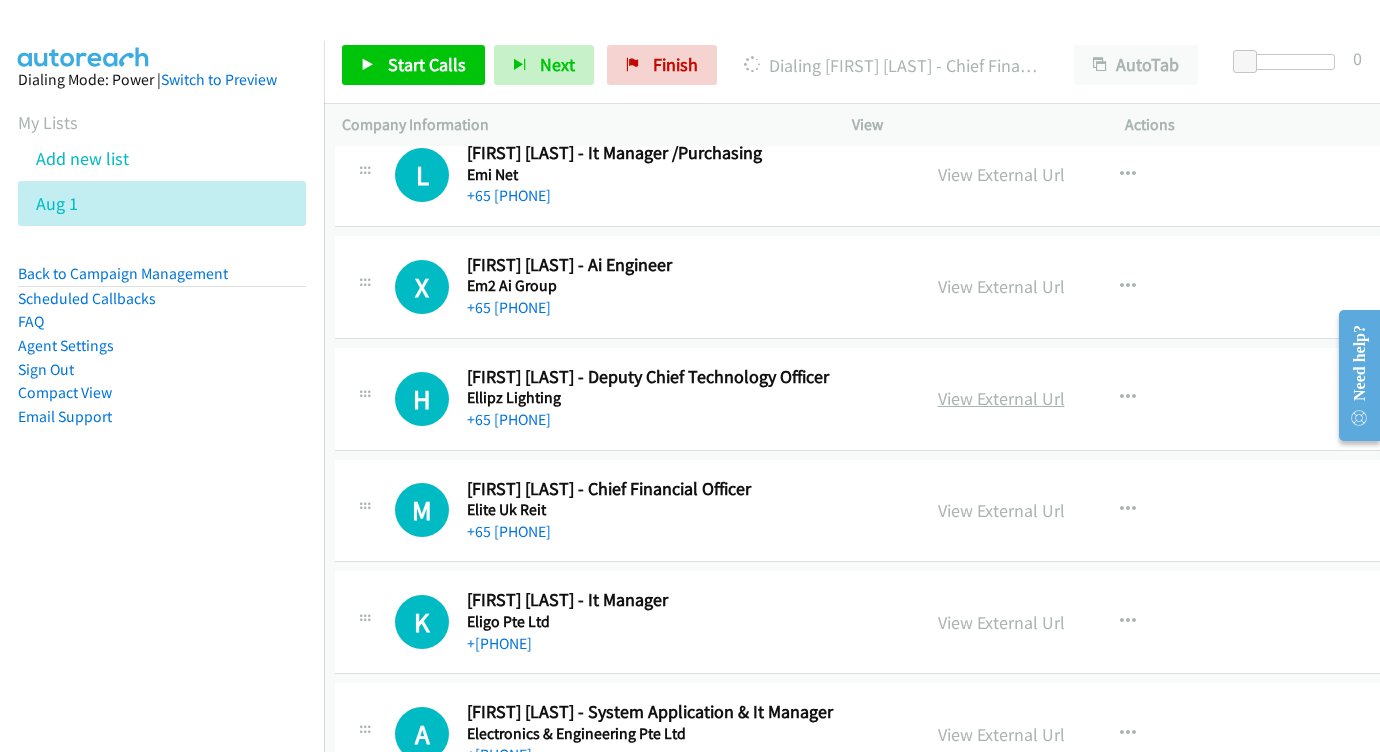click on "View External Url" at bounding box center (1001, 398) 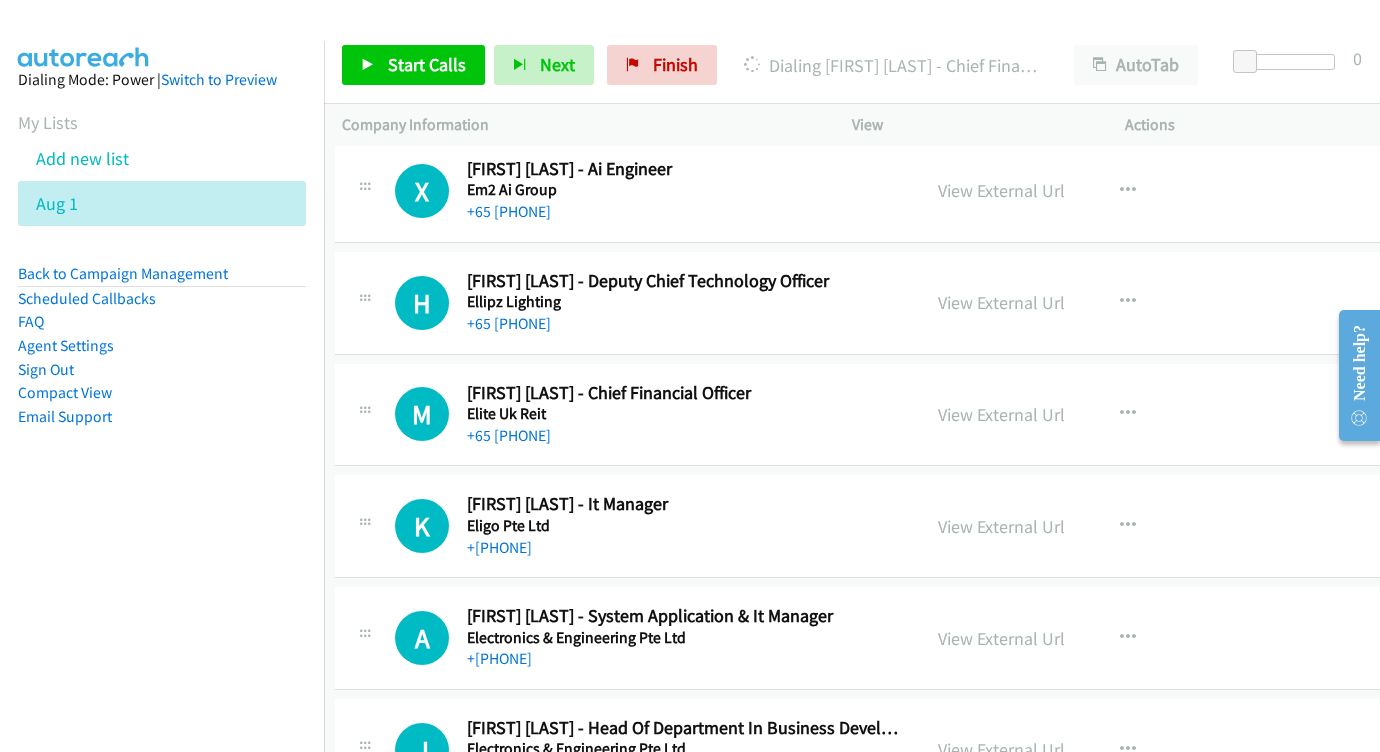 scroll, scrollTop: 8833, scrollLeft: 7, axis: both 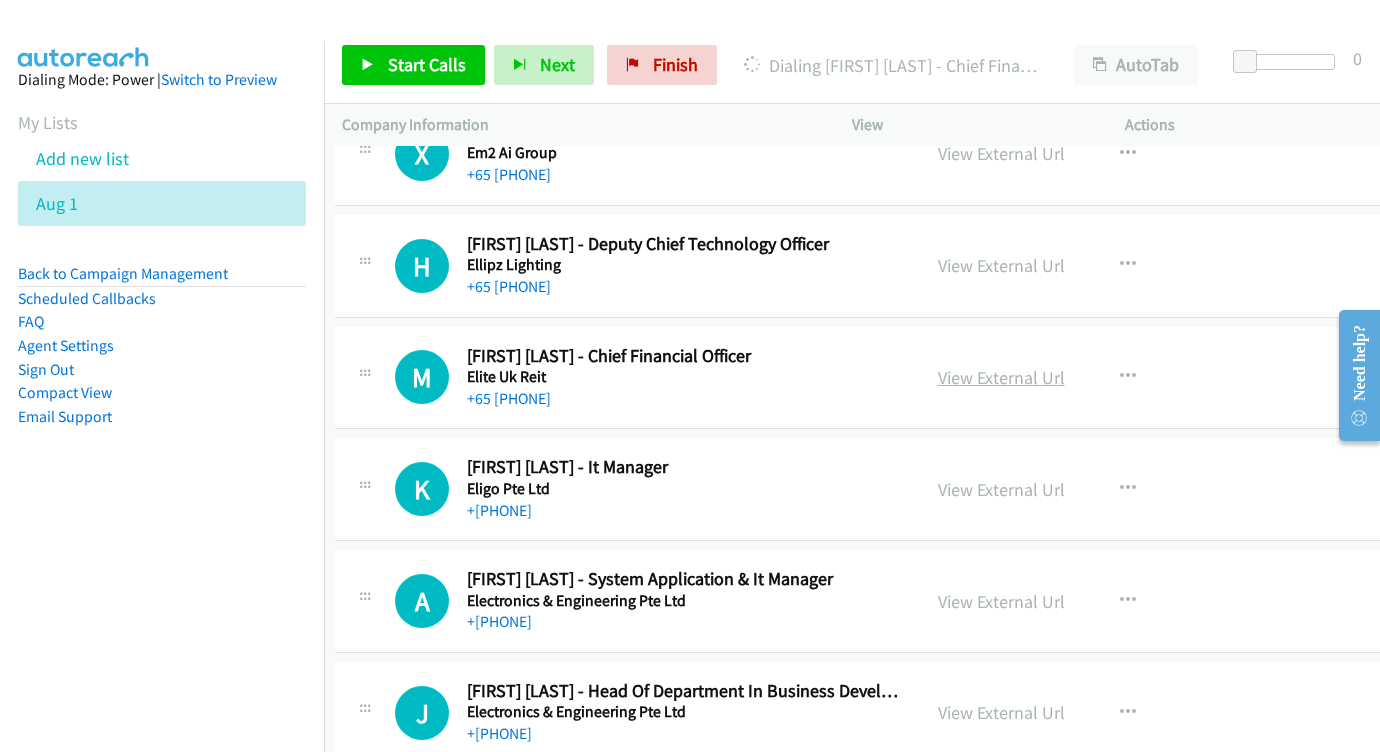 click on "View External Url" at bounding box center [1001, 377] 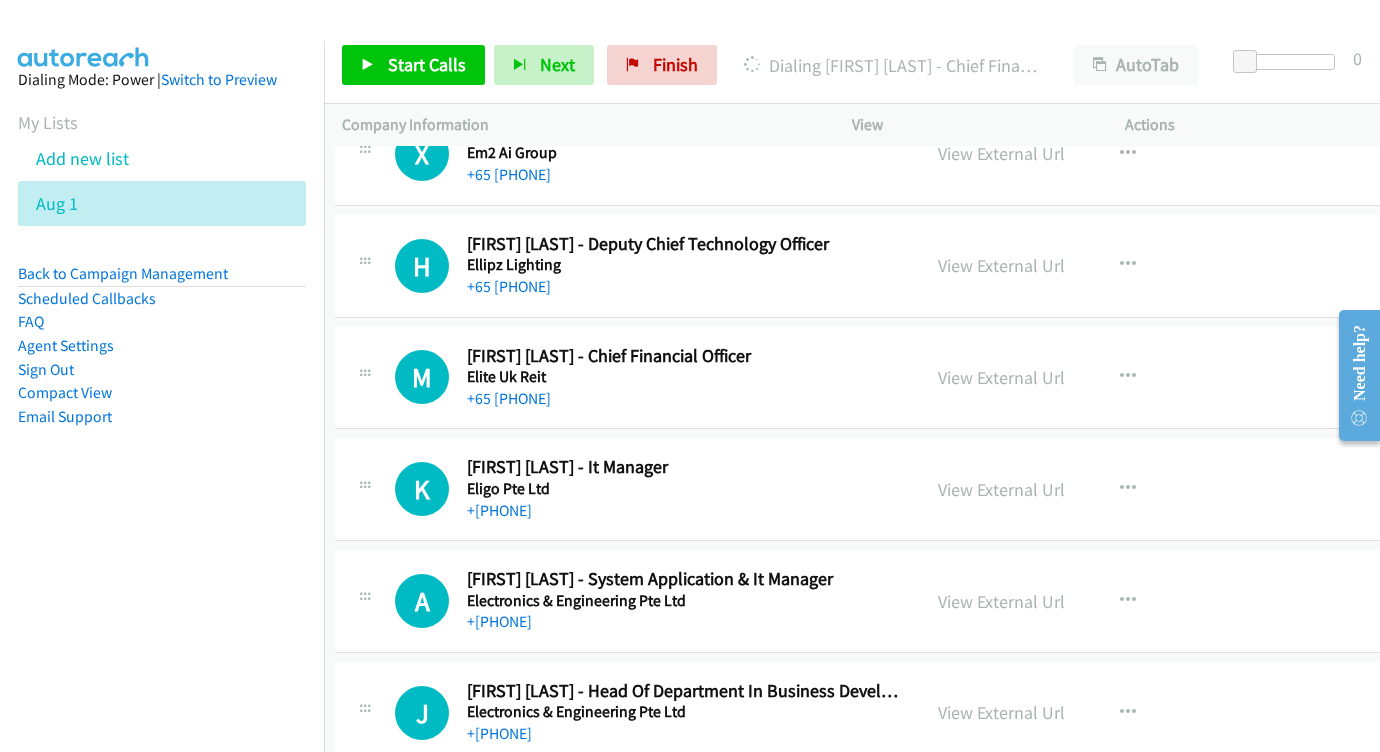 scroll, scrollTop: 8942, scrollLeft: 7, axis: both 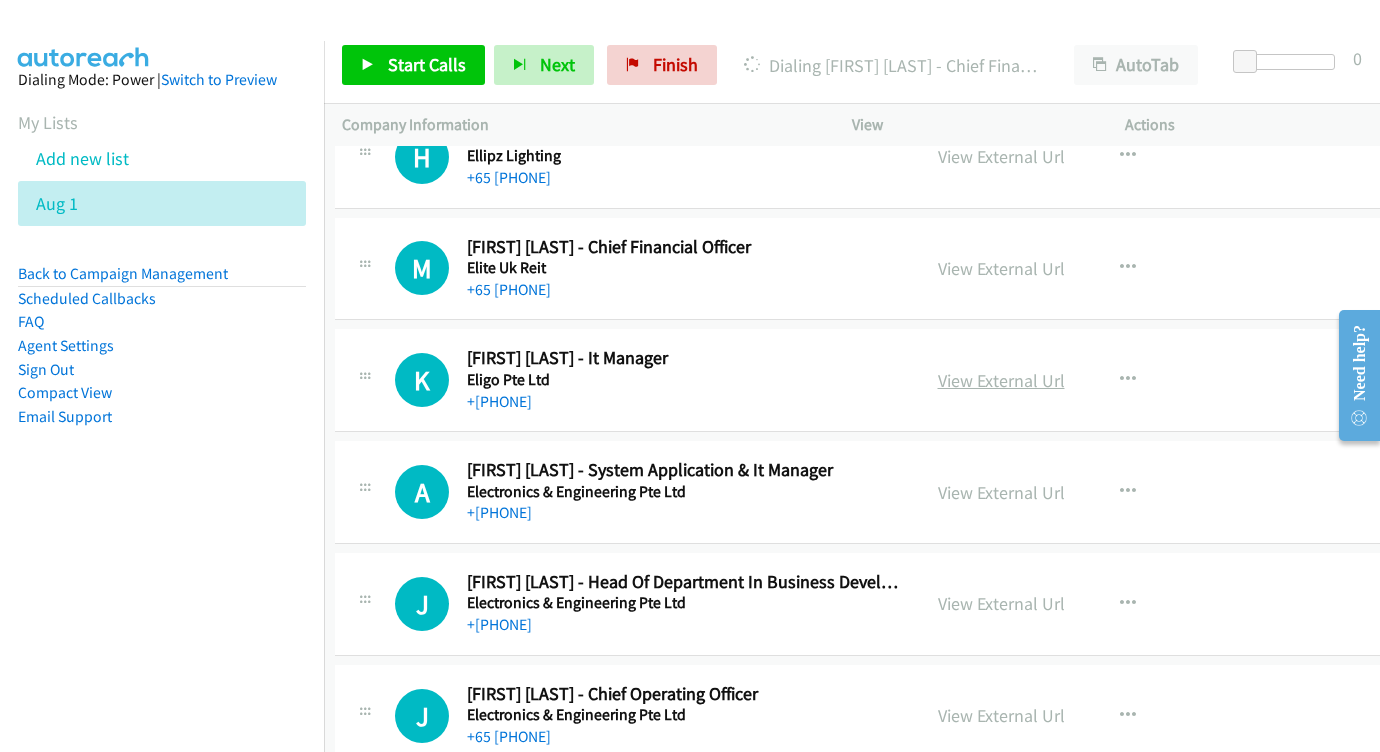 click on "View External Url" at bounding box center [1001, 380] 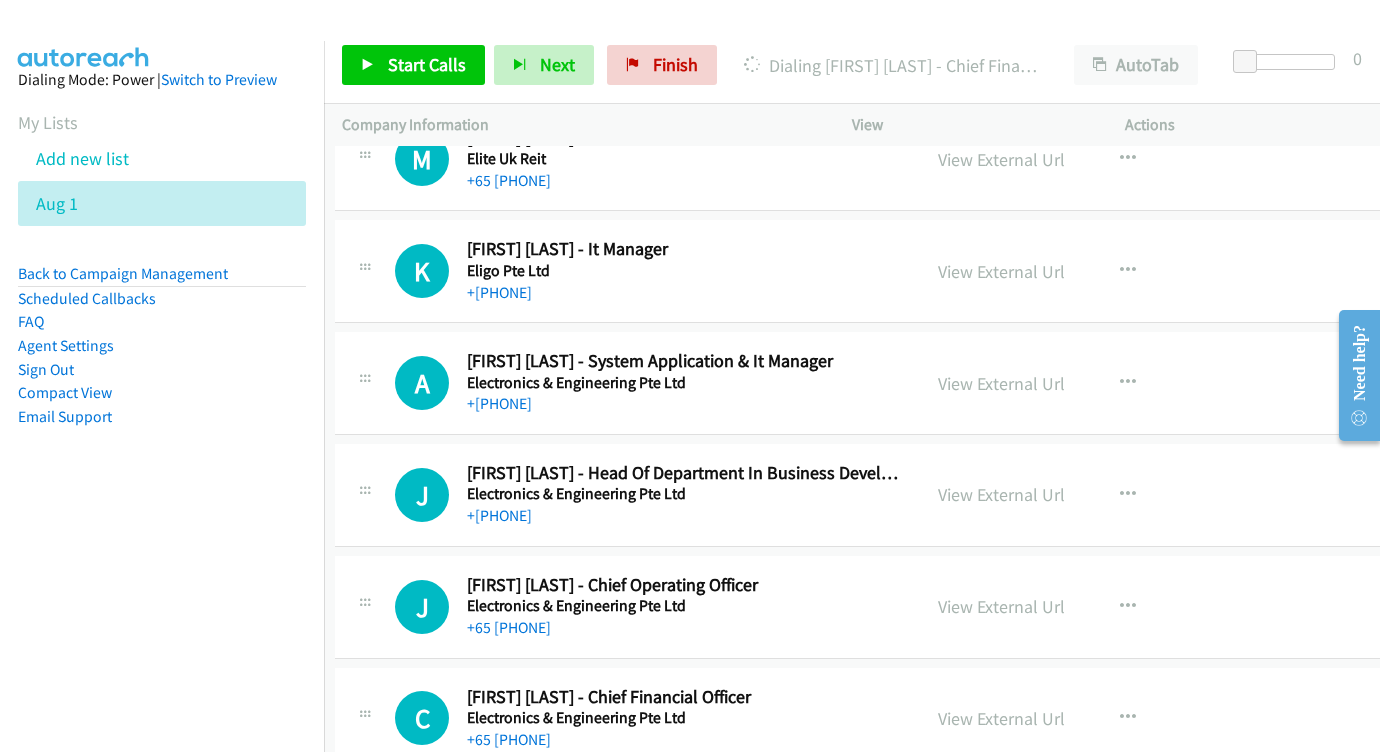 scroll, scrollTop: 9052, scrollLeft: 7, axis: both 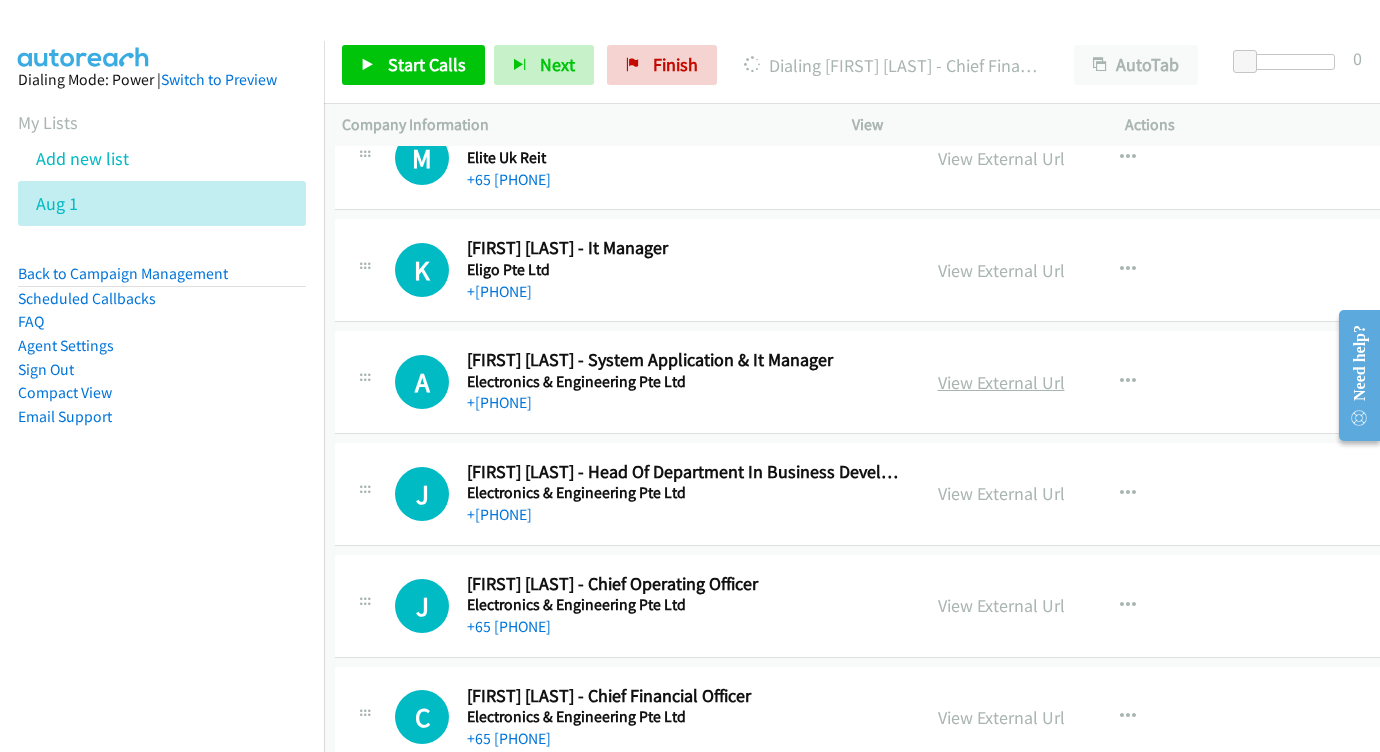 click on "View External Url" at bounding box center [1001, 382] 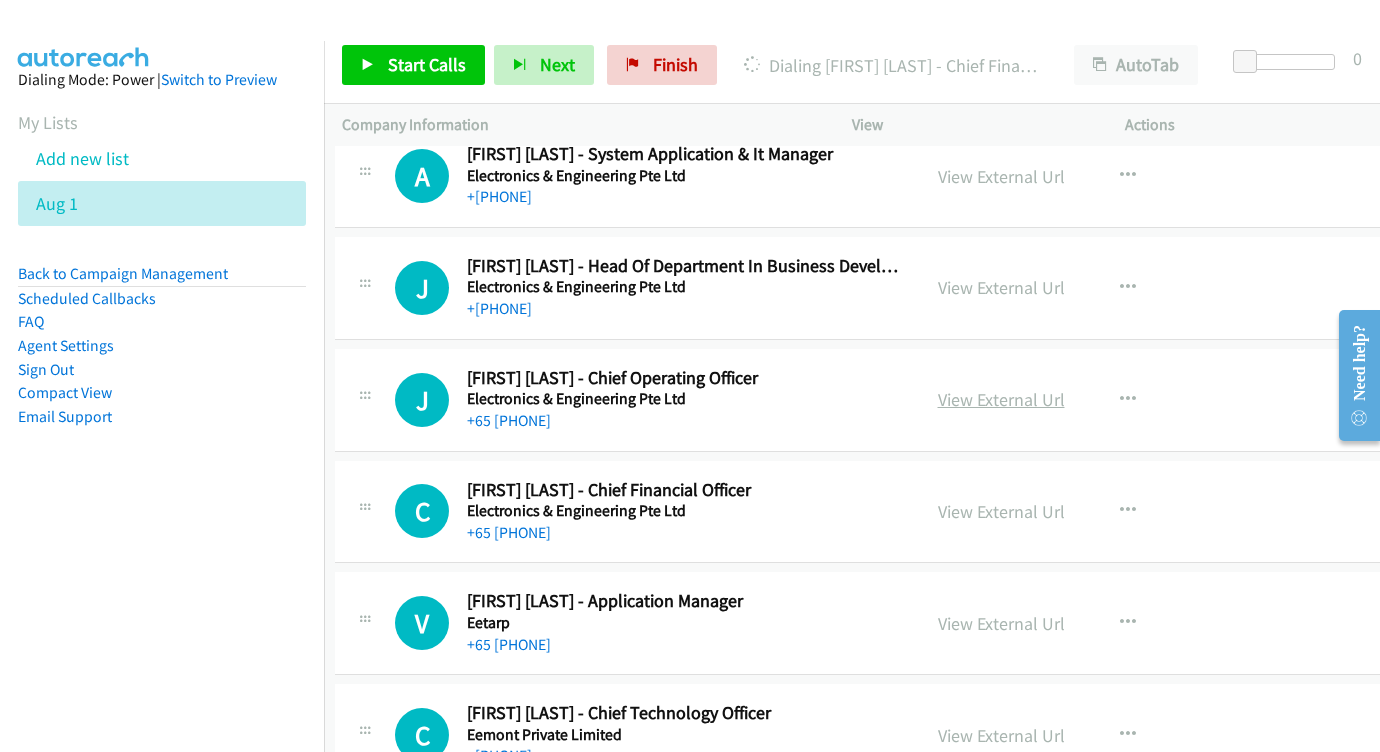 scroll, scrollTop: 9271, scrollLeft: 9, axis: both 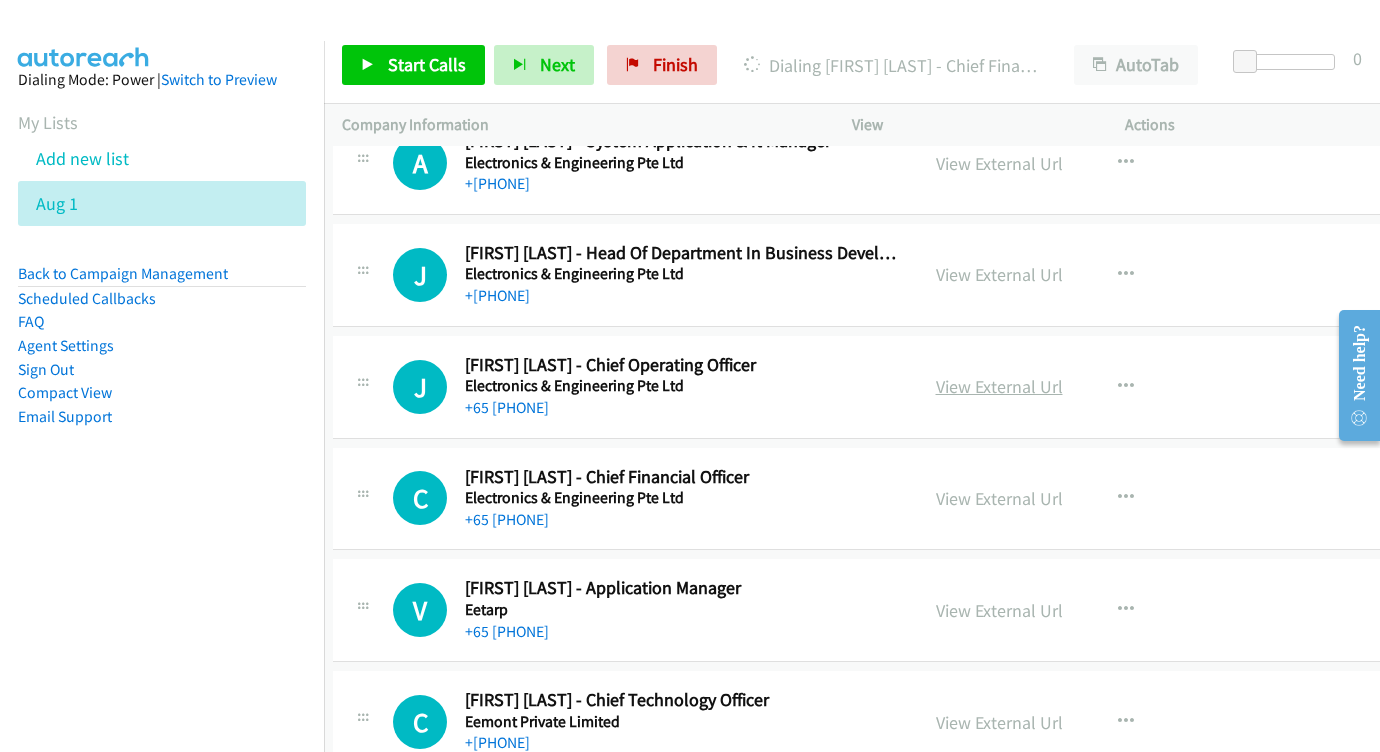 click on "View External Url" at bounding box center [999, 386] 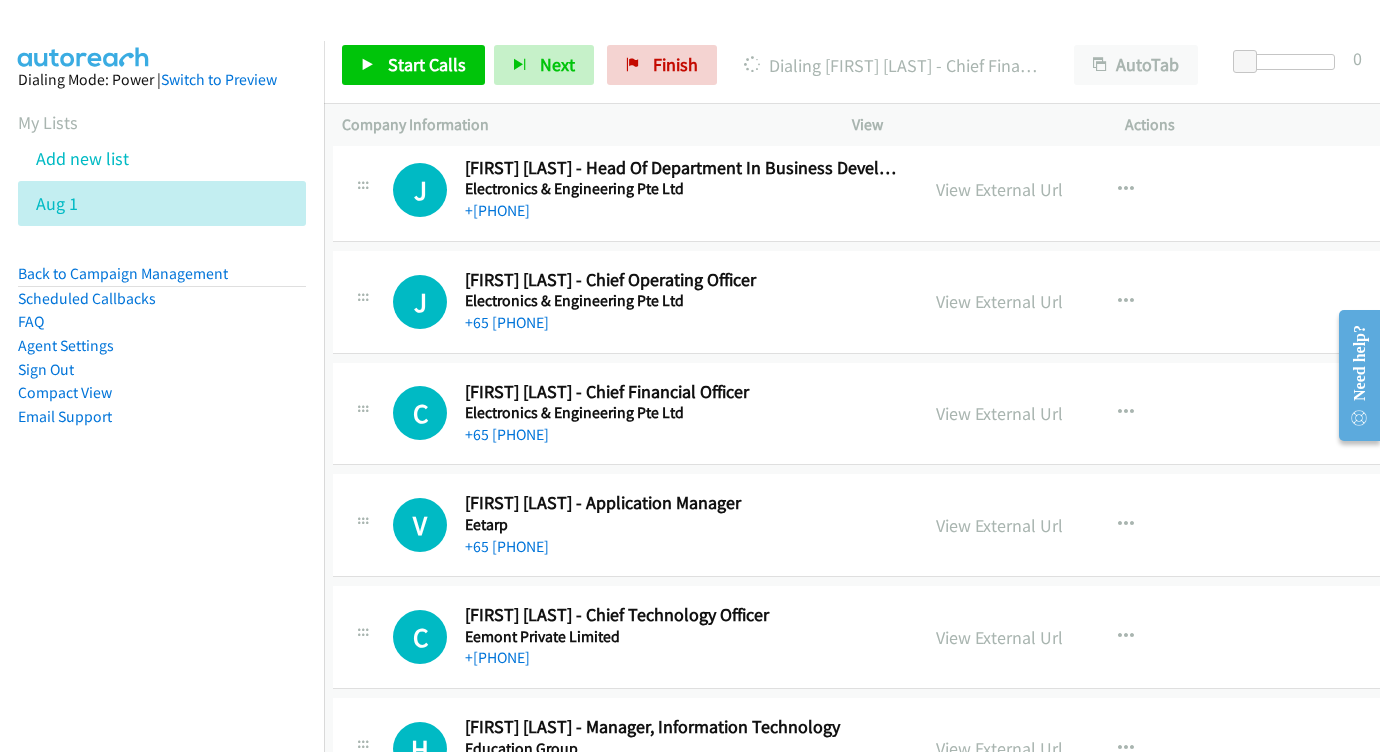 scroll, scrollTop: 9375, scrollLeft: 10, axis: both 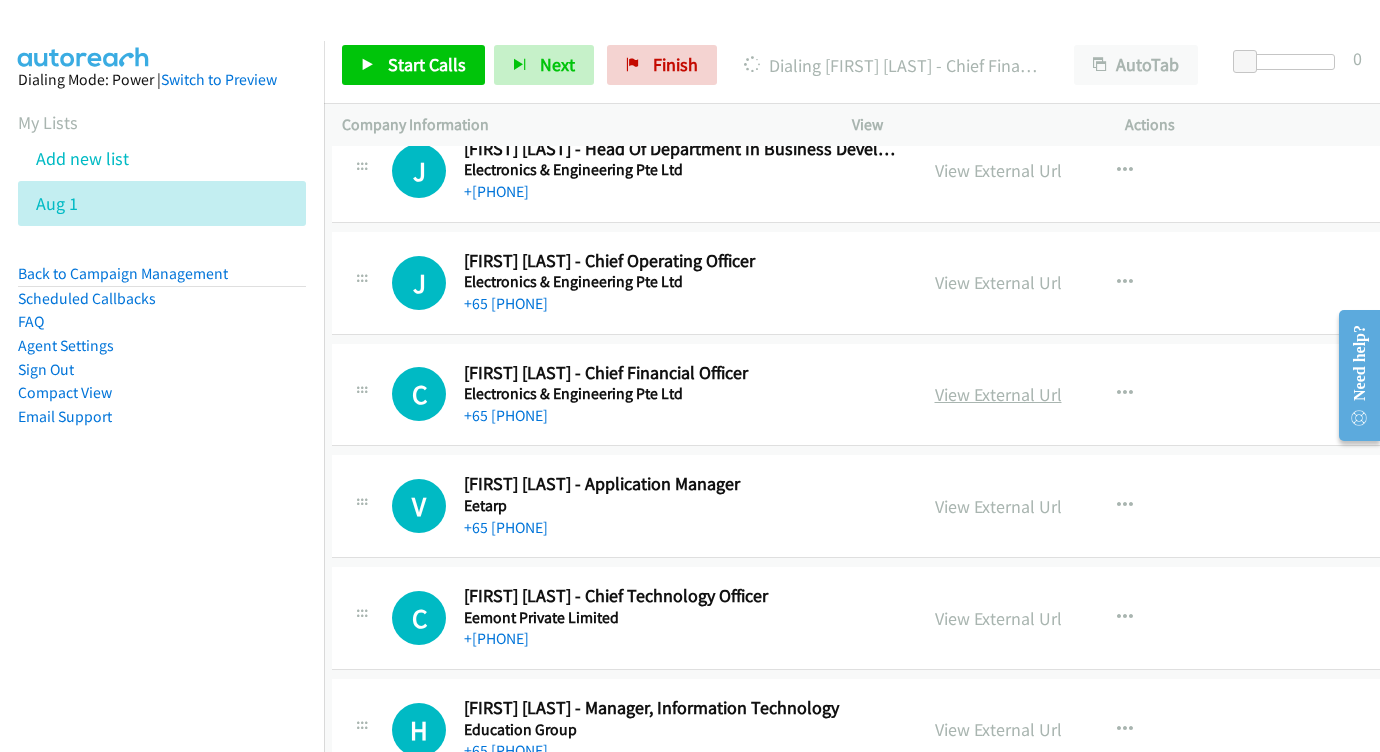 click on "View External Url" at bounding box center (998, 394) 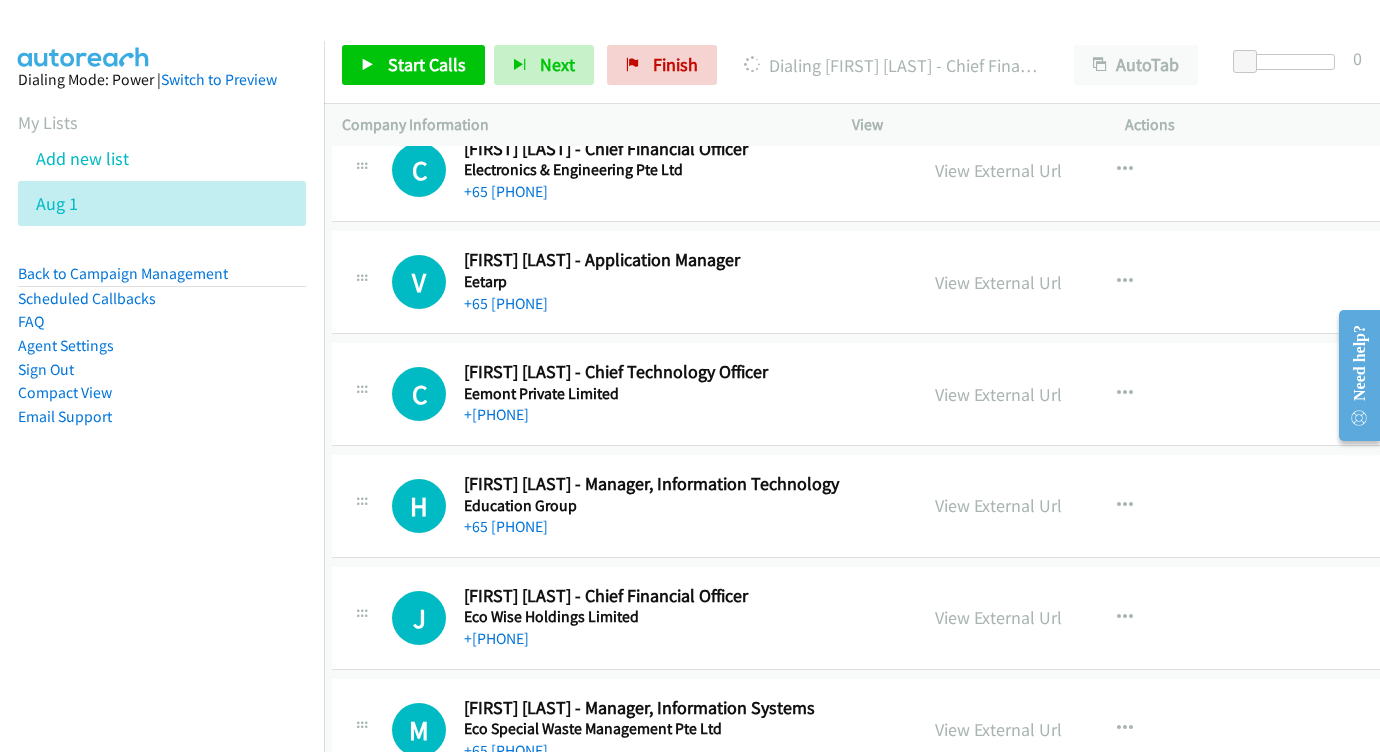 scroll, scrollTop: 9600, scrollLeft: 10, axis: both 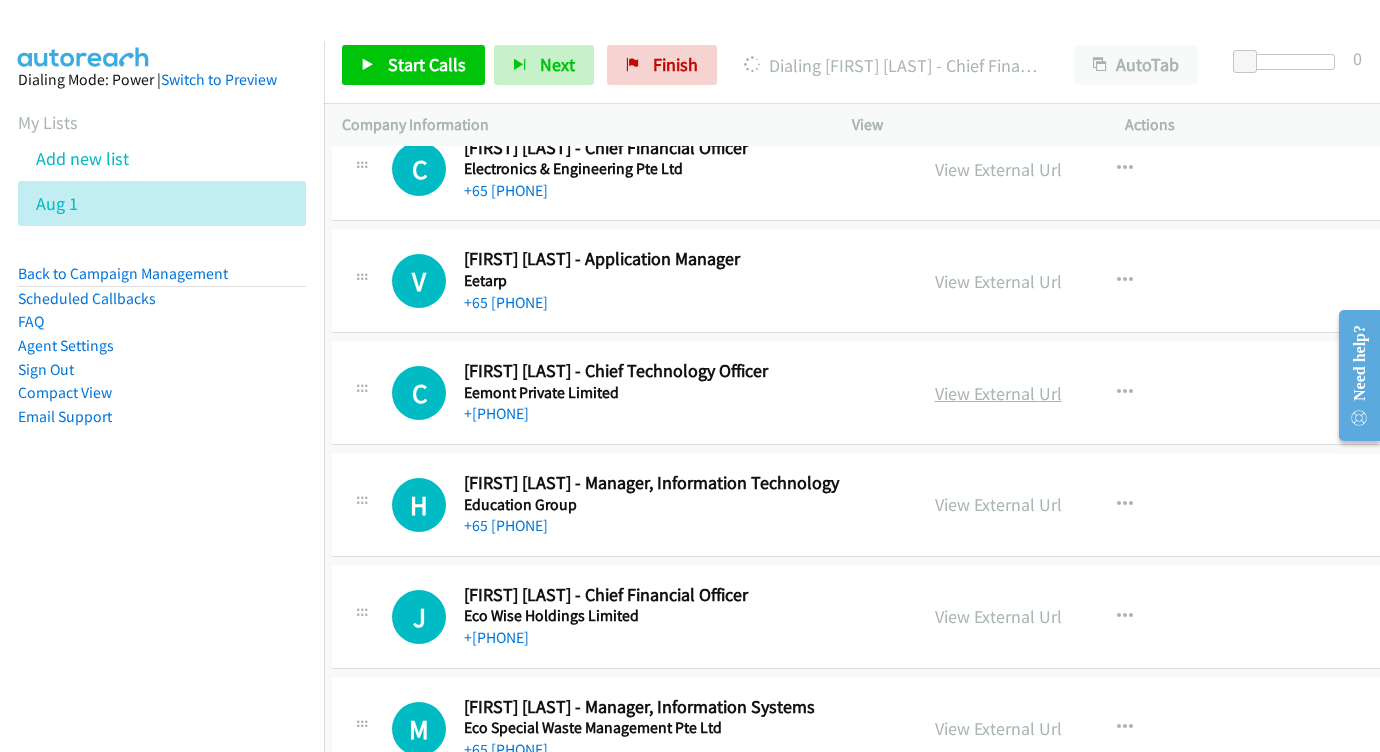 click on "View External Url" at bounding box center [998, 393] 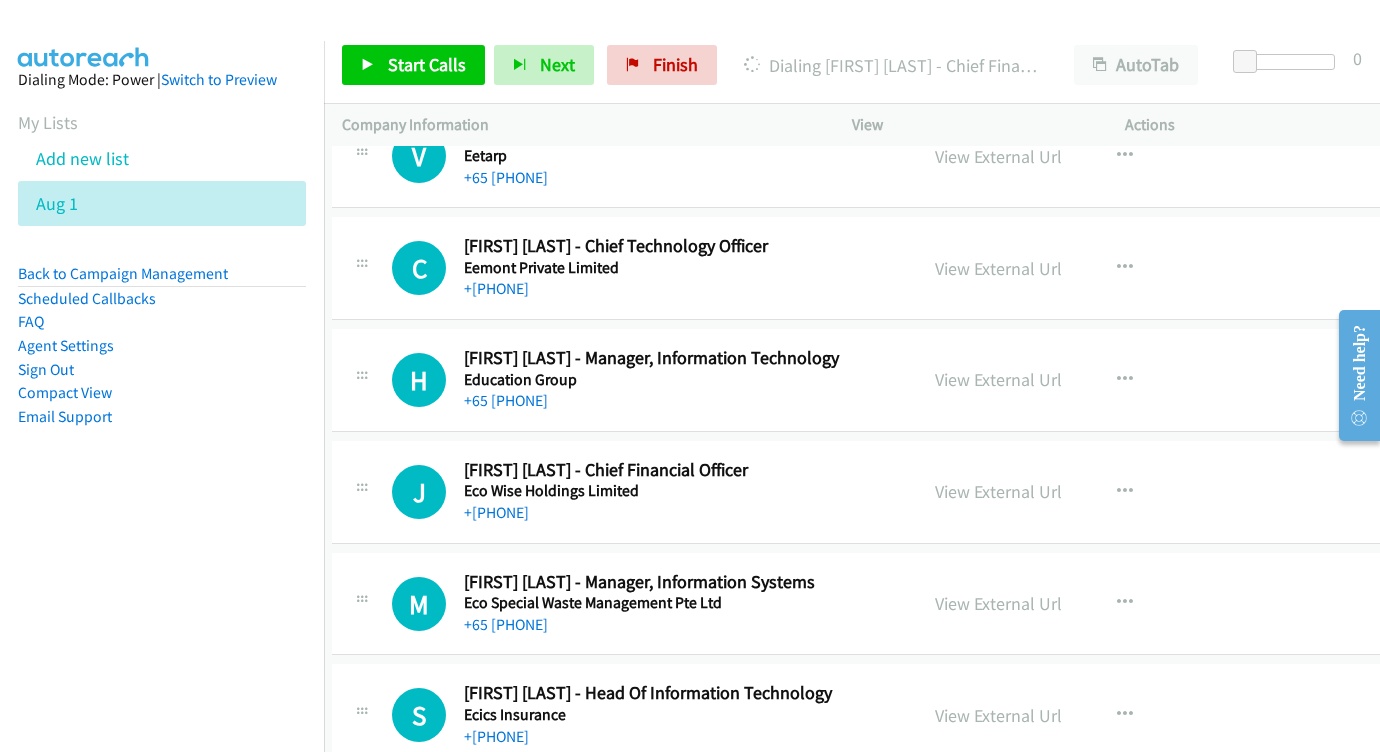 scroll, scrollTop: 9727, scrollLeft: 10, axis: both 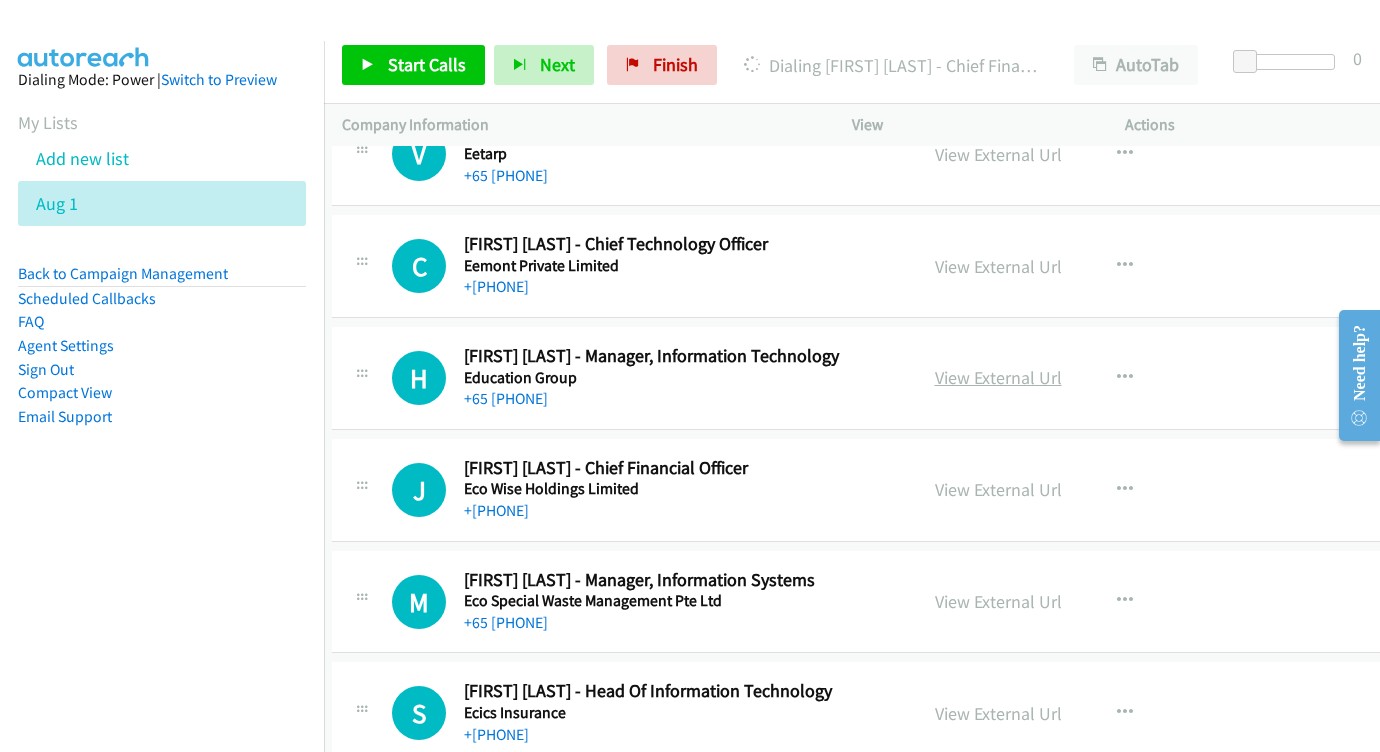 click on "View External Url" at bounding box center (998, 377) 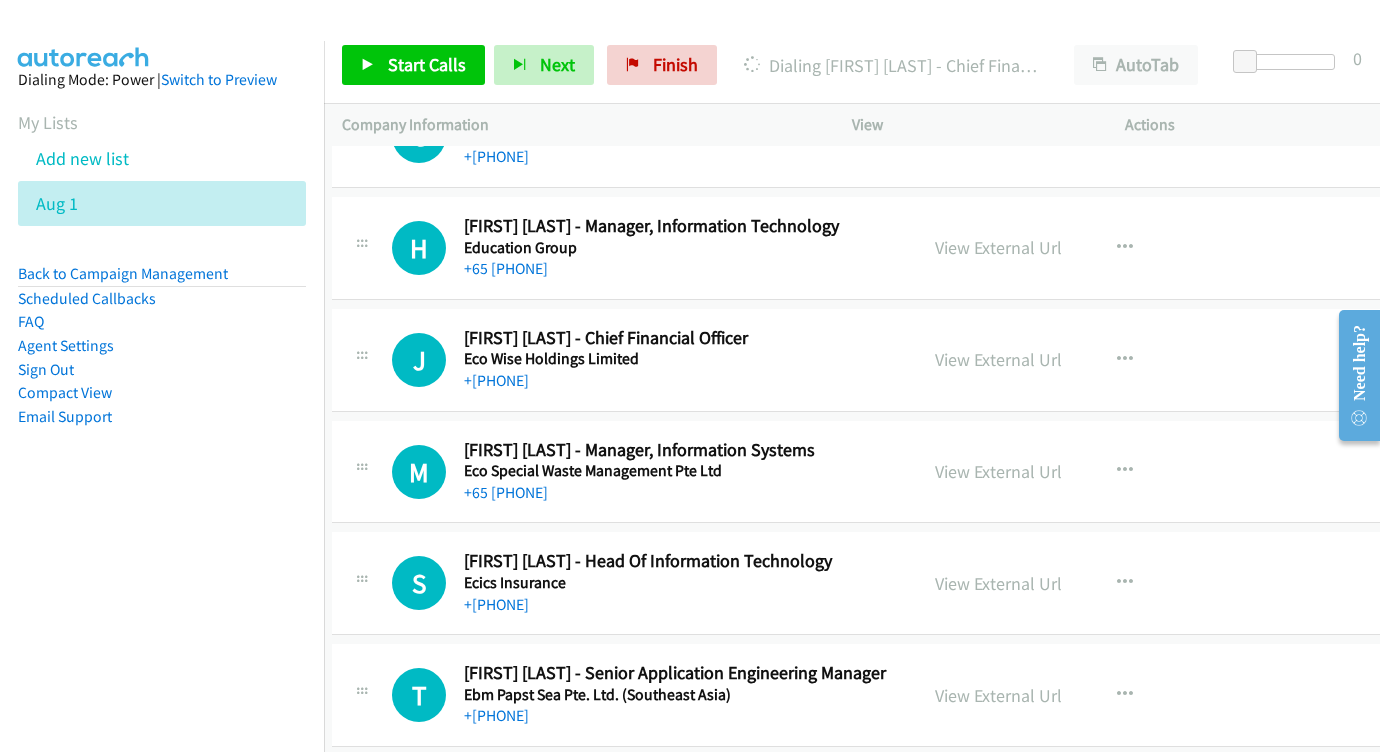 scroll, scrollTop: 9858, scrollLeft: 10, axis: both 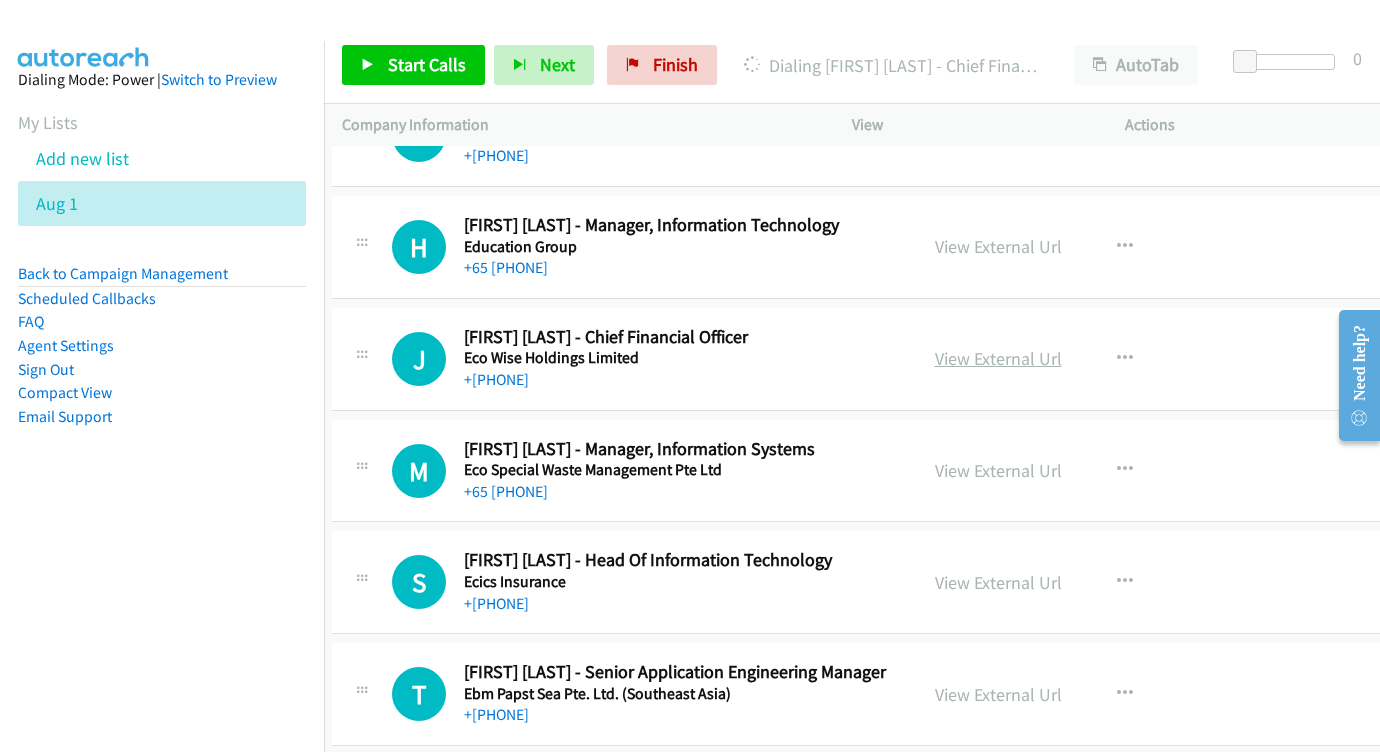 click on "View External Url" at bounding box center (998, 358) 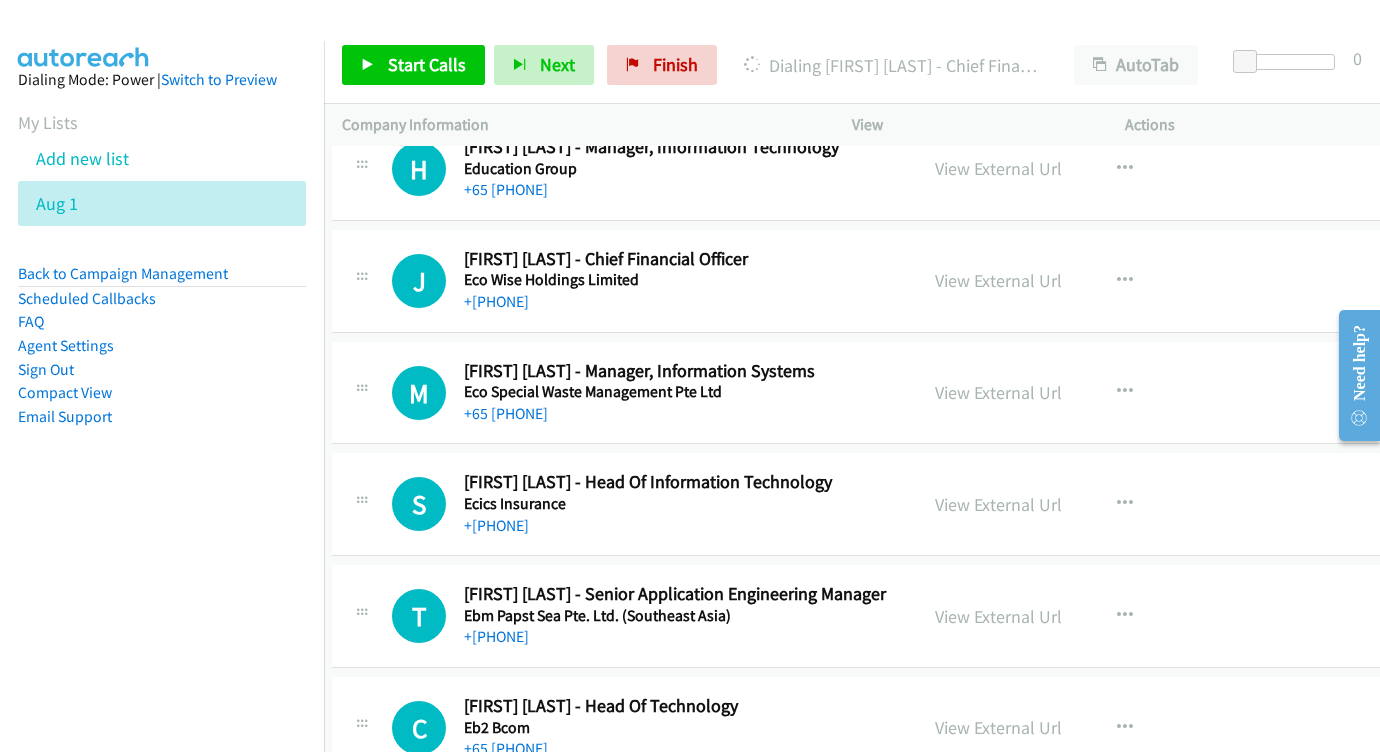 scroll, scrollTop: 9946, scrollLeft: 10, axis: both 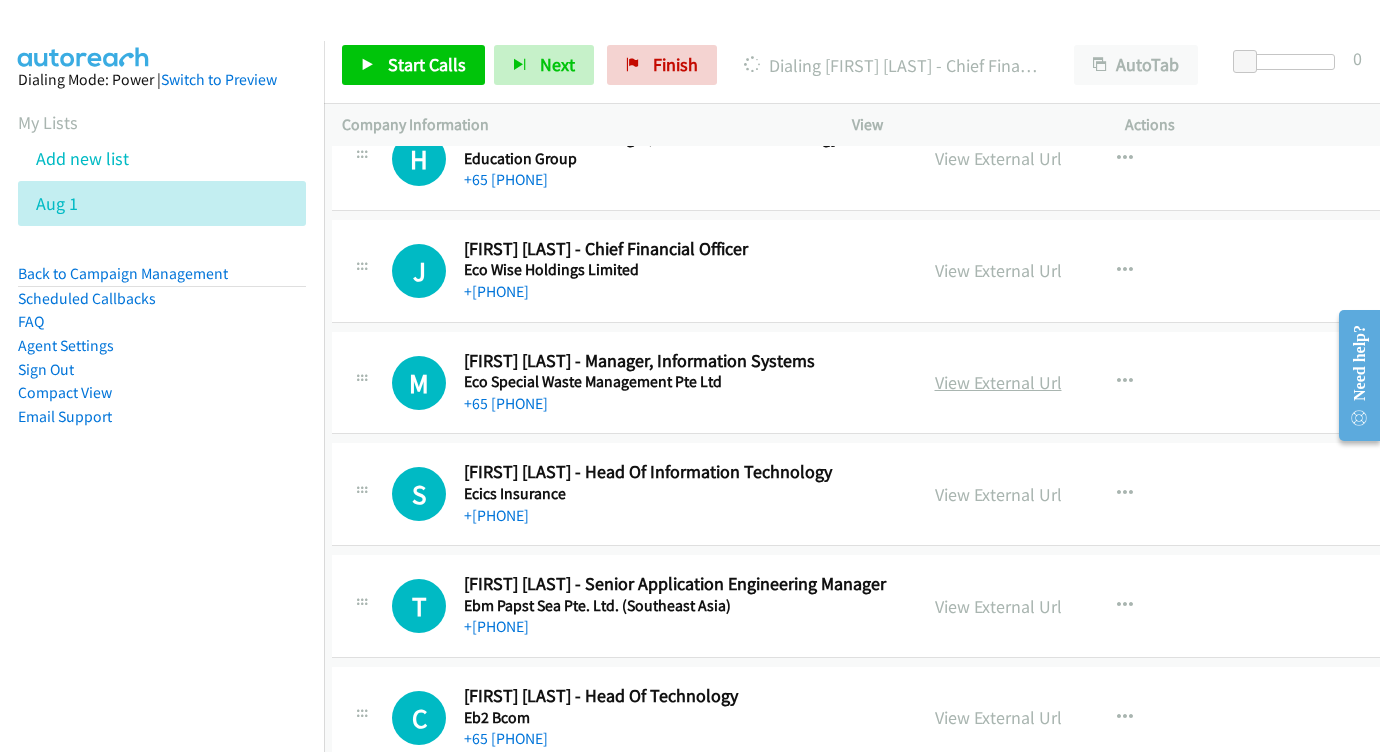 click on "View External Url" at bounding box center [998, 382] 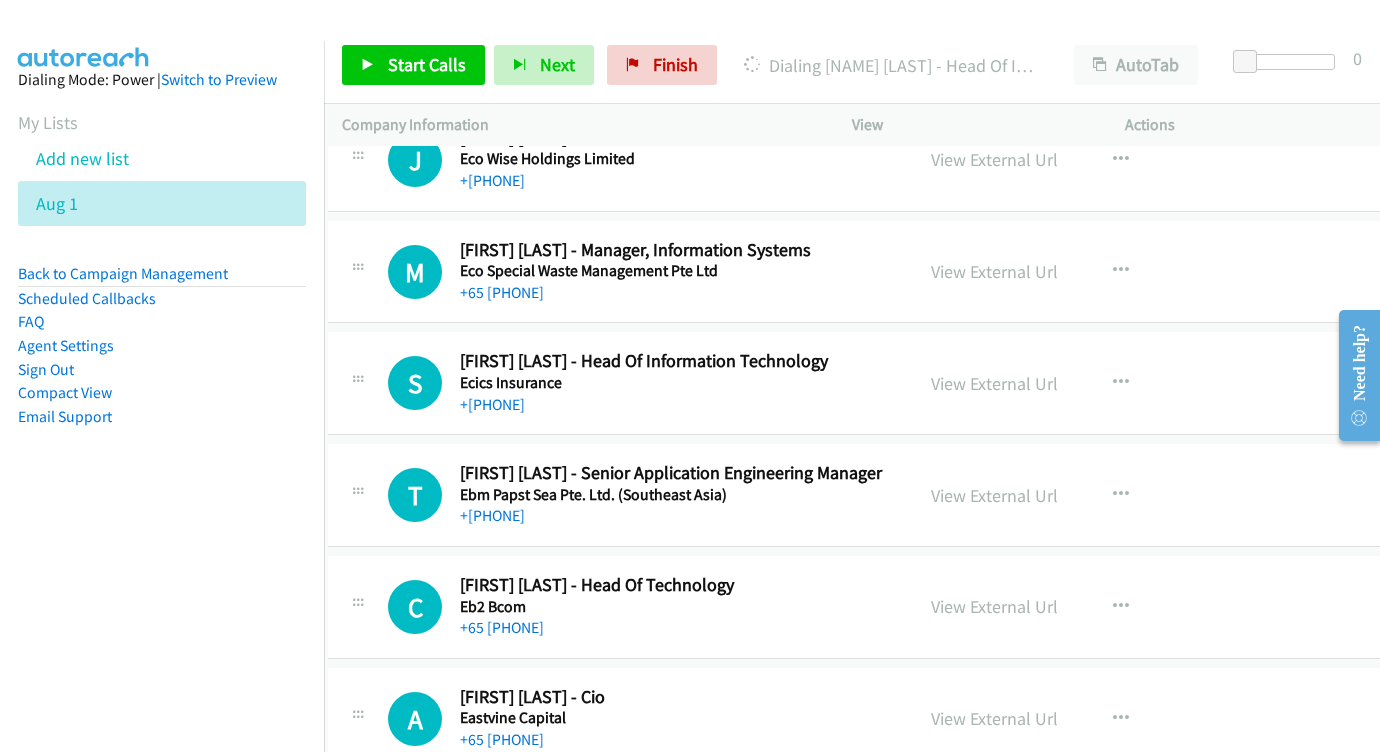 scroll, scrollTop: 10081, scrollLeft: 14, axis: both 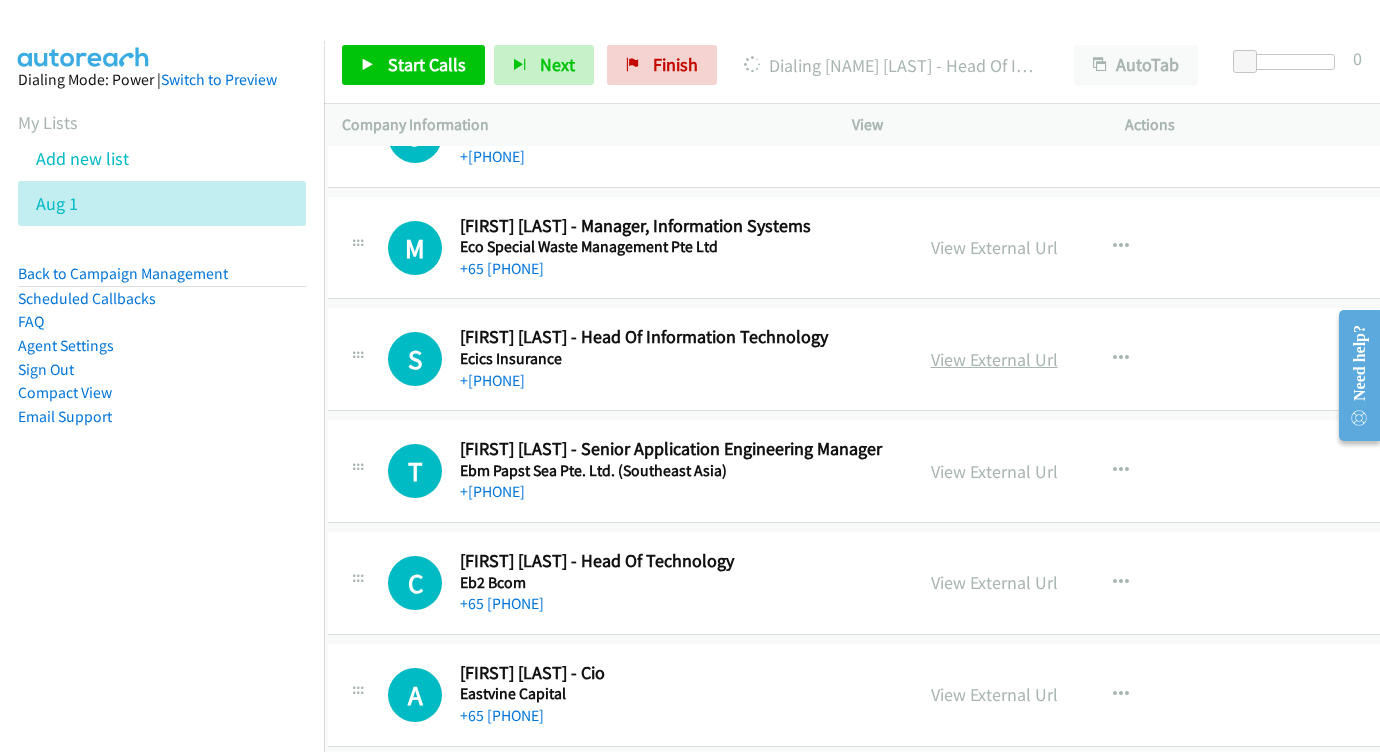click on "View External Url" at bounding box center (994, 359) 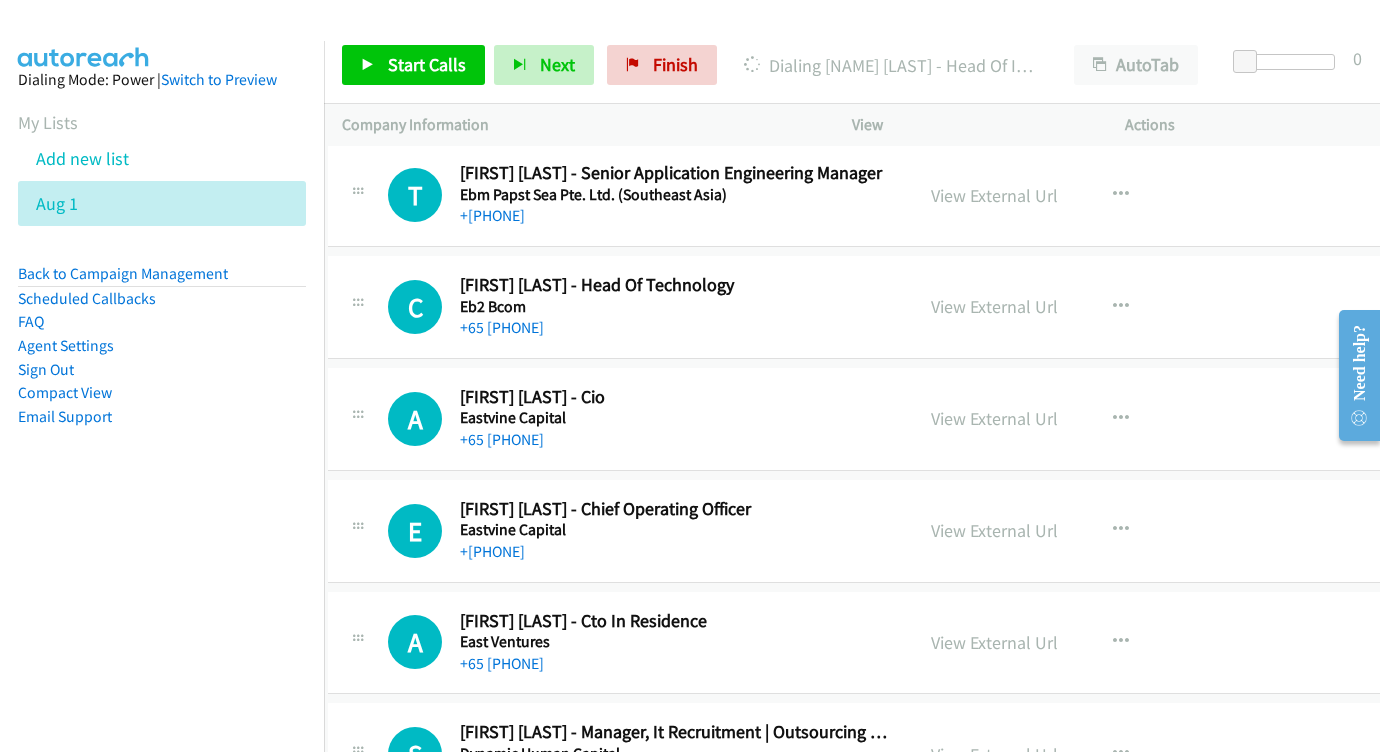 scroll, scrollTop: 10361, scrollLeft: 14, axis: both 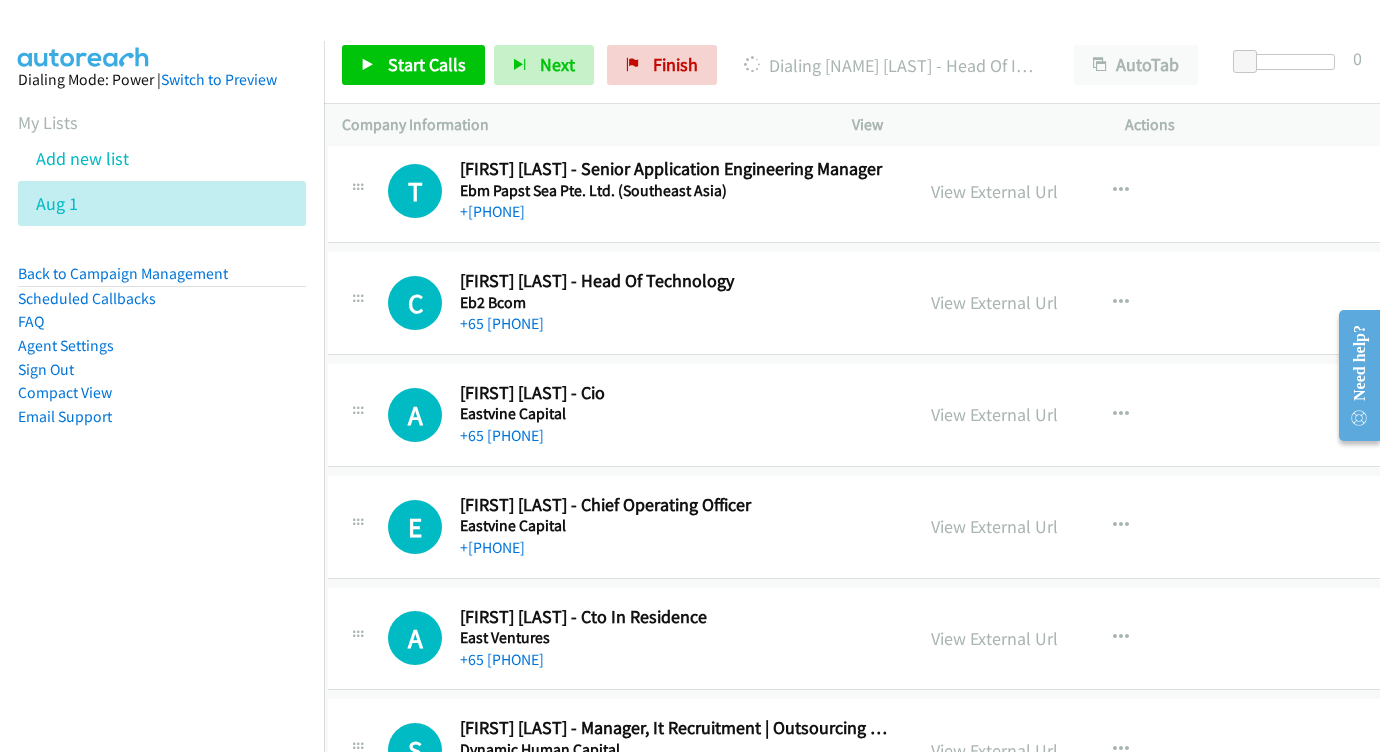 click on "View External Url" at bounding box center [994, 414] 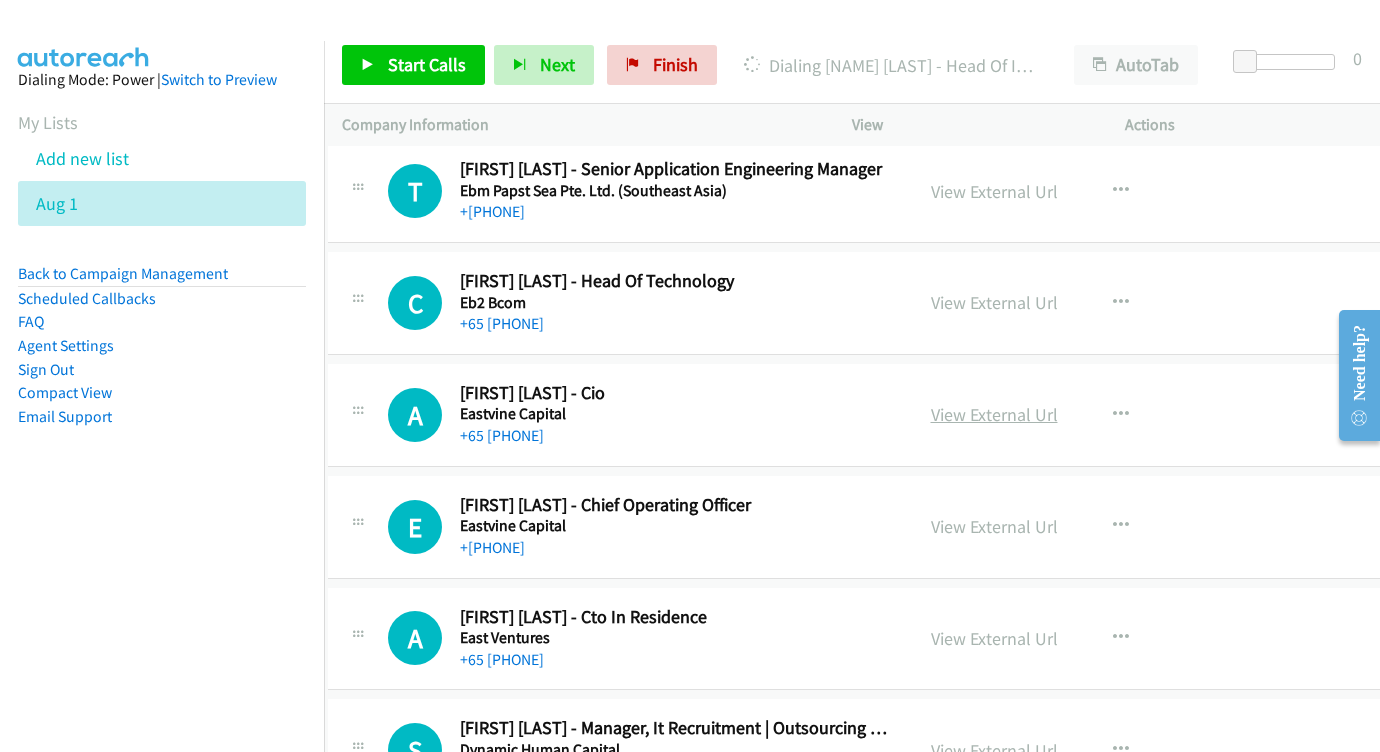 click on "View External Url" at bounding box center [994, 414] 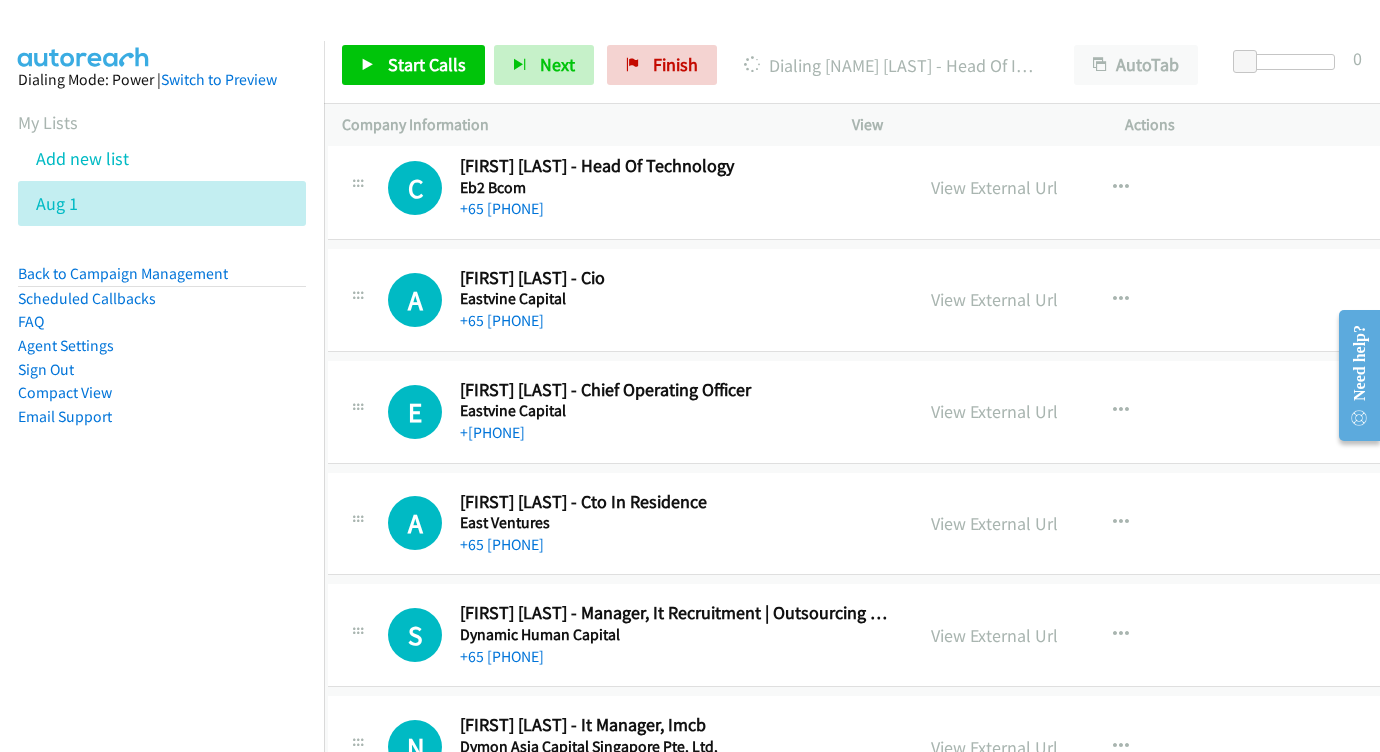 scroll, scrollTop: 10477, scrollLeft: 14, axis: both 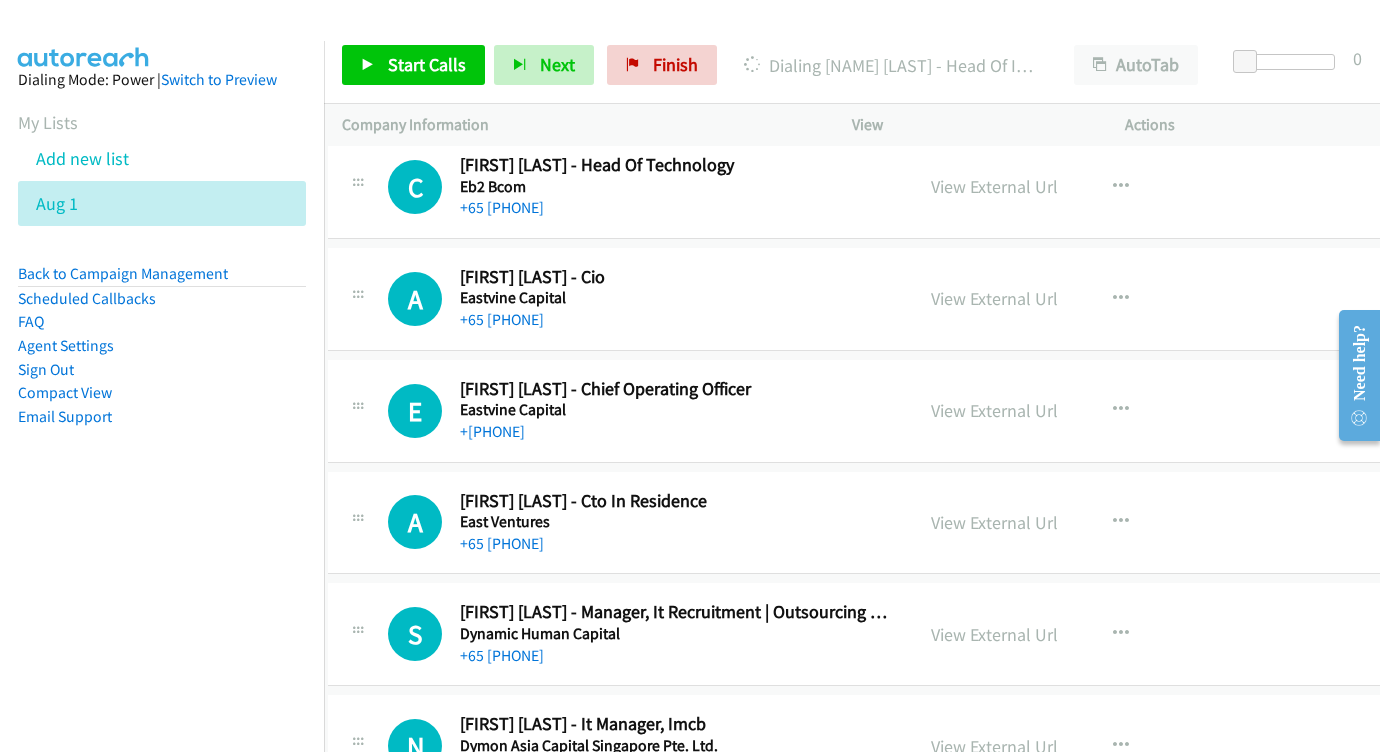 click on "View External Url" at bounding box center (994, 410) 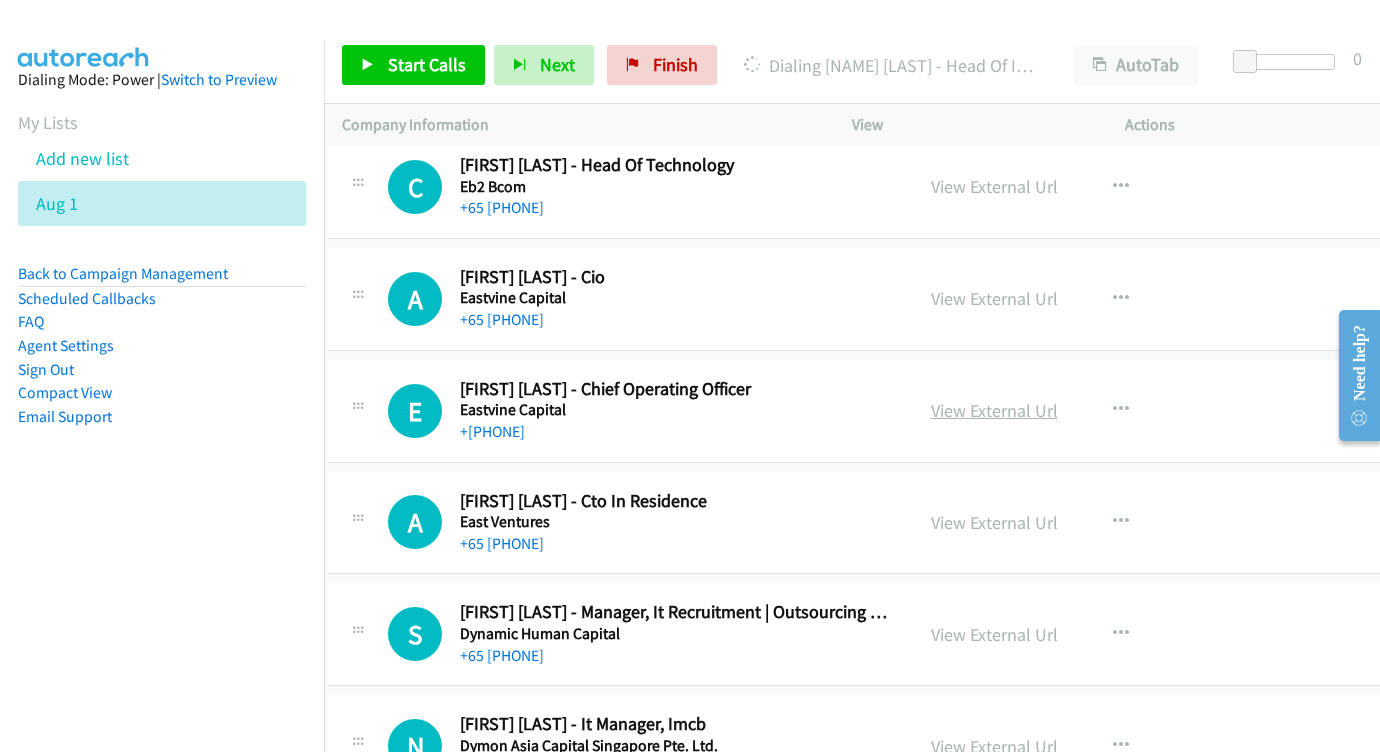 click on "View External Url" at bounding box center [994, 410] 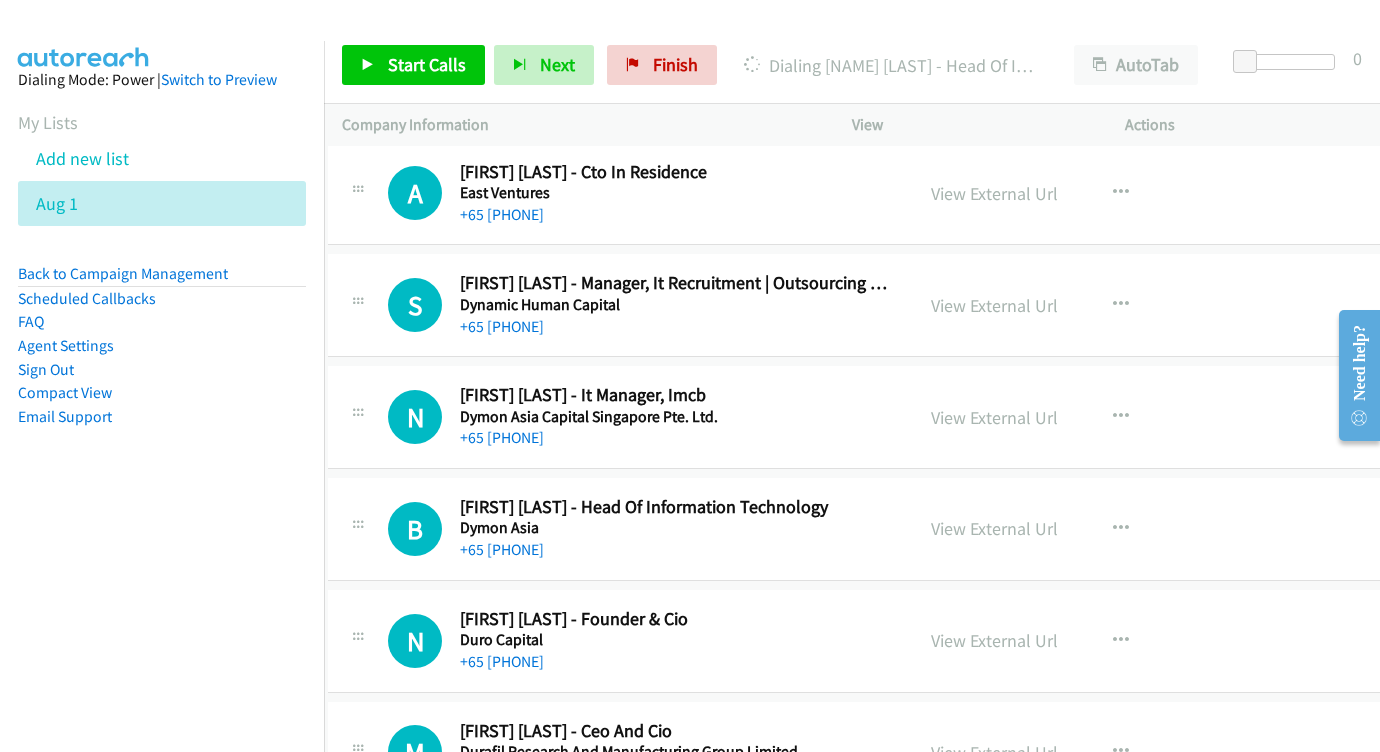scroll, scrollTop: 10855, scrollLeft: 14, axis: both 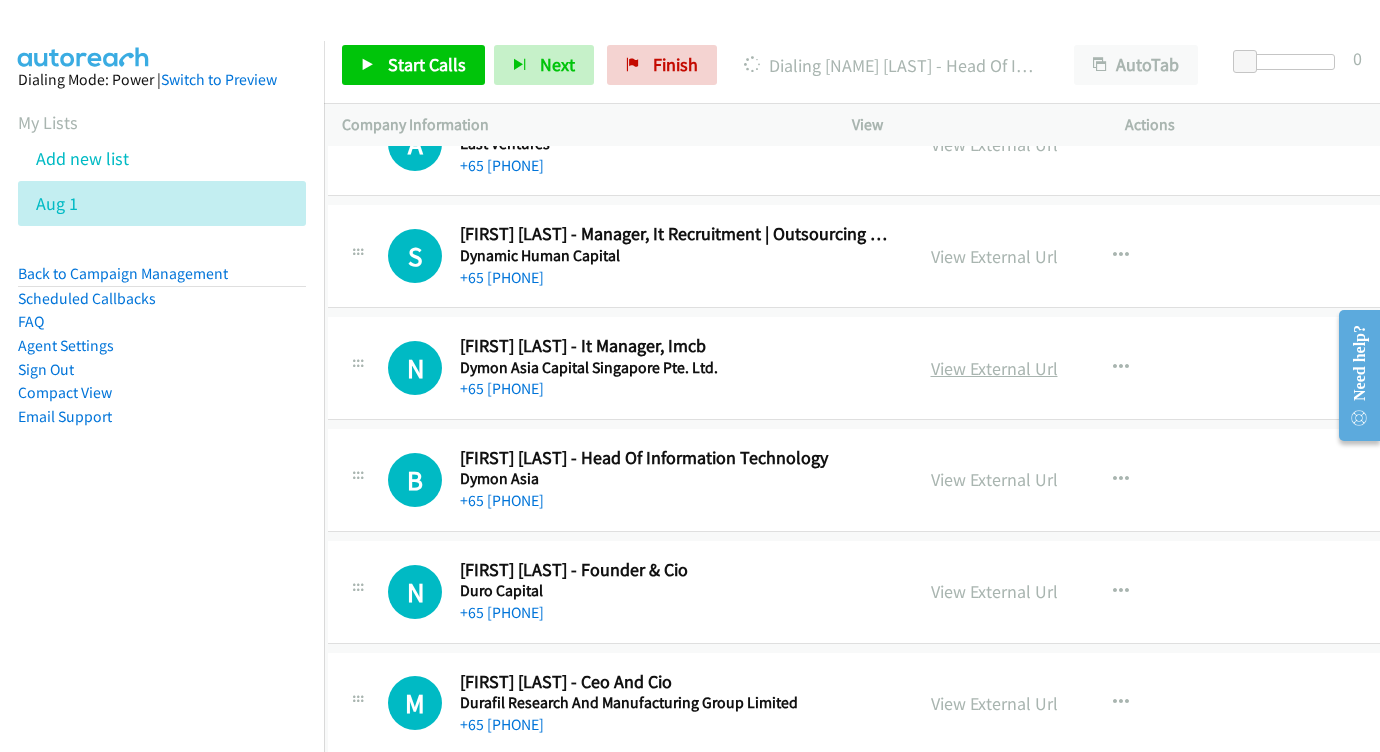 click on "View External Url" at bounding box center (994, 368) 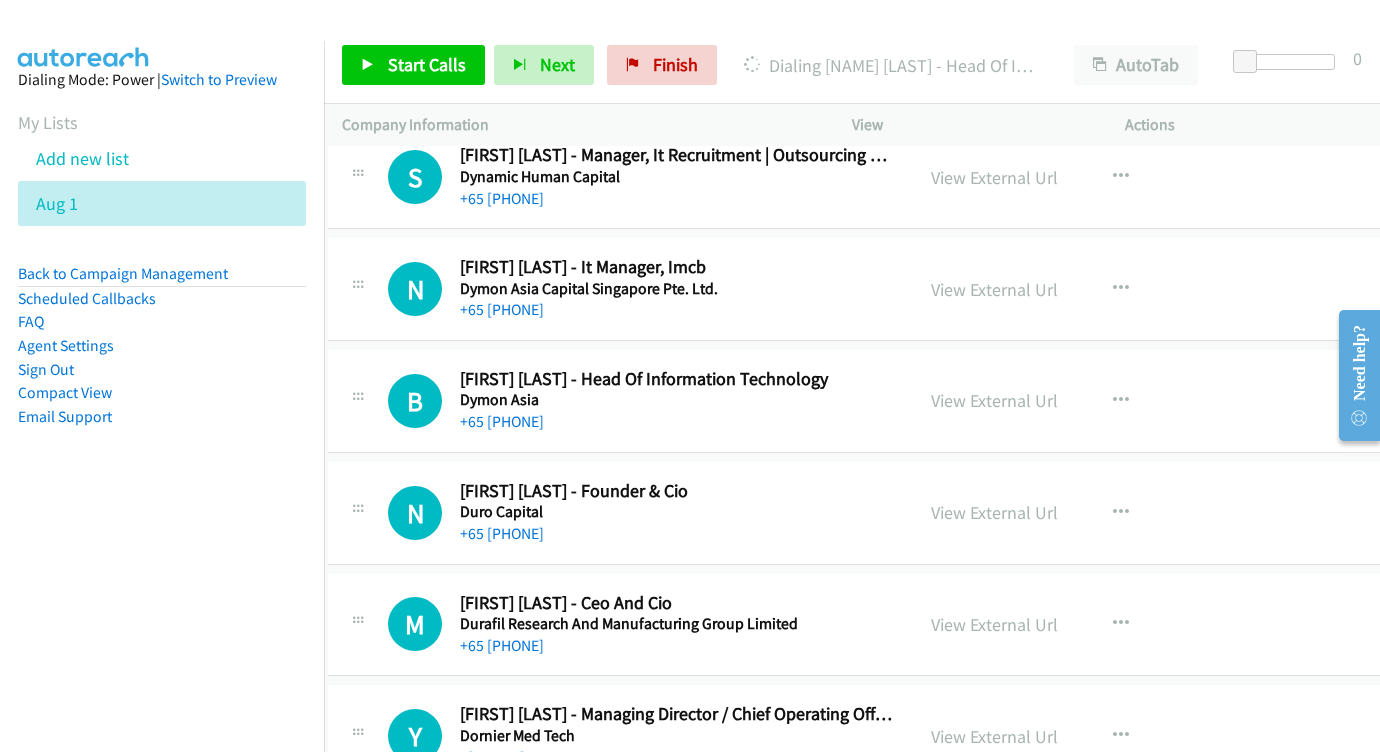 scroll, scrollTop: 10936, scrollLeft: 14, axis: both 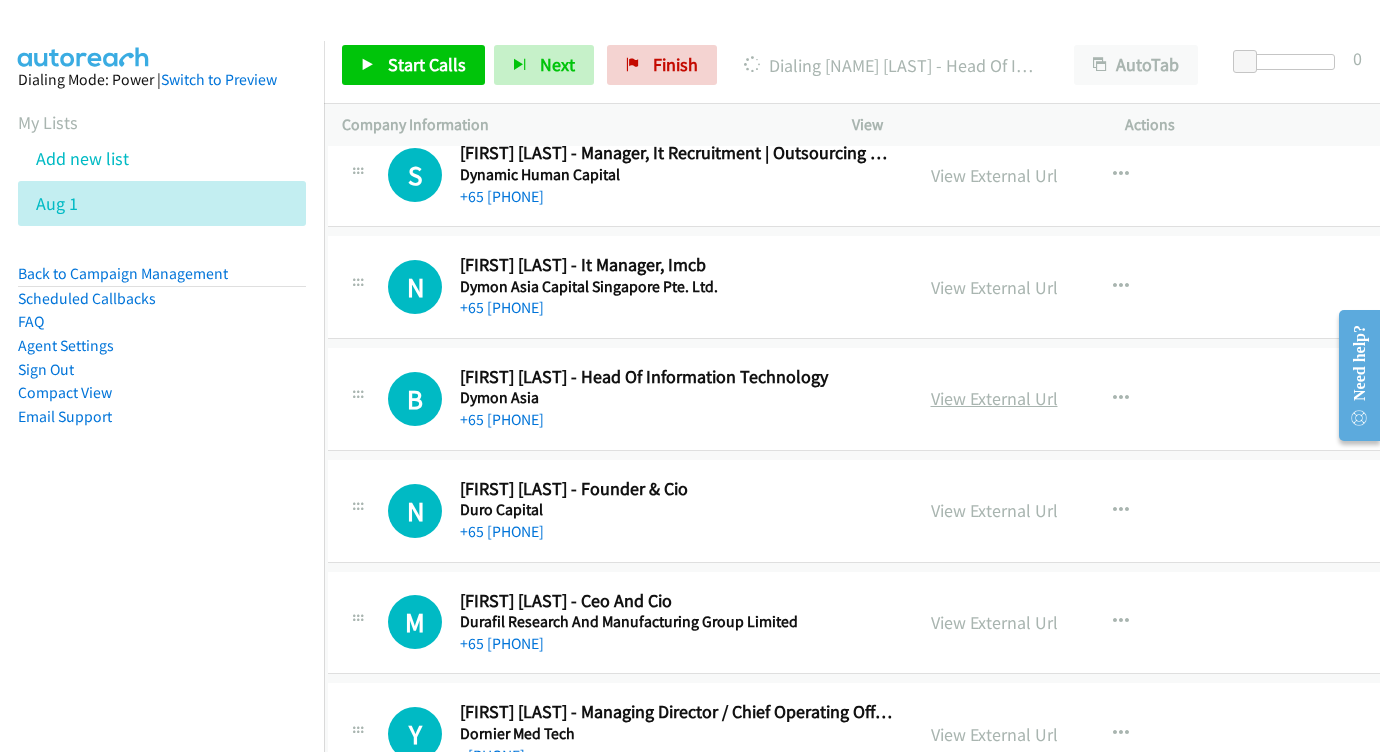 click on "View External Url" at bounding box center (994, 398) 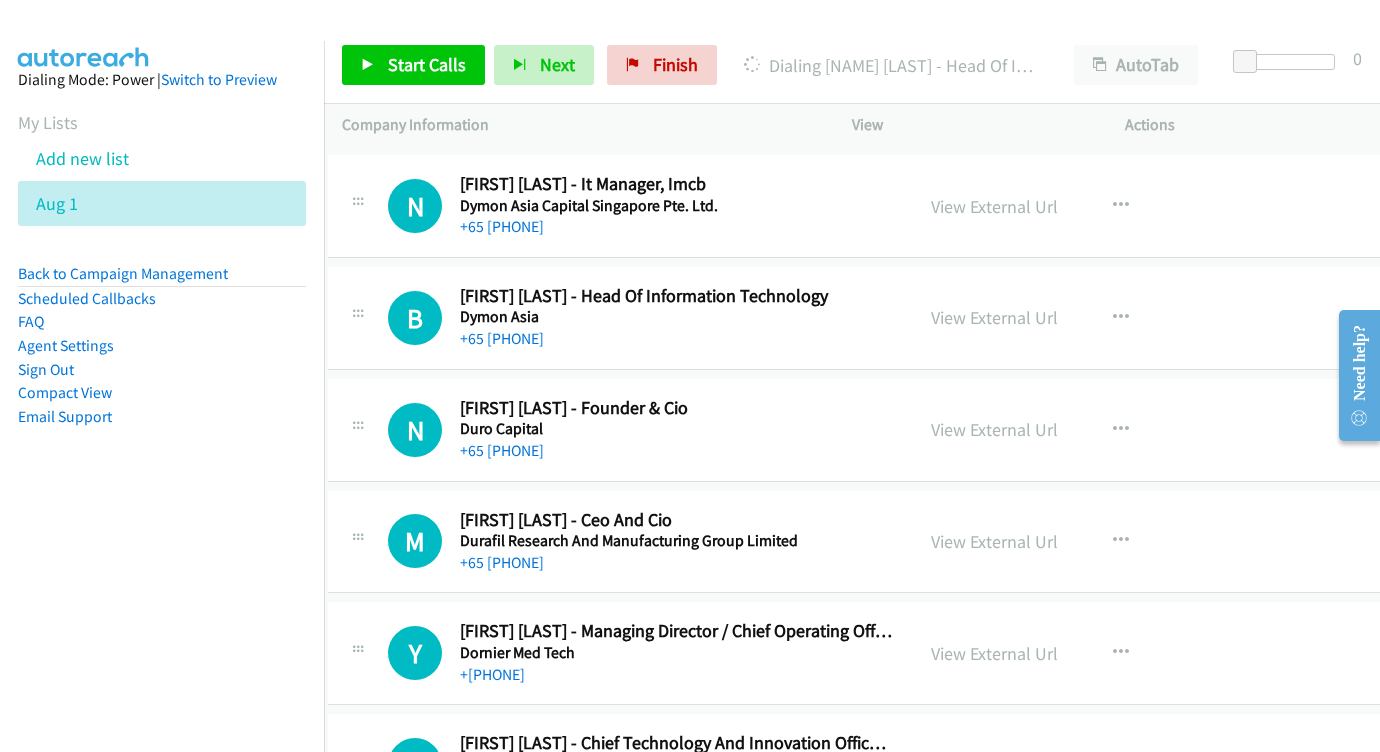 scroll, scrollTop: 11051, scrollLeft: 14, axis: both 